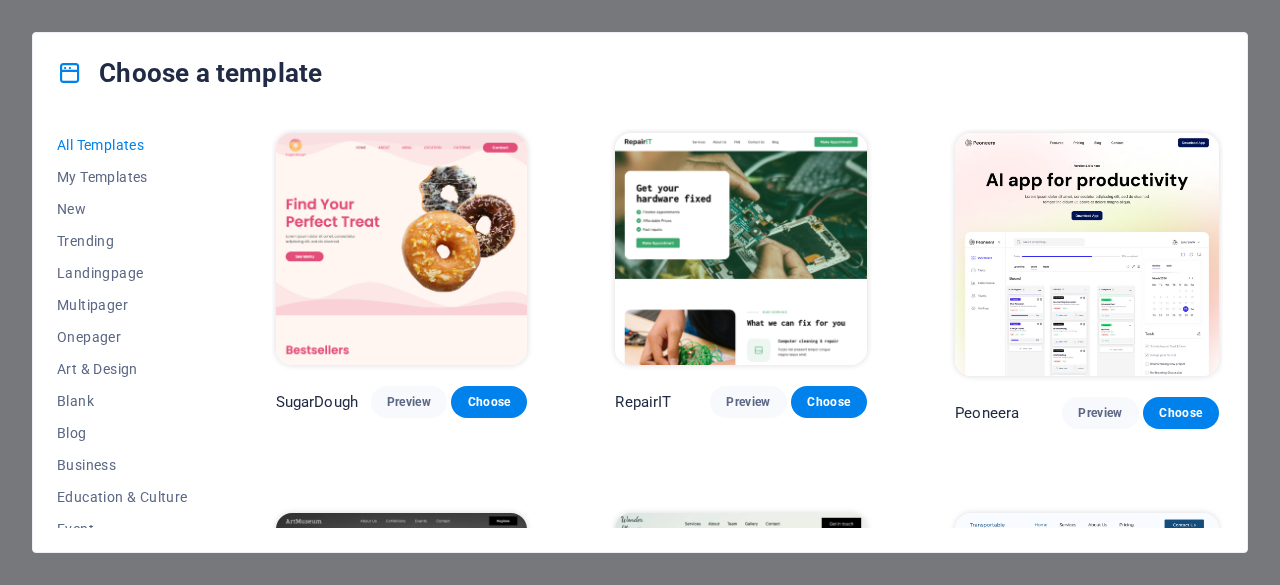 scroll, scrollTop: 0, scrollLeft: 0, axis: both 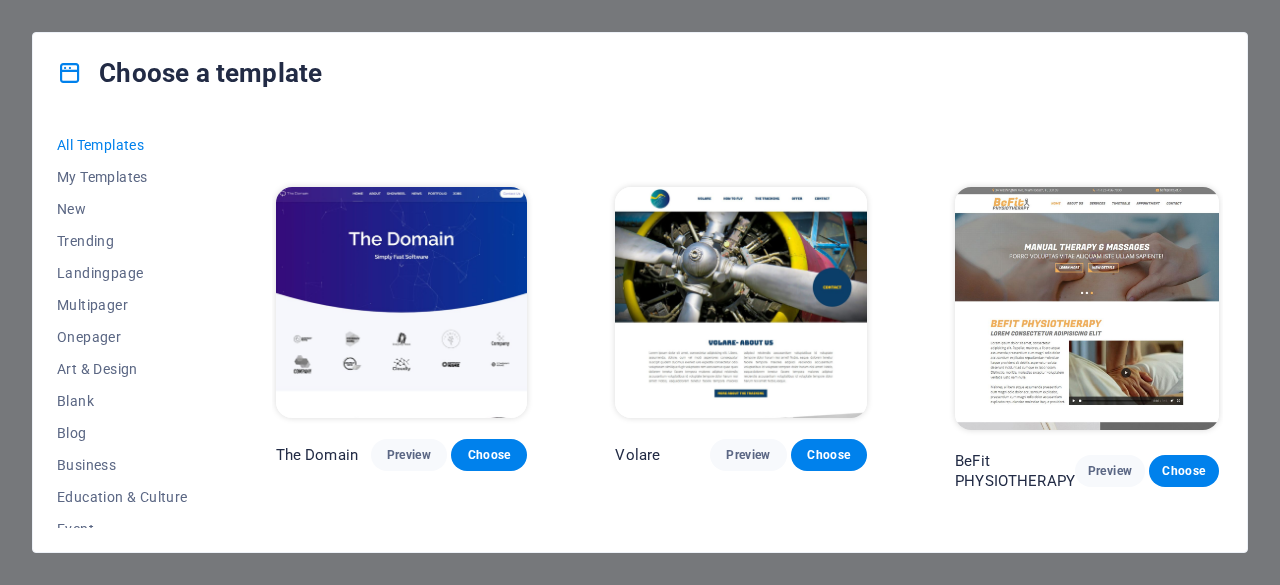 click at bounding box center [1087, 308] 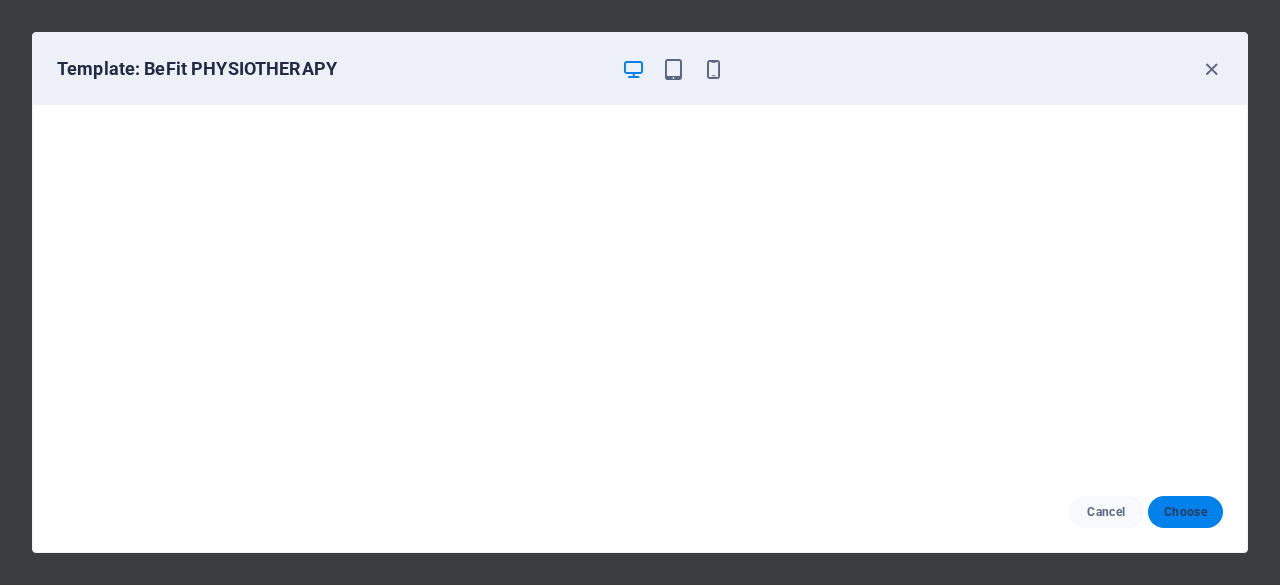 click on "Choose" at bounding box center [1185, 512] 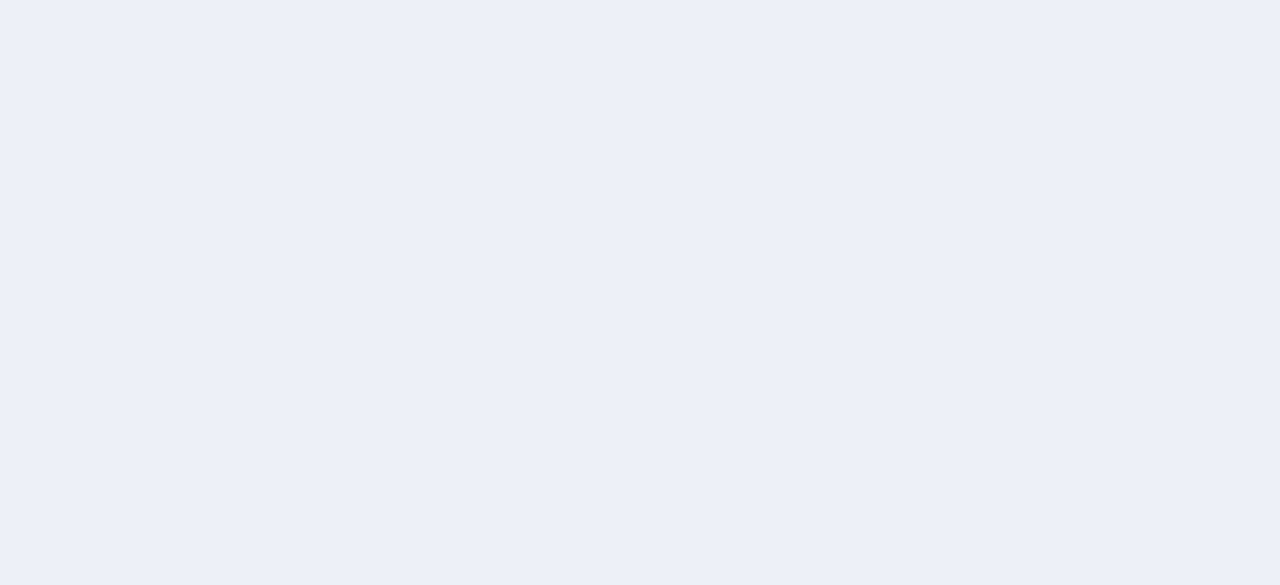scroll, scrollTop: 0, scrollLeft: 0, axis: both 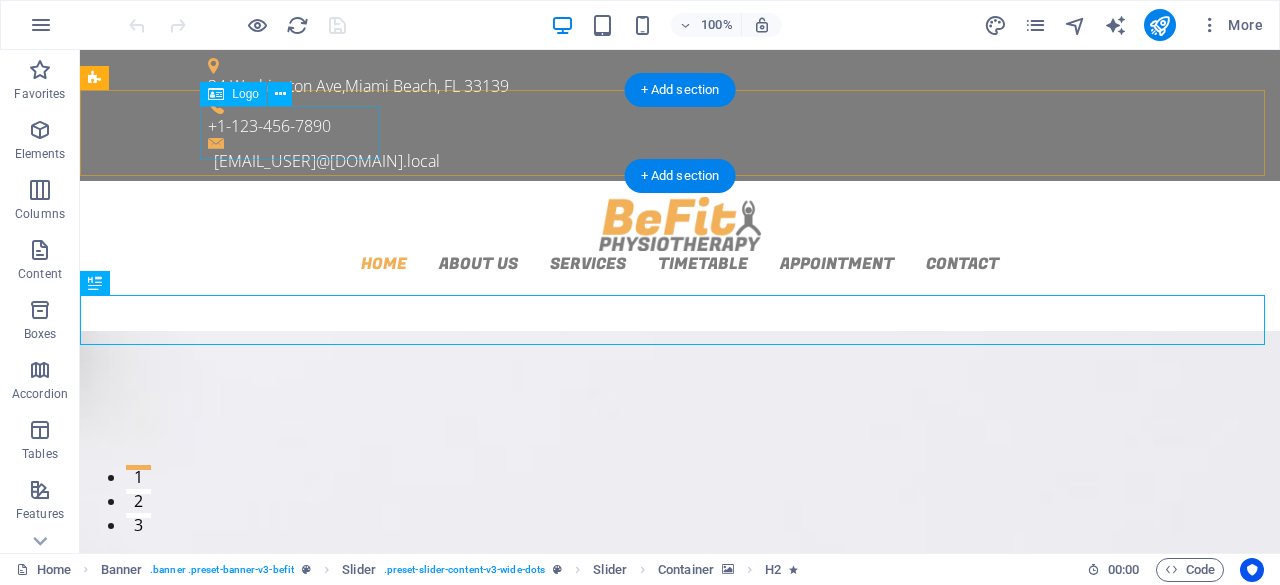 click at bounding box center (680, 224) 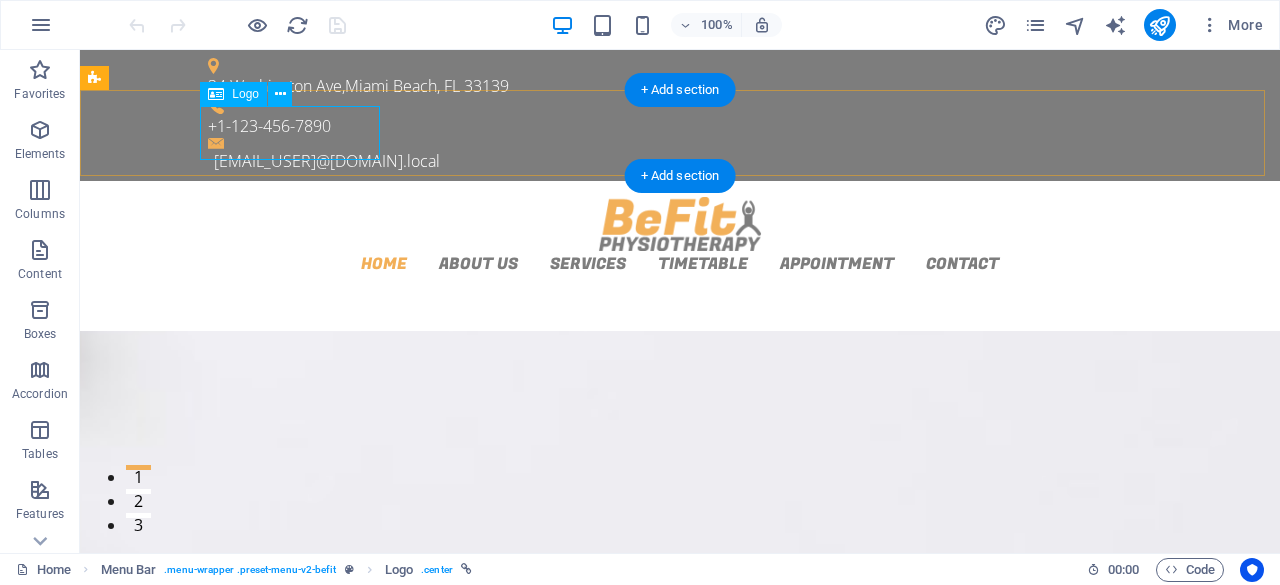 click at bounding box center [680, 224] 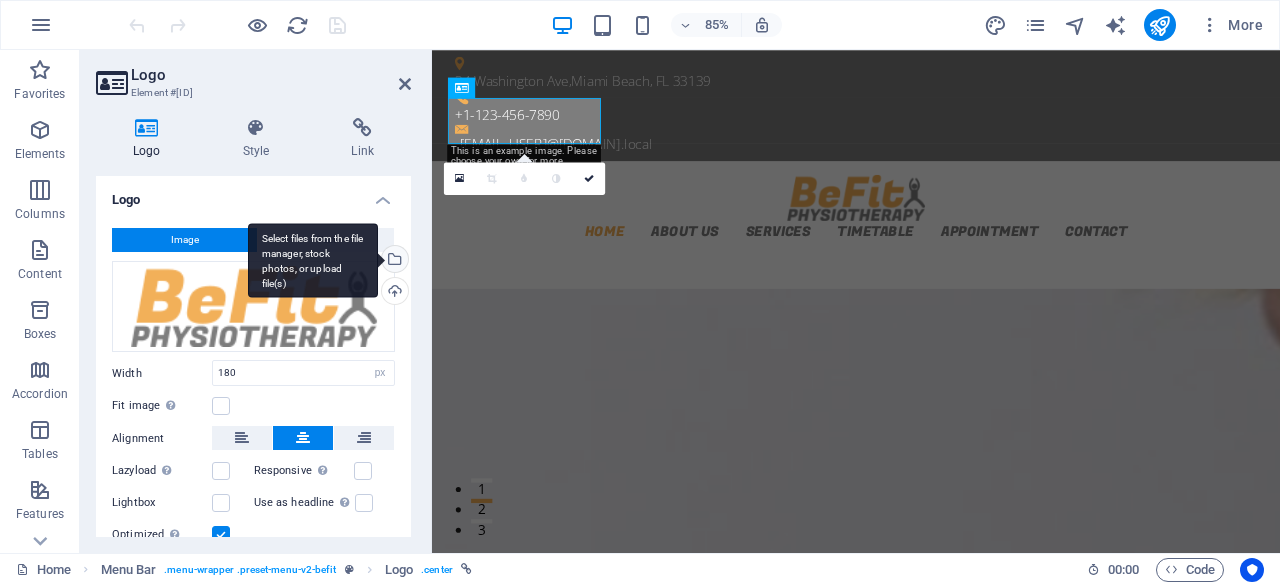 click on "Select files from the file manager, stock photos, or upload file(s)" at bounding box center [393, 261] 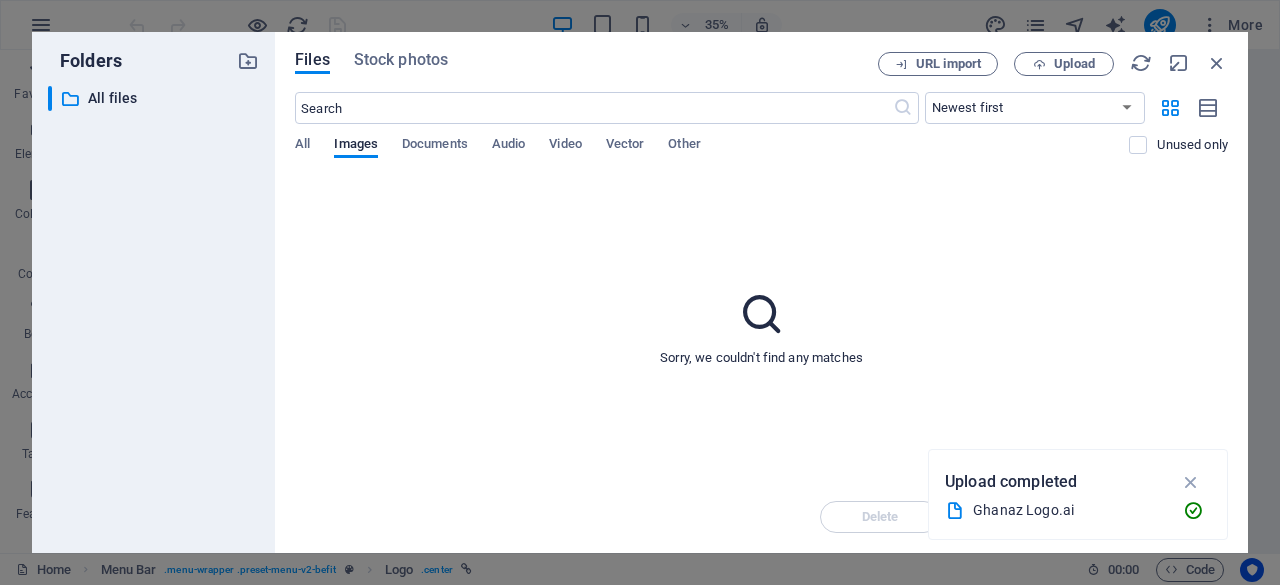 click at bounding box center (1191, 482) 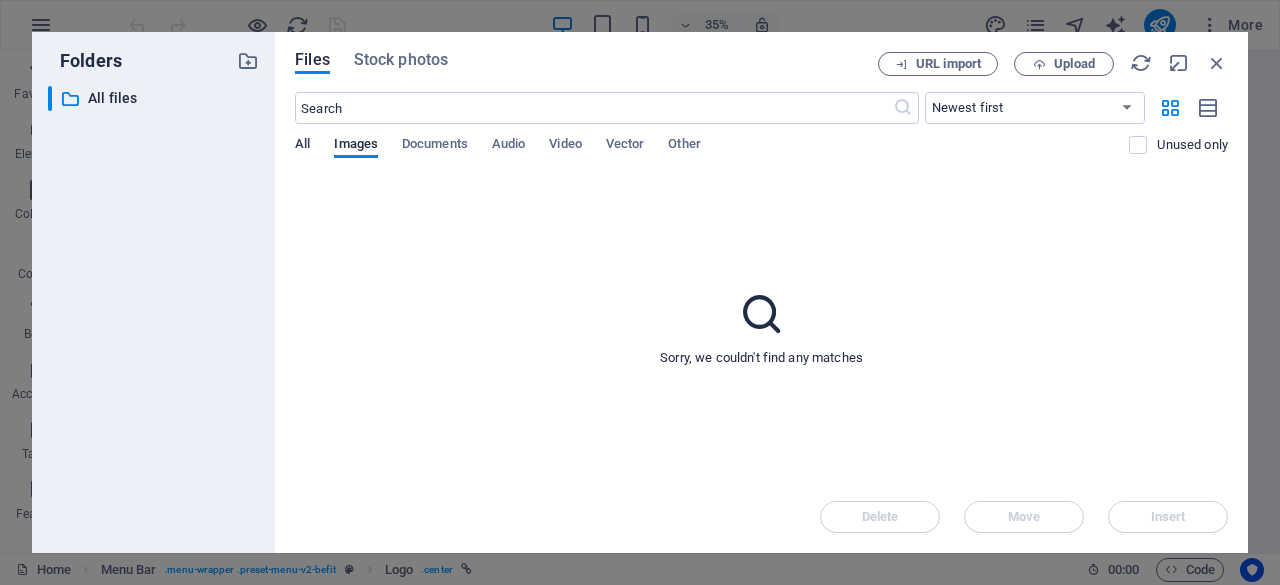 click on "All" at bounding box center (302, 146) 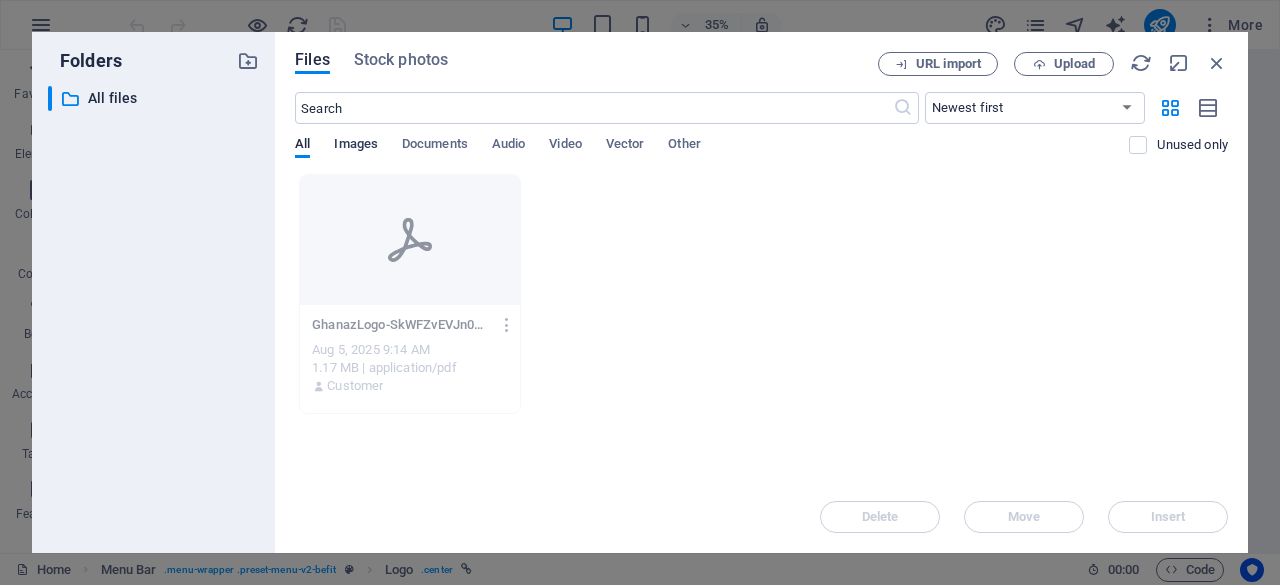 click on "Images" at bounding box center [356, 146] 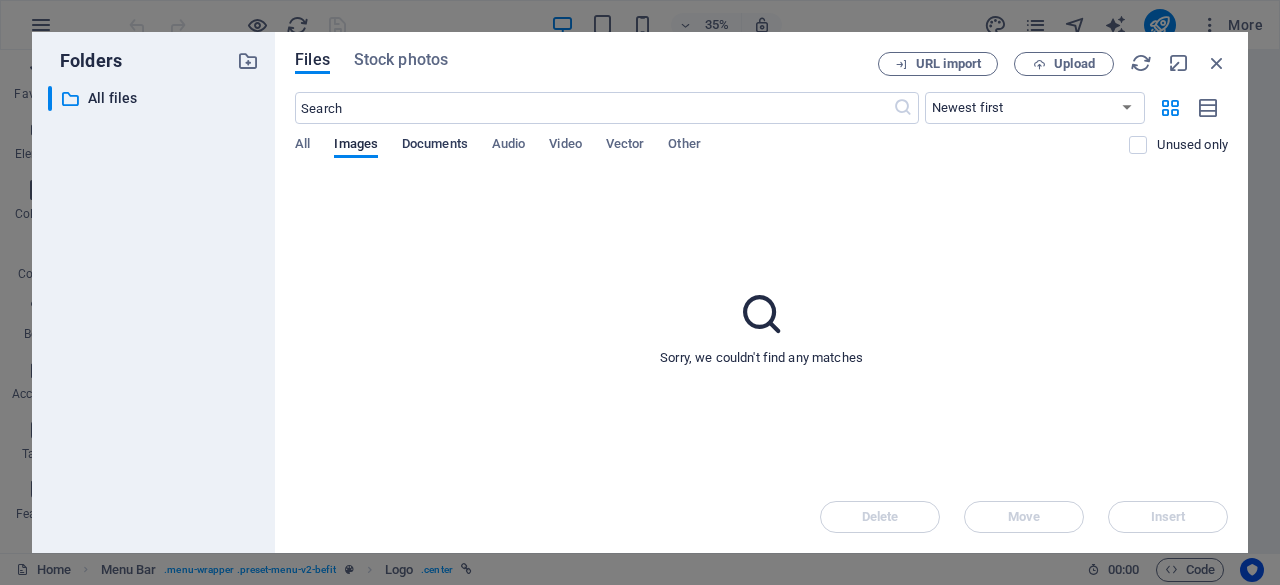 click on "Documents" at bounding box center (435, 146) 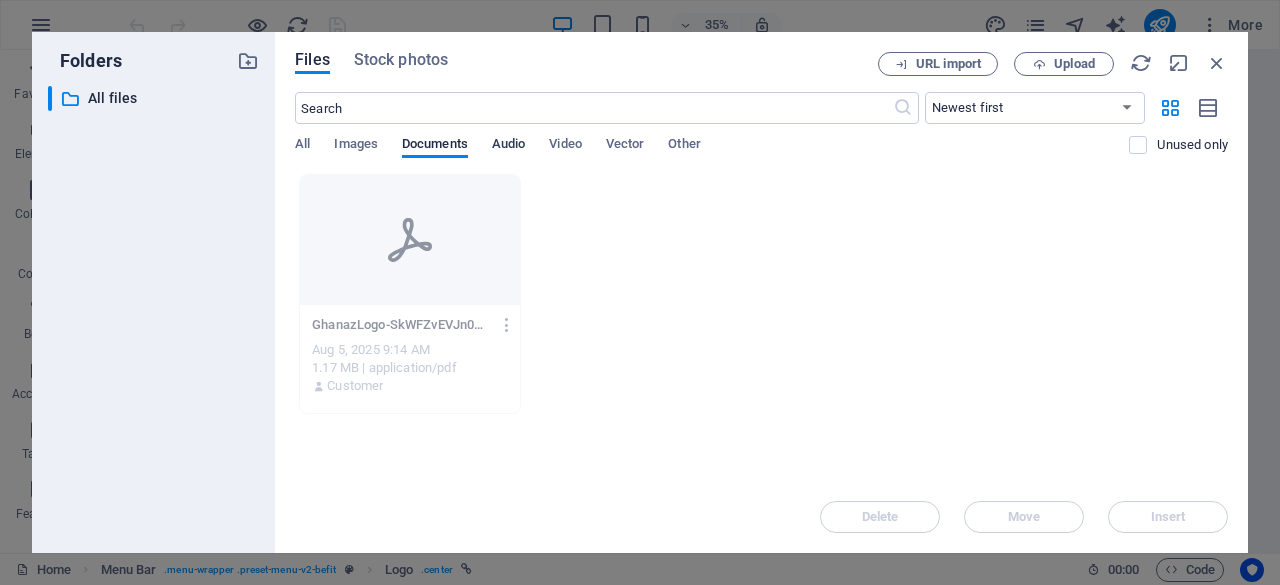 click on "Audio" at bounding box center (508, 146) 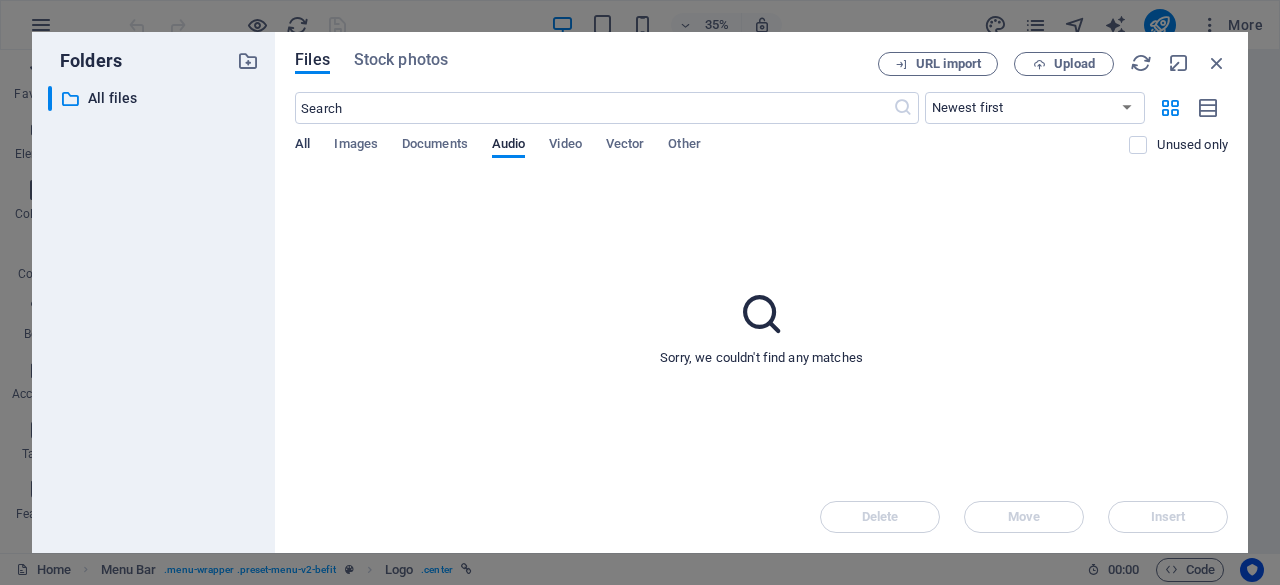 click on "All" at bounding box center [302, 146] 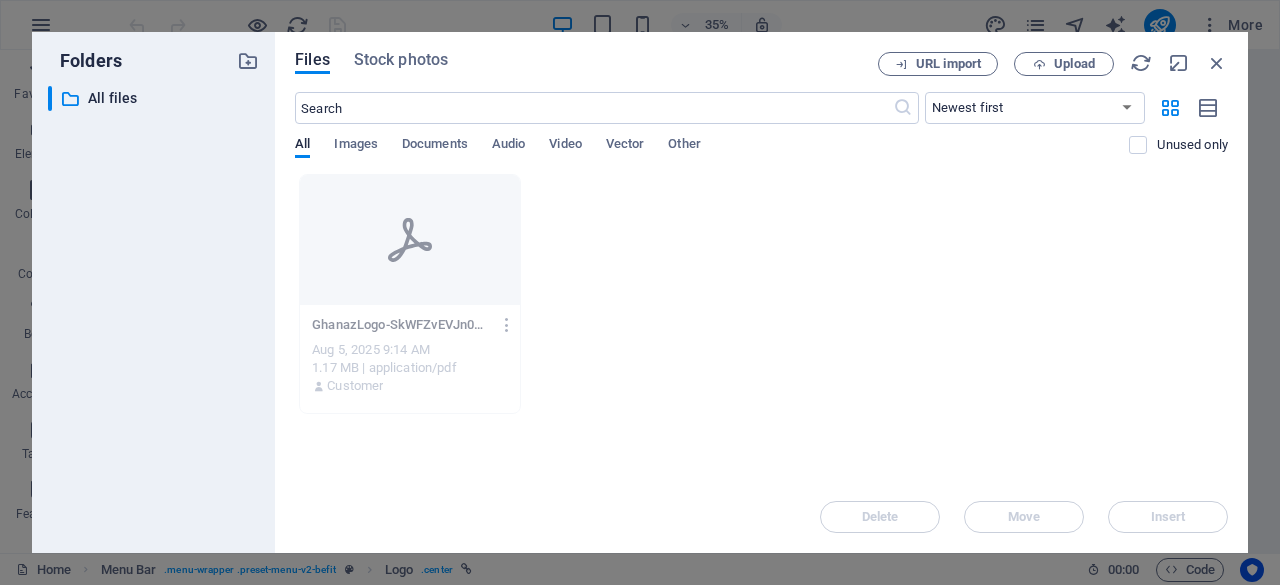 click on "GhanazLogo-SkWFZvEVJn0xm8LP-dVx6A.ai GhanazLogo-SkWFZvEVJn0xm8LP-dVx6A.ai" at bounding box center (410, 325) 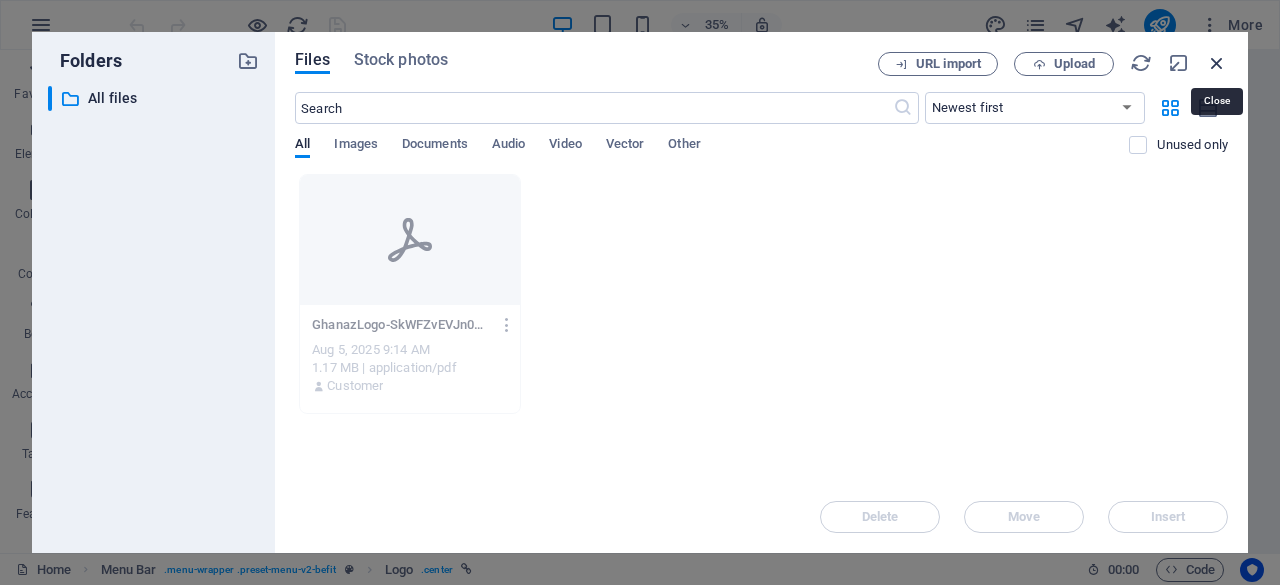 drag, startPoint x: 1216, startPoint y: 61, endPoint x: 910, endPoint y: 19, distance: 308.8689 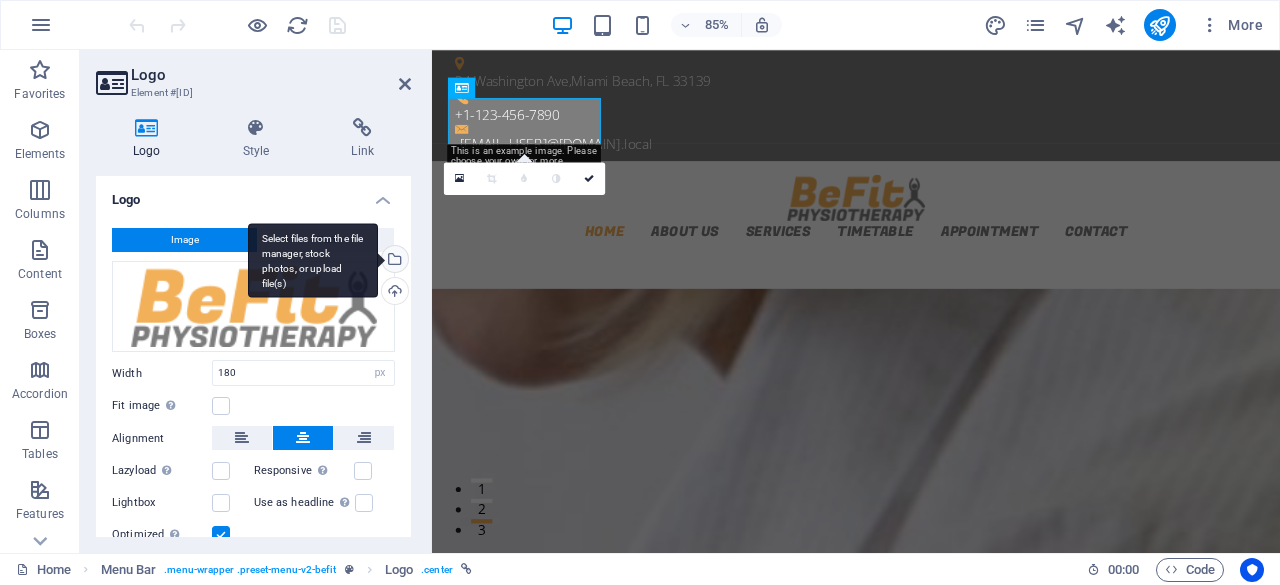 click on "Select files from the file manager, stock photos, or upload file(s)" at bounding box center (313, 260) 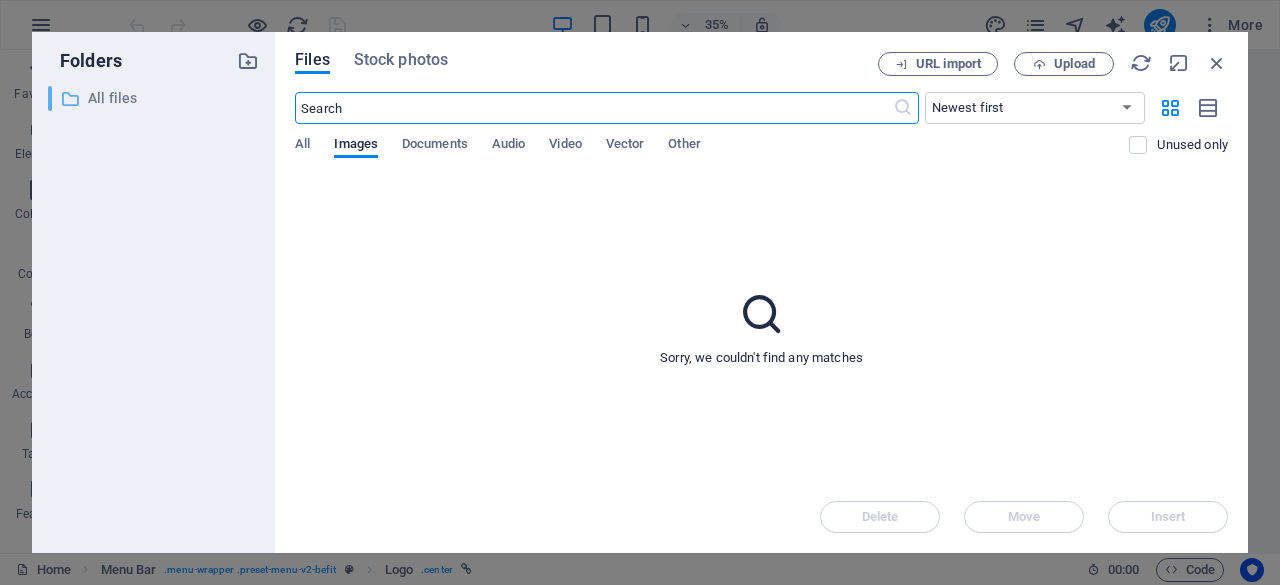 click on "All files" at bounding box center [155, 98] 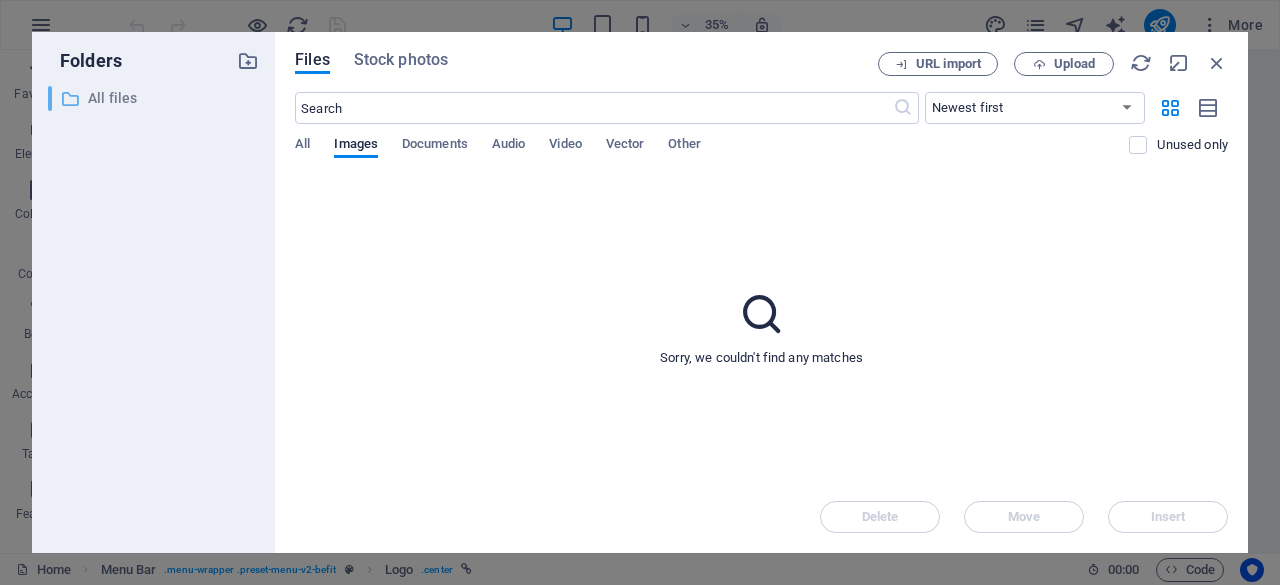 click on "All files" at bounding box center [155, 98] 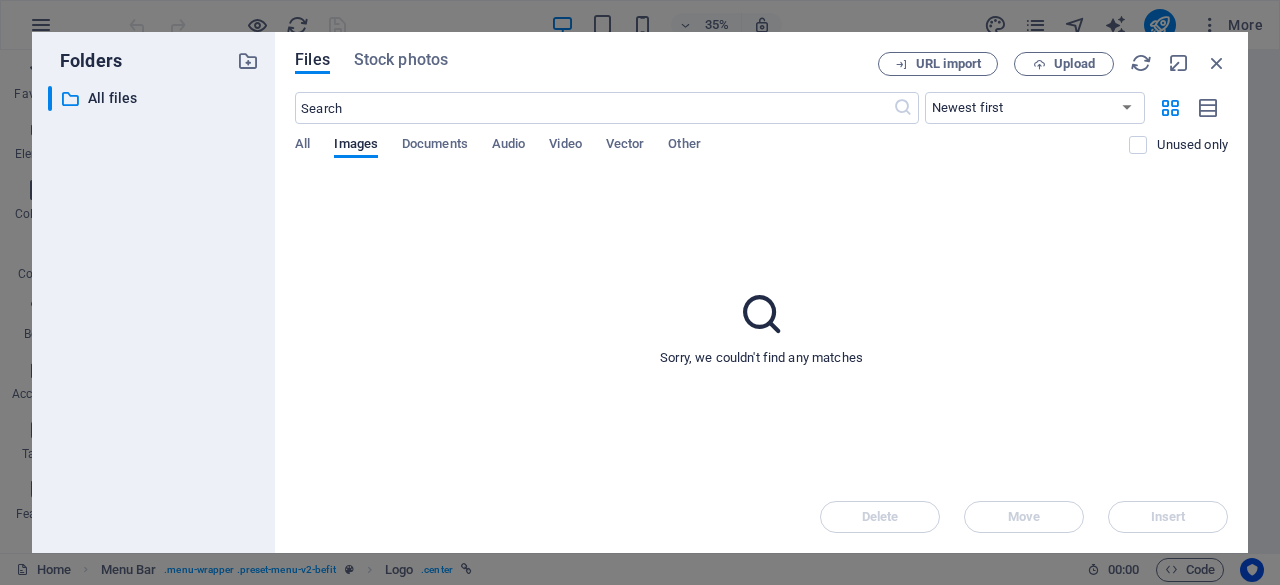 click on "Files Stock photos URL import Upload ​ Newest first Oldest first Name (A-Z) Name (Z-A) Size (0-9) Size (9-0) Resolution (0-9) Resolution (9-0) All Images Documents Audio Video Vector Other Unused only Sorry, we couldn't find any matches Delete Move Insert" at bounding box center [761, 292] 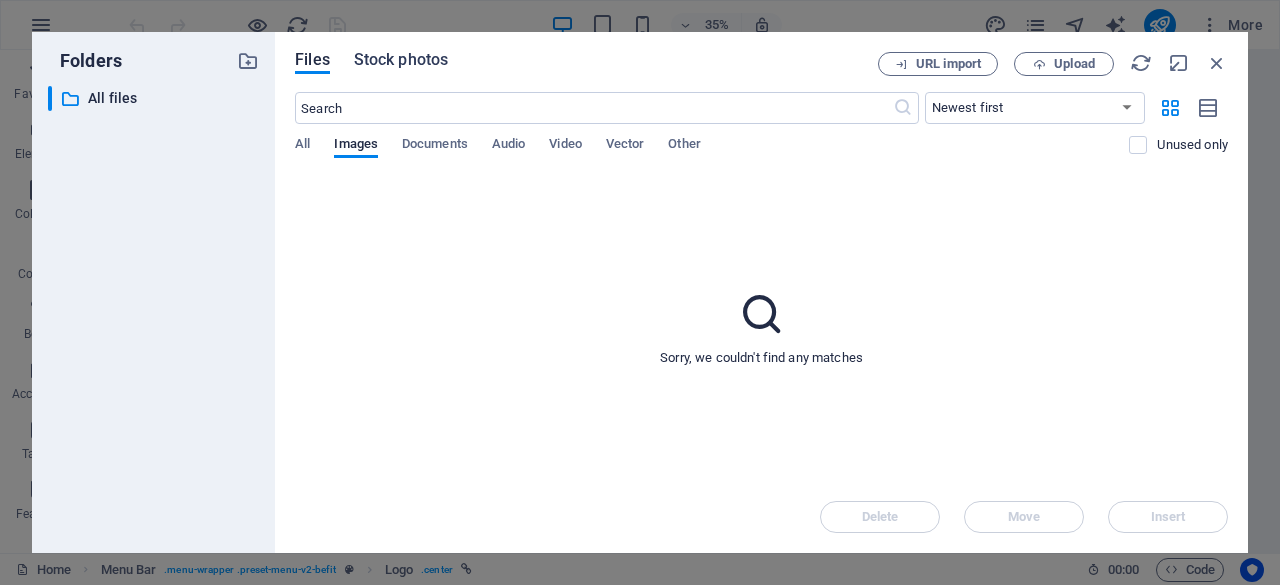 click on "Stock photos" at bounding box center [401, 60] 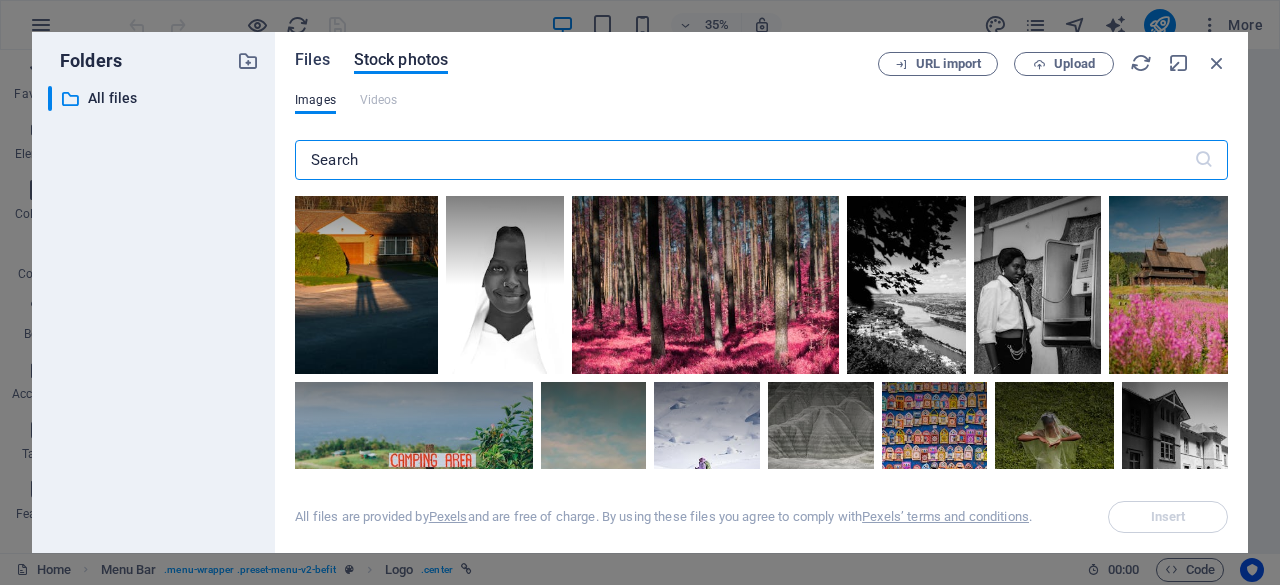 click on "Files" at bounding box center [312, 60] 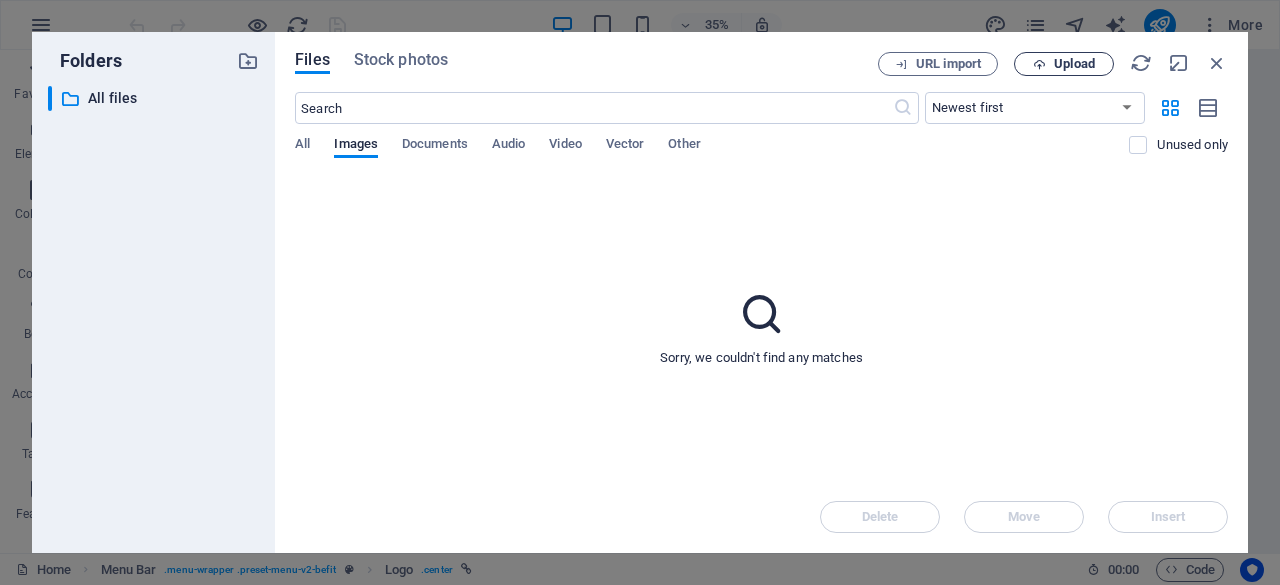 click at bounding box center [1039, 64] 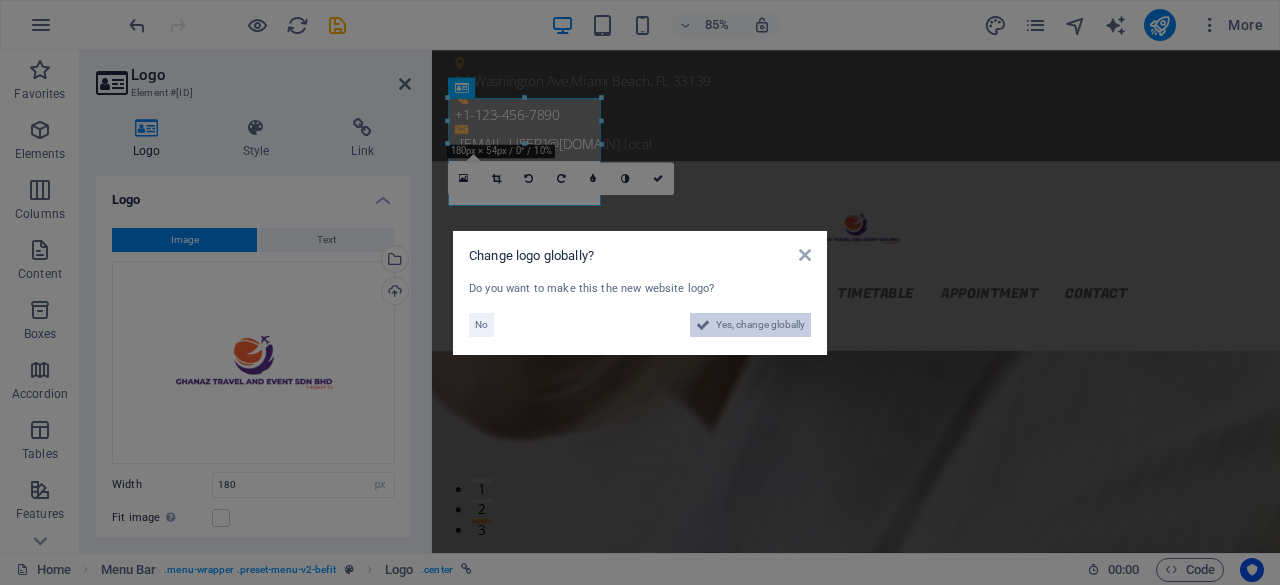 click on "Yes, change globally" at bounding box center (760, 325) 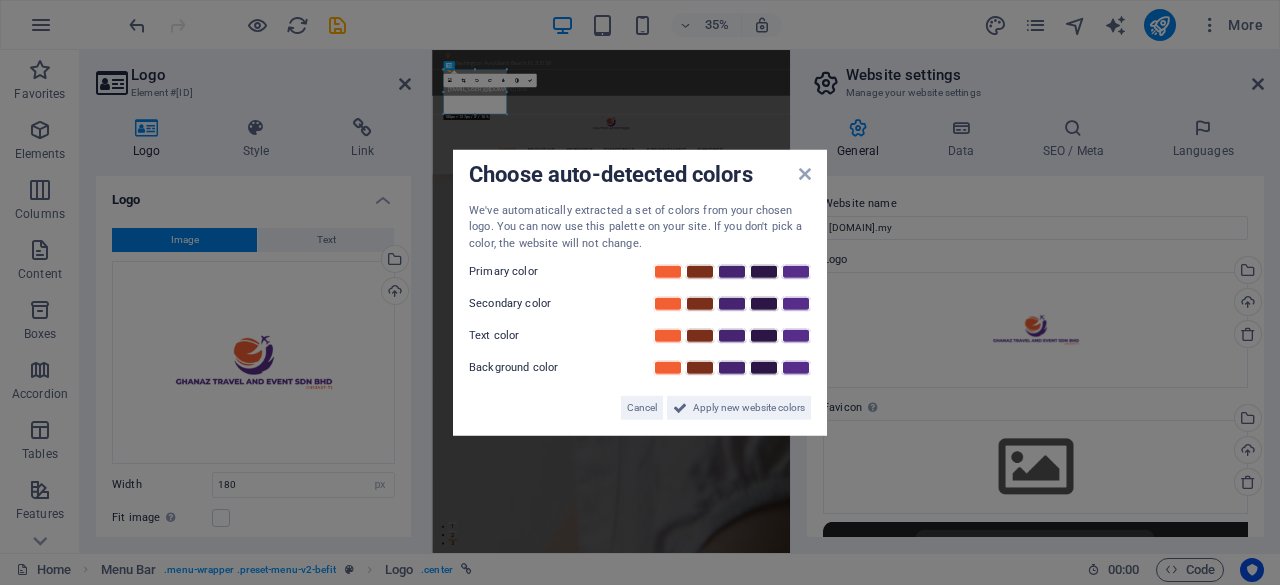click on "Choose auto-detected colors We've automatically extracted a set of colors from your chosen logo. You can now use this palette on your site. If you don't pick a color, the website will not change.  Primary color Secondary color Text color Background color Cancel Apply new website colors" at bounding box center [640, 292] 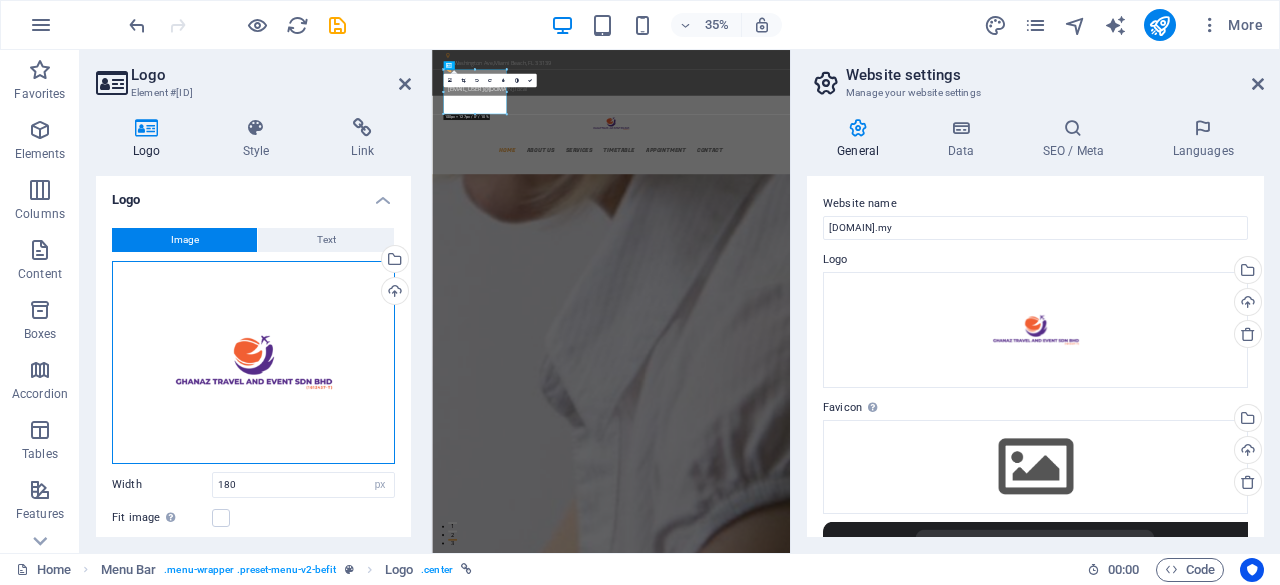 click on "Drag files here, click to choose files or select files from Files or our free stock photos & videos" at bounding box center (253, 362) 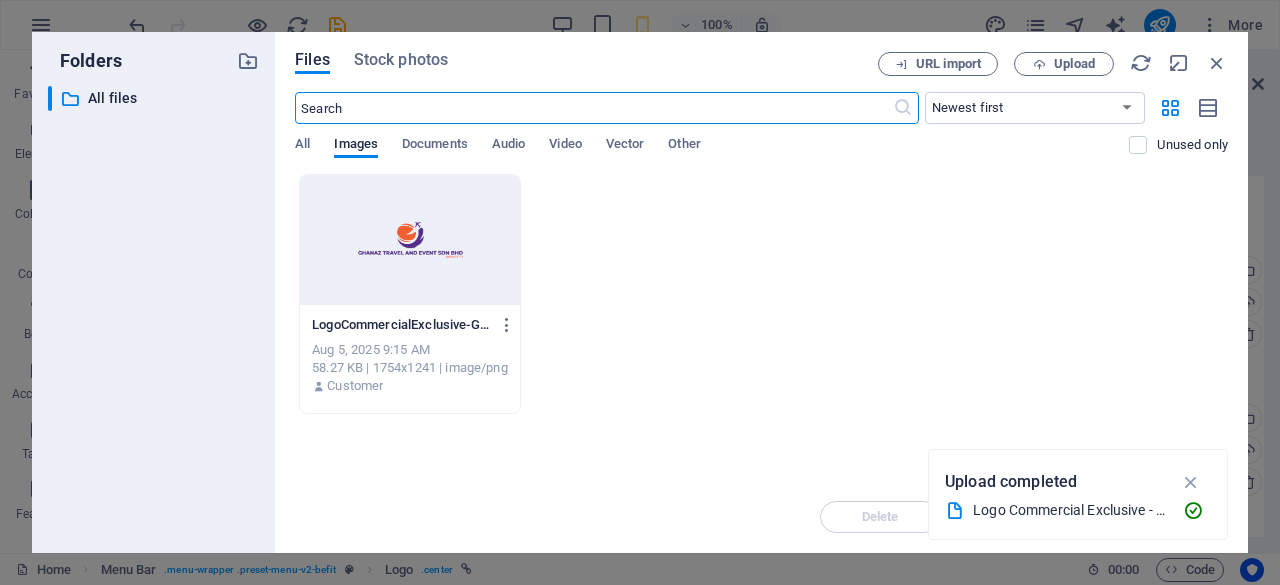 click at bounding box center (410, 240) 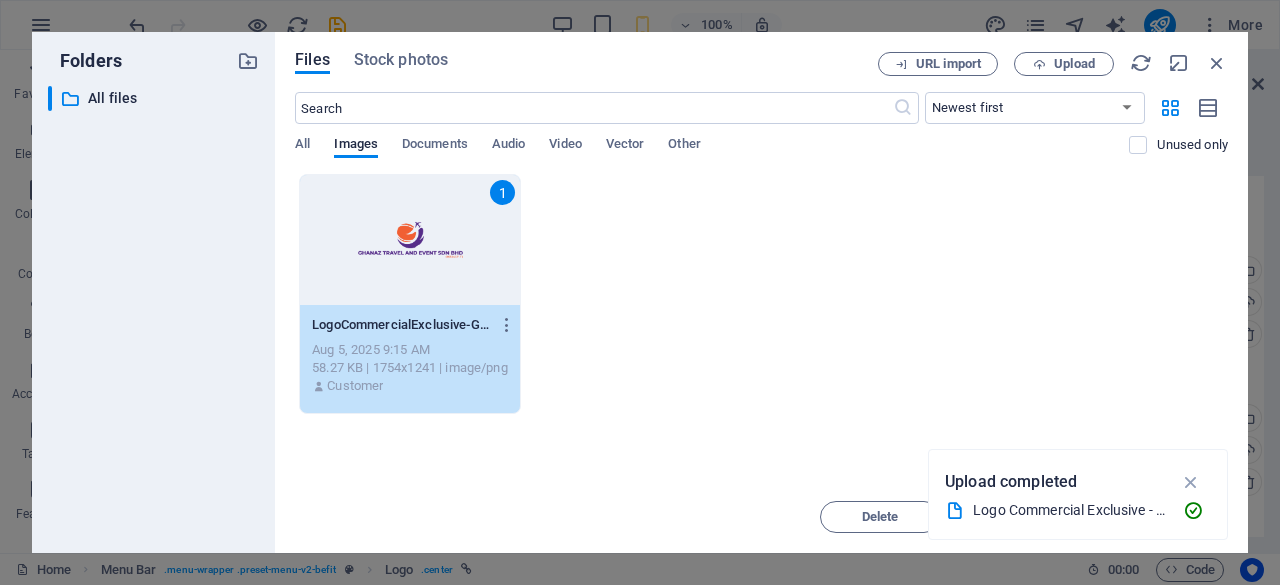 click at bounding box center [1217, 63] 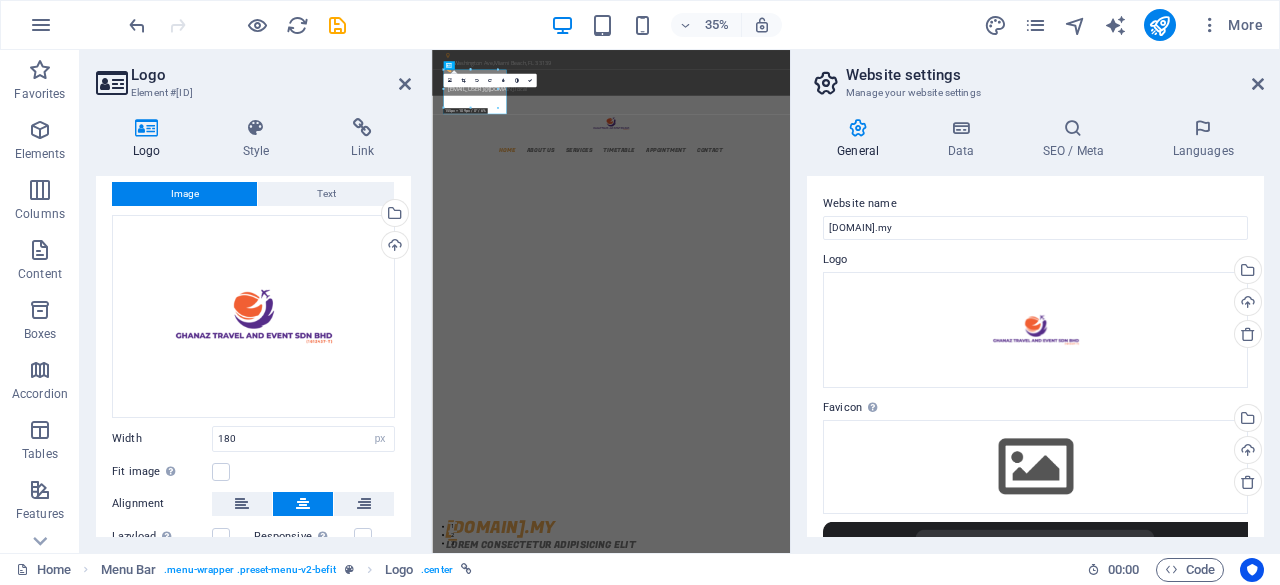 scroll, scrollTop: 0, scrollLeft: 0, axis: both 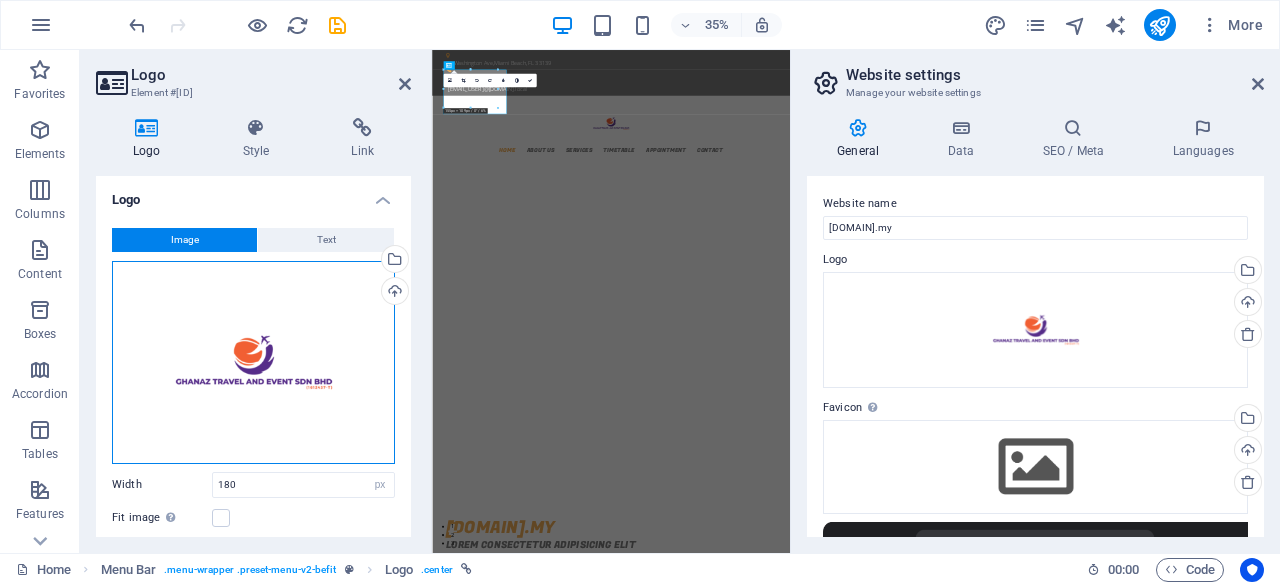 click on "Drag files here, click to choose files or select files from Files or our free stock photos & videos" at bounding box center [253, 362] 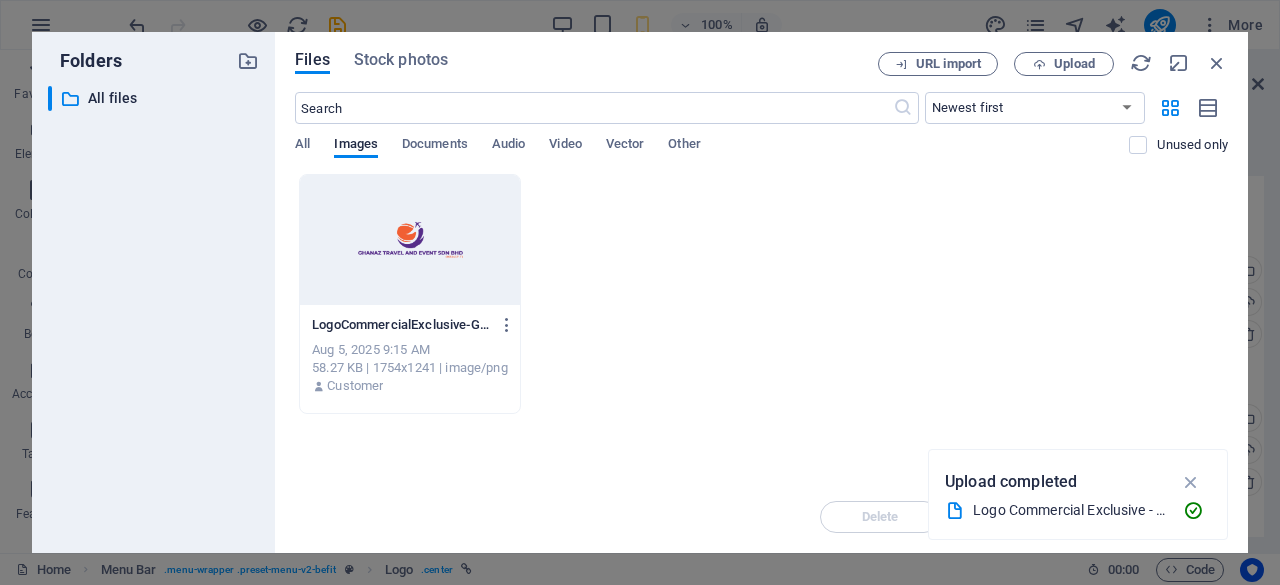 click at bounding box center [410, 240] 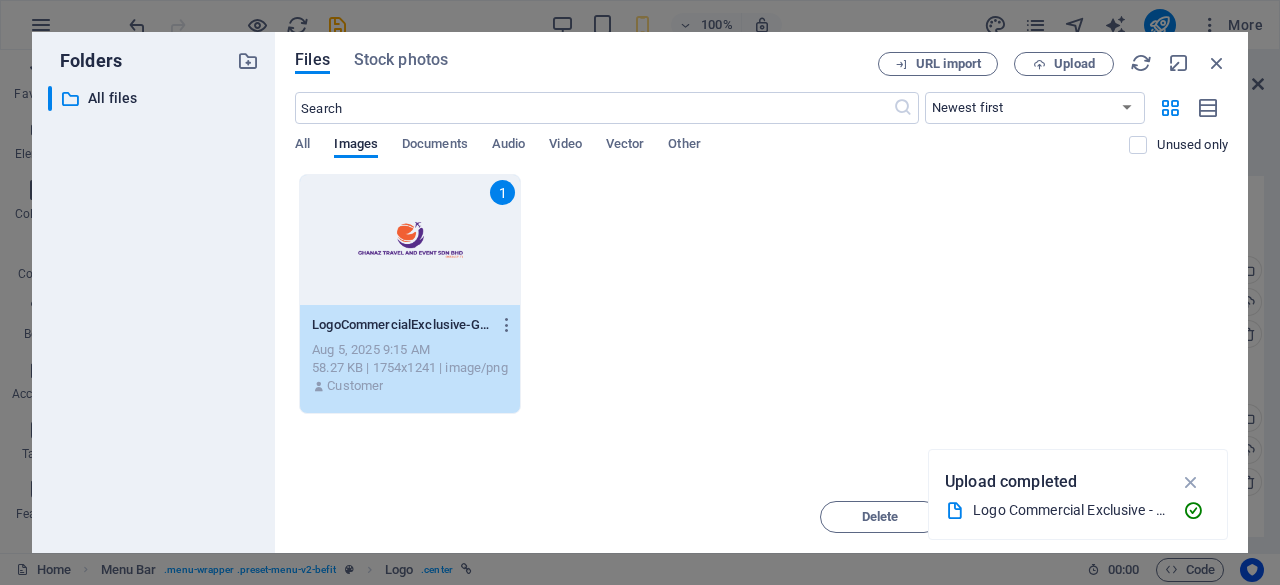 click on "Logo Commercial Exclusive - GHANAZ-01.png" at bounding box center [1070, 510] 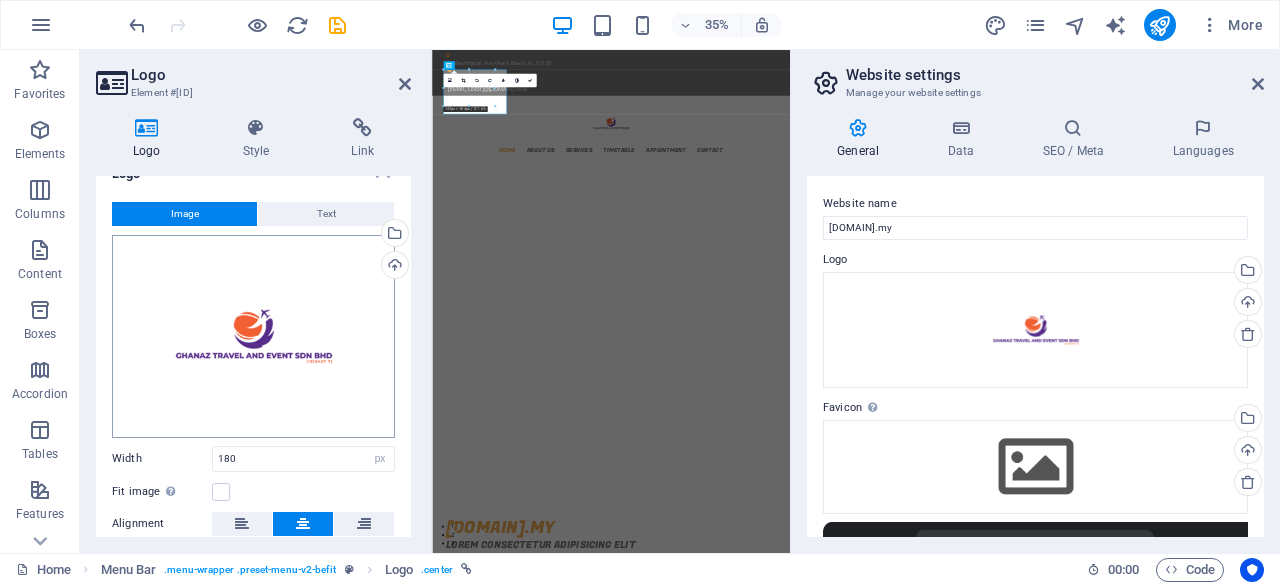 scroll, scrollTop: 0, scrollLeft: 0, axis: both 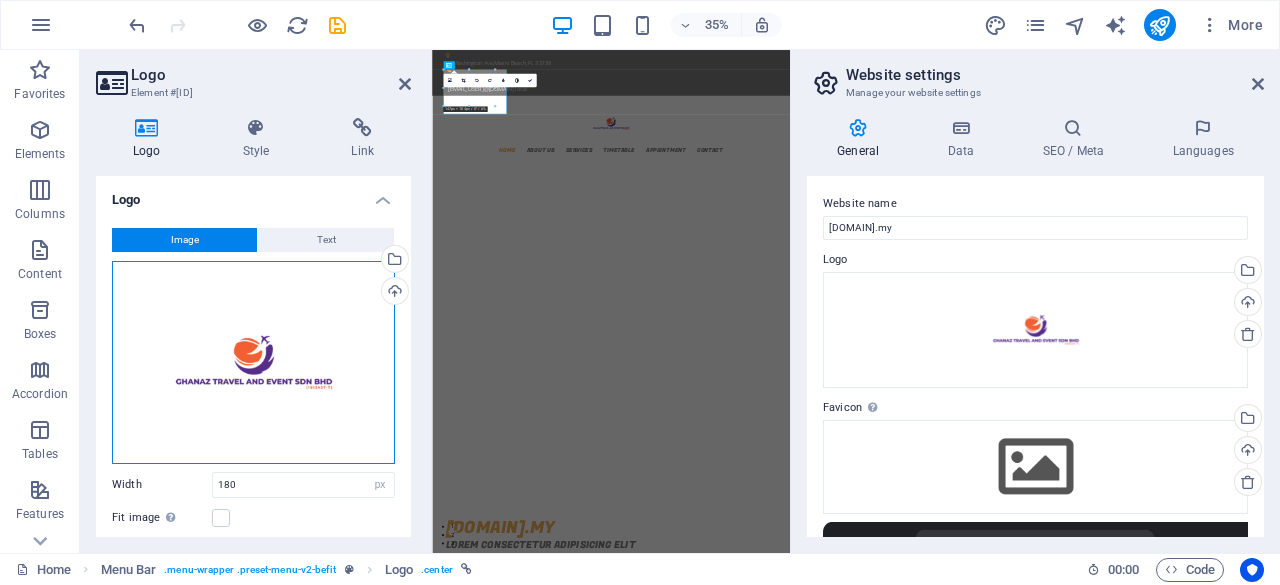 drag, startPoint x: 256, startPoint y: 339, endPoint x: 246, endPoint y: 337, distance: 10.198039 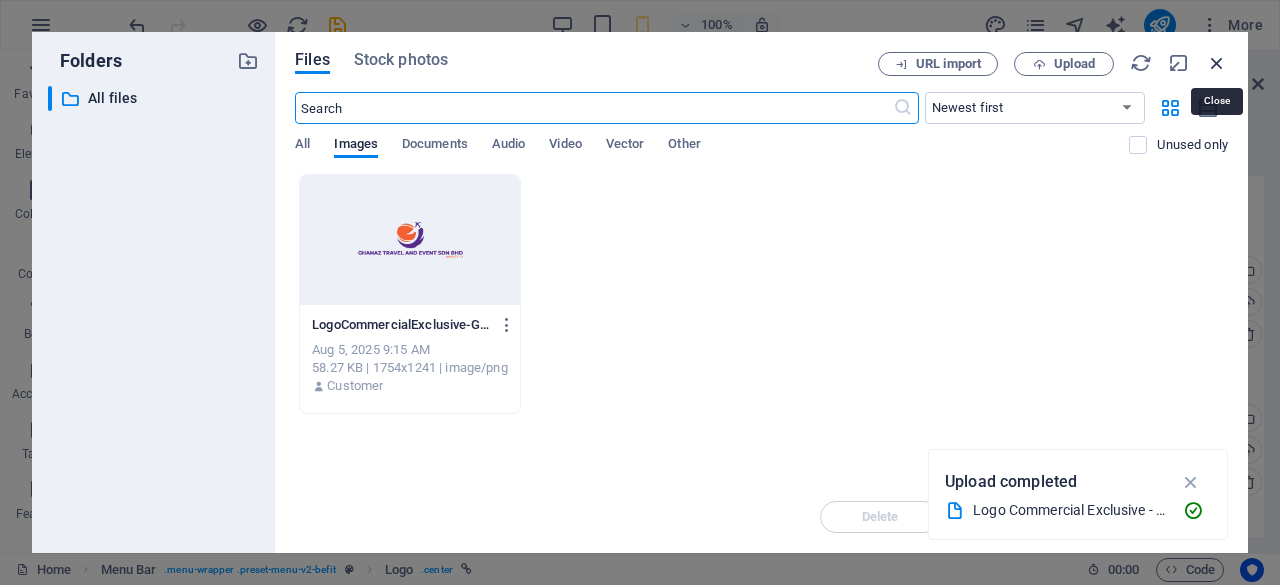 click at bounding box center (1217, 63) 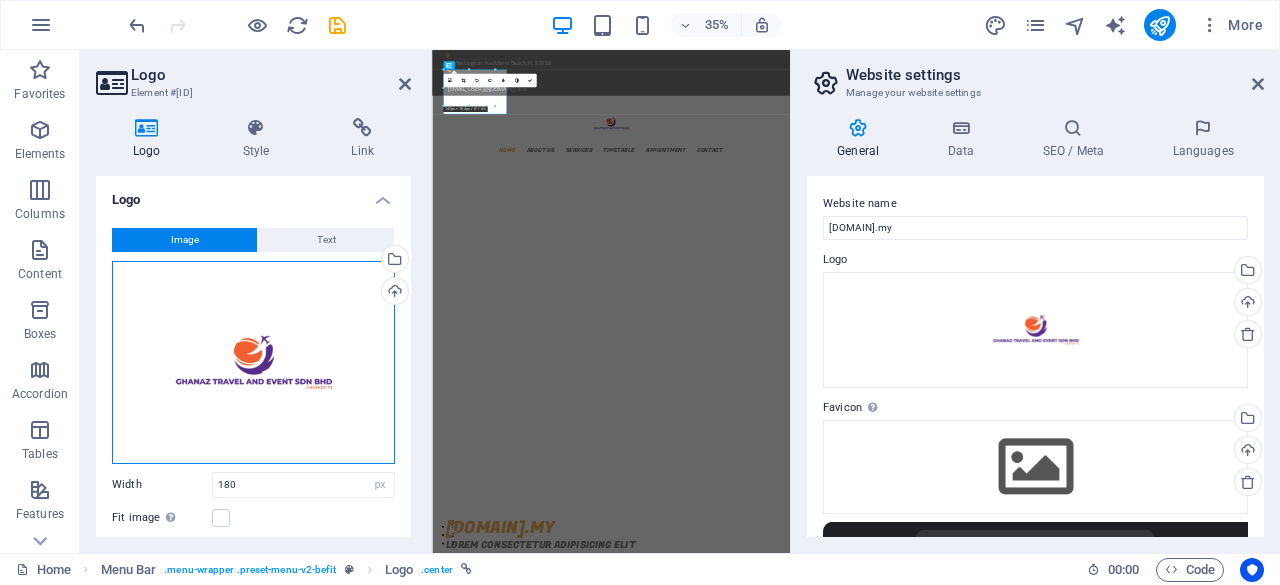 click on "Drag files here, click to choose files or select files from Files or our free stock photos & videos" at bounding box center (253, 362) 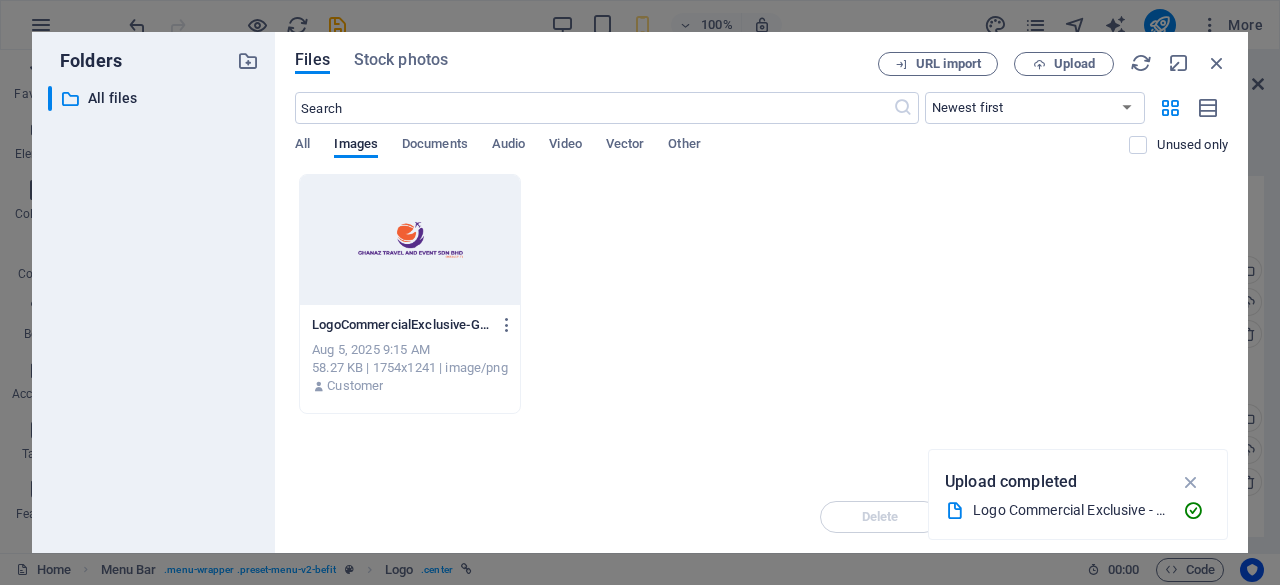 click at bounding box center (410, 240) 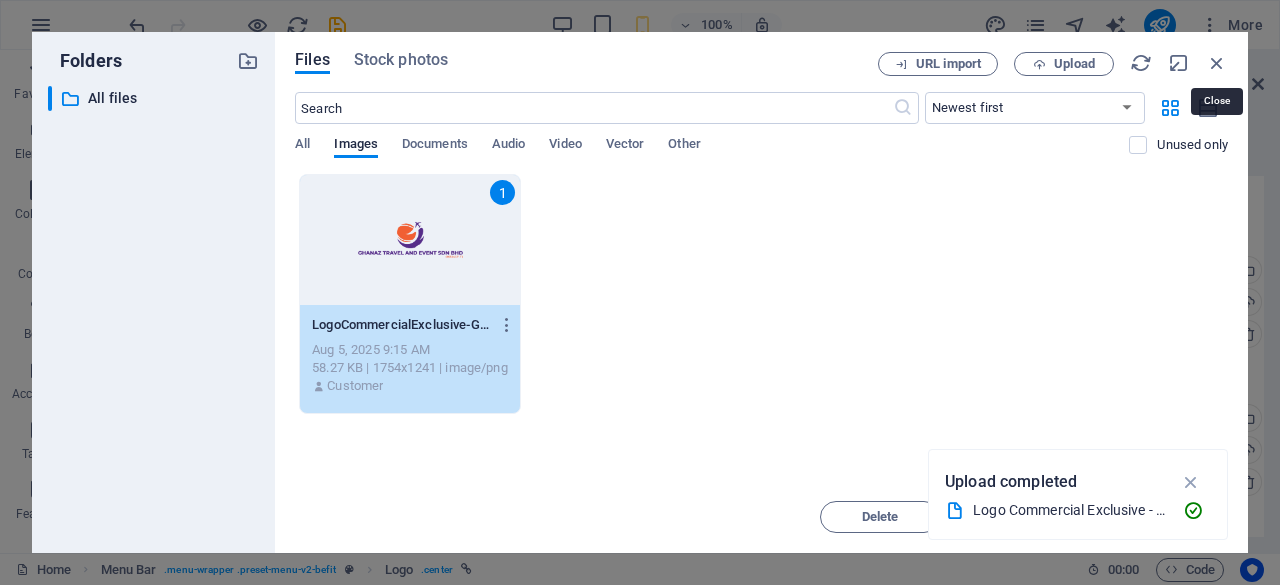 click at bounding box center [1217, 63] 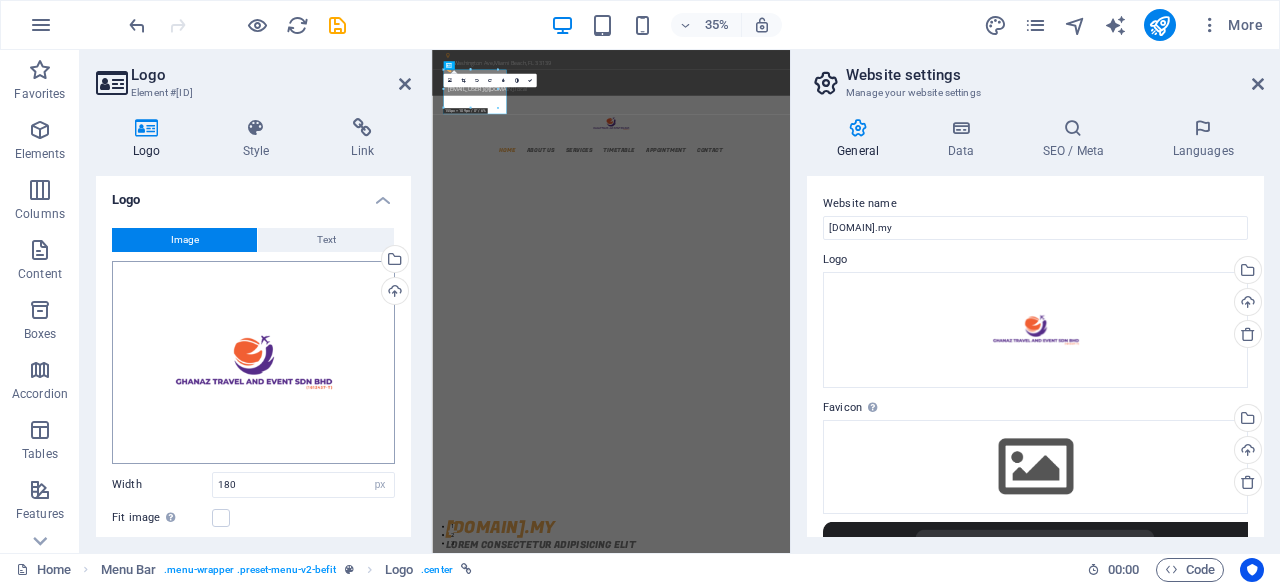 scroll, scrollTop: 100, scrollLeft: 0, axis: vertical 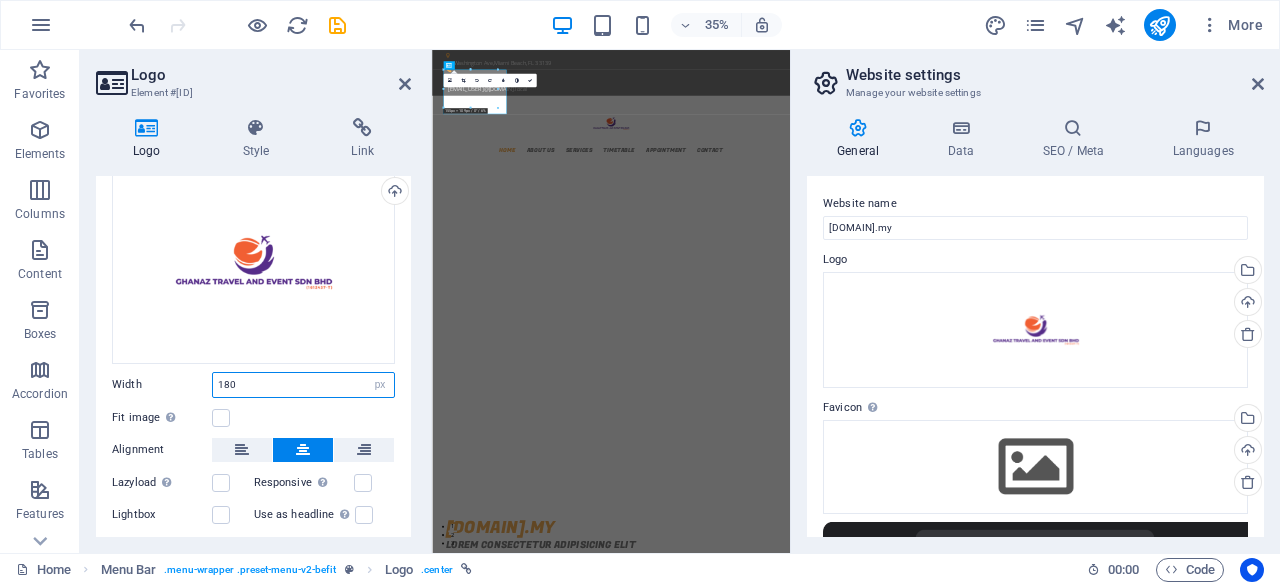 click on "180" at bounding box center (303, 385) 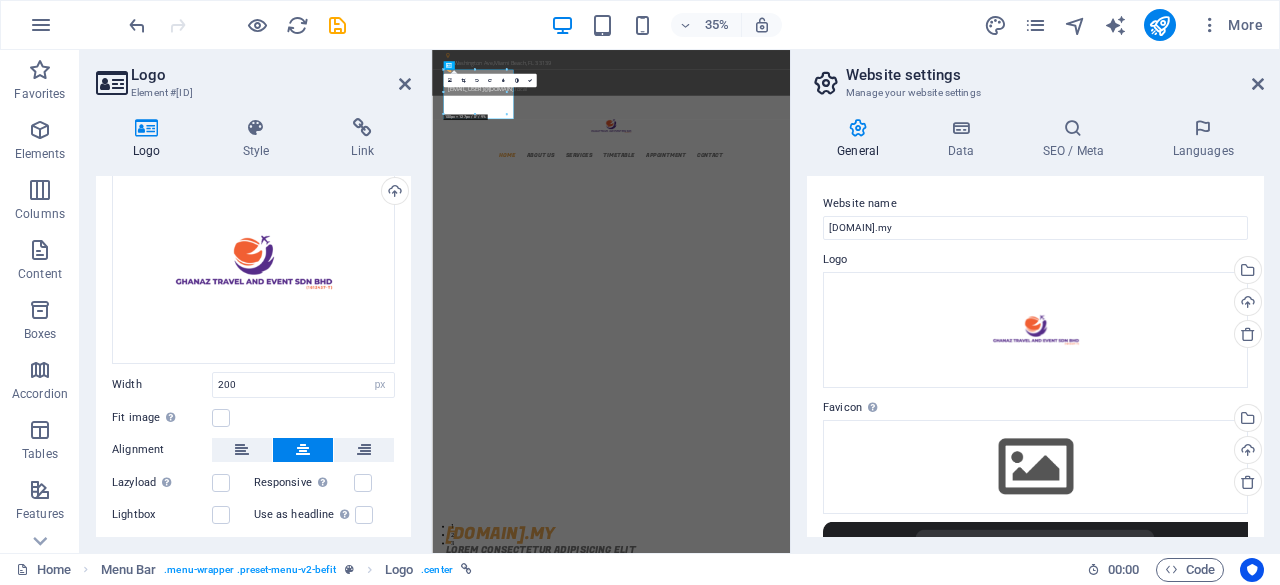 click on "Fit image Automatically fit image to a fixed width and height" at bounding box center [253, 418] 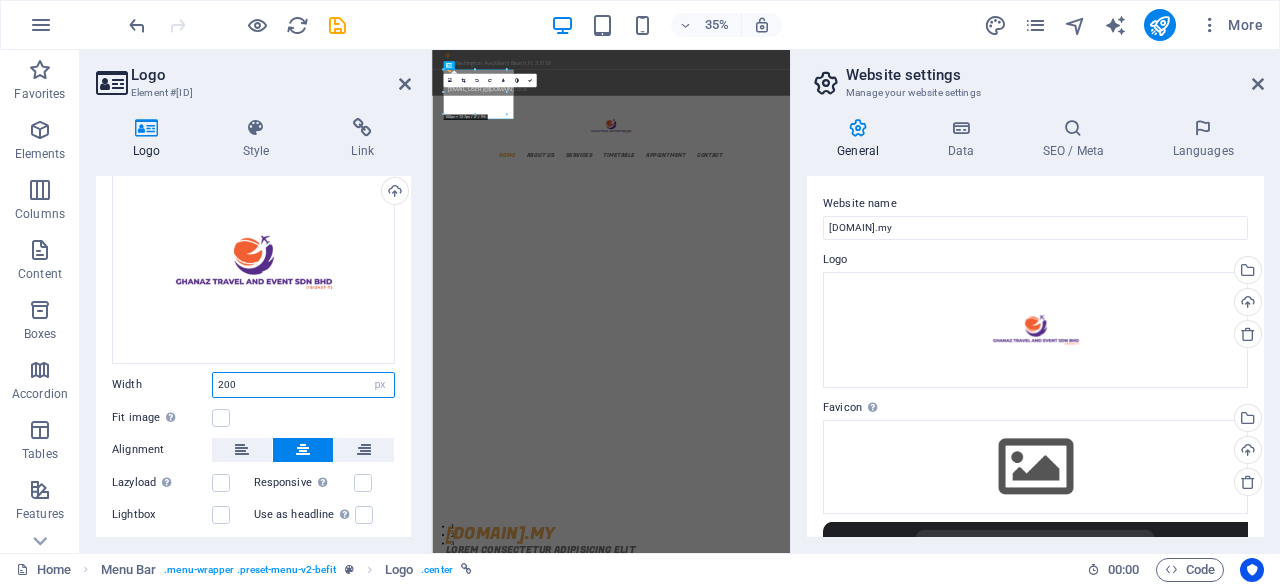 click on "200" at bounding box center (303, 385) 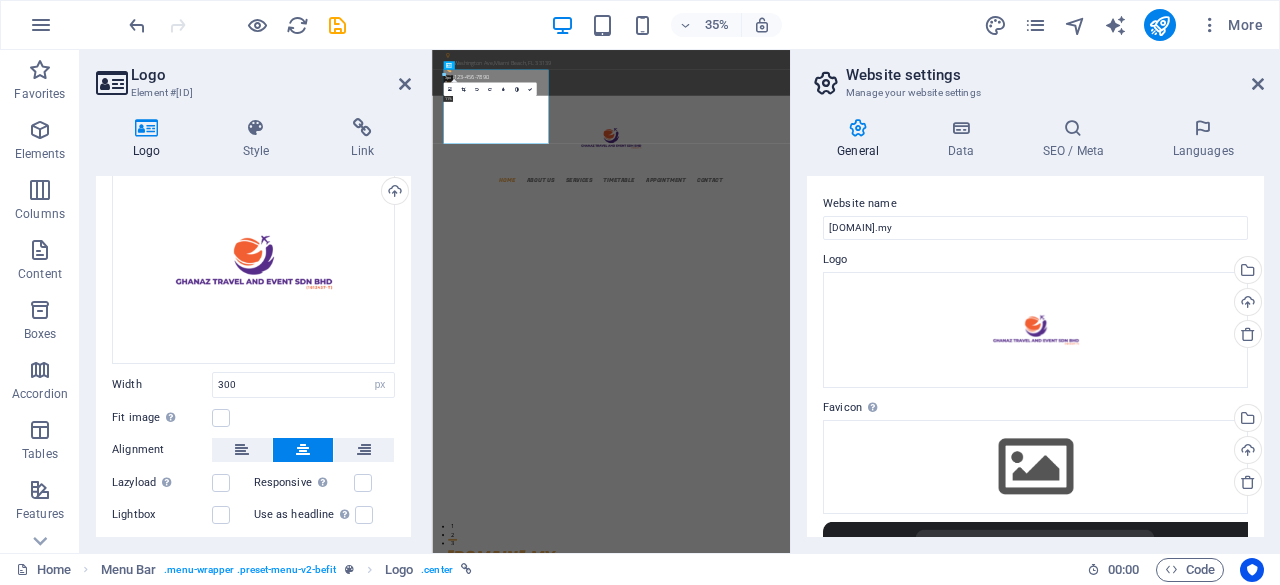 click on "Image Text Drag files here, click to choose files or select files from Files or our free stock photos & videos Select files from the file manager, stock photos, or upload file(s) Upload Width 300 Default auto px rem % em vh vw Fit image Automatically fit image to a fixed width and height Height Default auto px Alignment Lazyload Loading images after the page loads improves page speed. Responsive Automatically load retina image and smartphone optimized sizes. Lightbox Use as headline The image will be wrapped in an H1 headline tag. Useful for giving alternative text the weight of an H1 headline, e.g. for the logo. Leave unchecked if uncertain. Optimized Images are compressed to improve page speed. Position Direction Custom X offset 50 px rem % vh vw Y offset 50 px rem % vh vw Edit design" at bounding box center (253, 343) 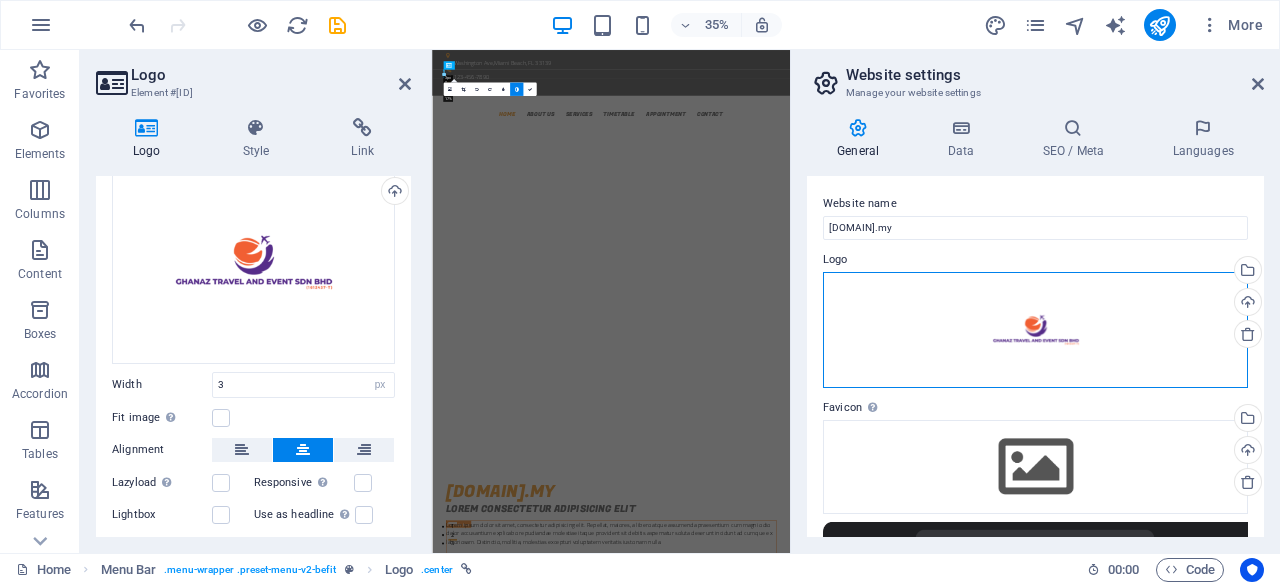 click on "Drag files here, click to choose files or select files from Files or our free stock photos & videos" at bounding box center (1035, 330) 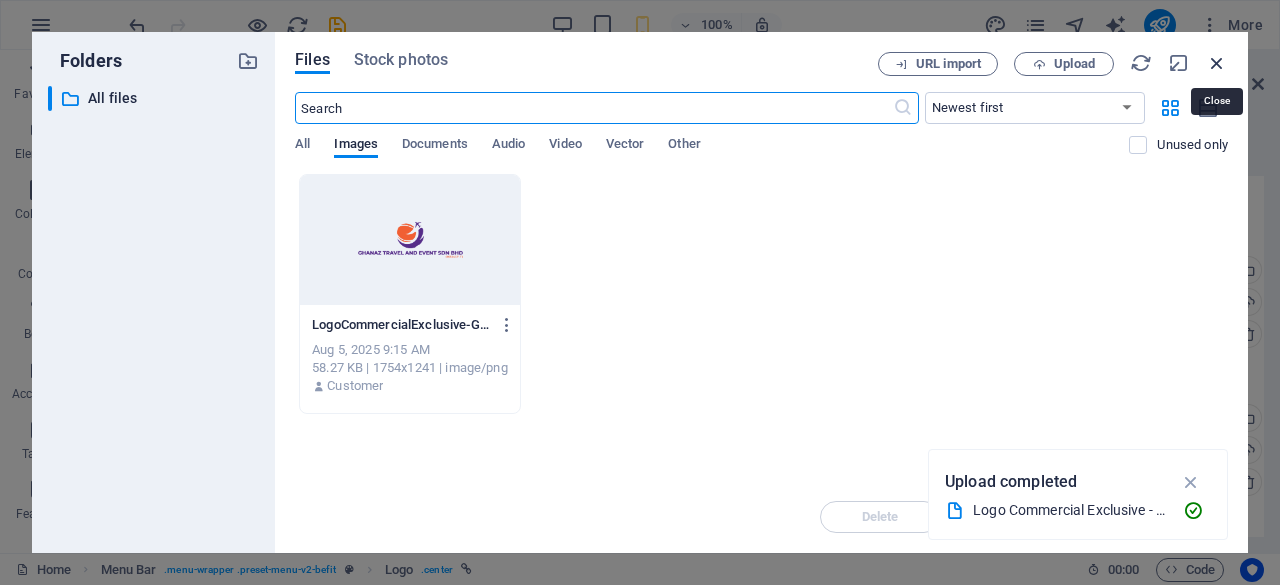 click at bounding box center [1217, 63] 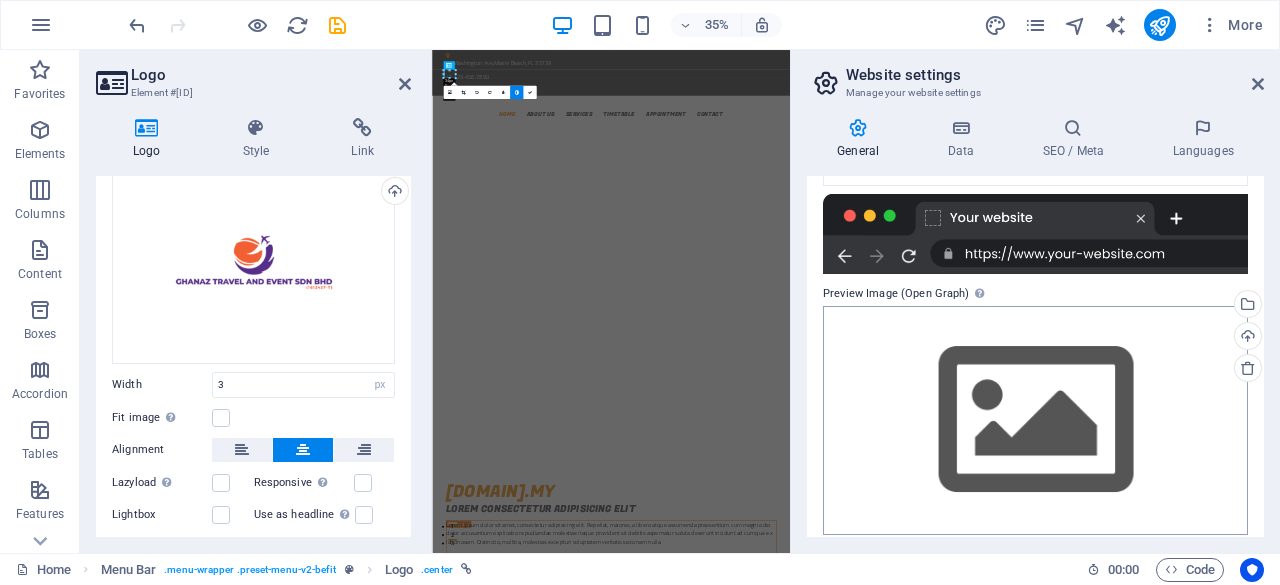 scroll, scrollTop: 342, scrollLeft: 0, axis: vertical 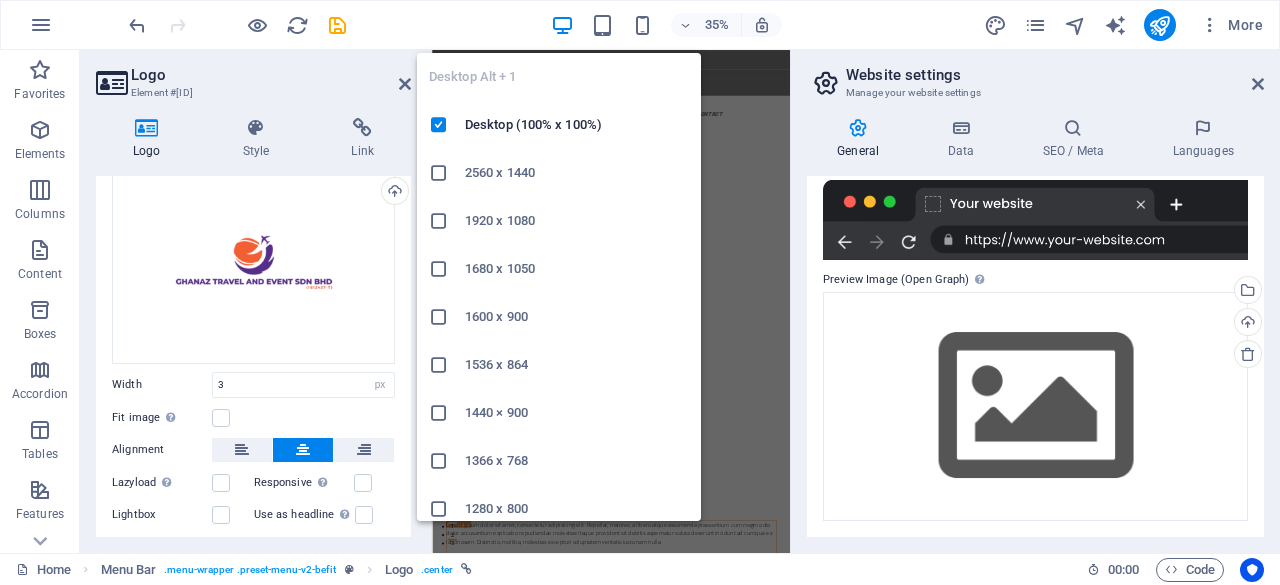 click at bounding box center (562, 25) 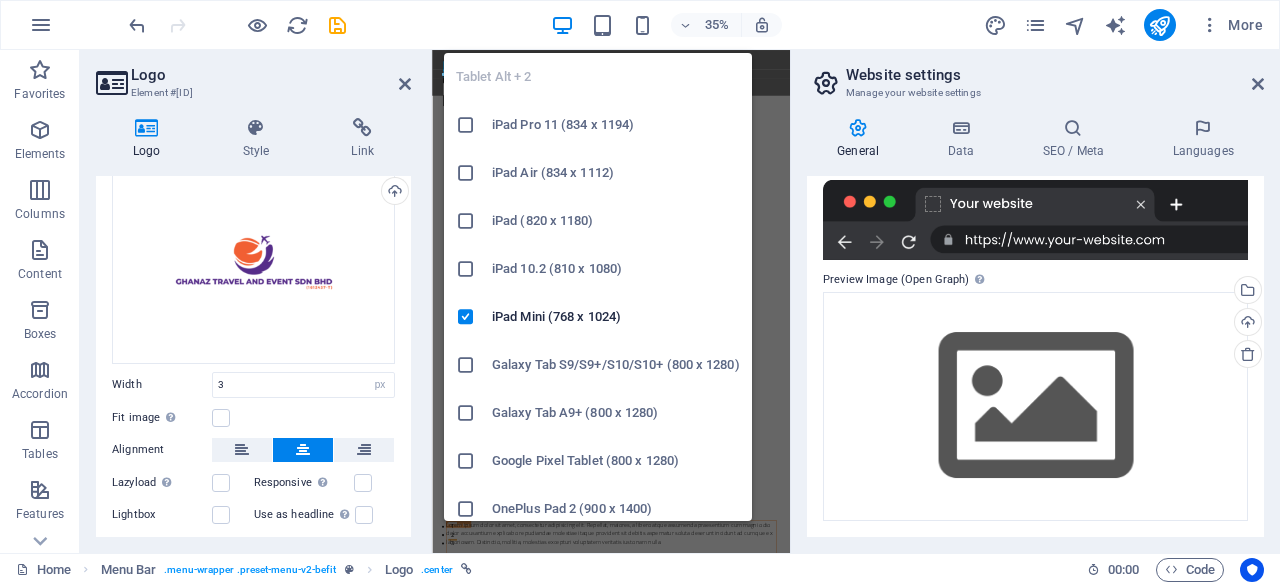 click on "35%" at bounding box center (666, 25) 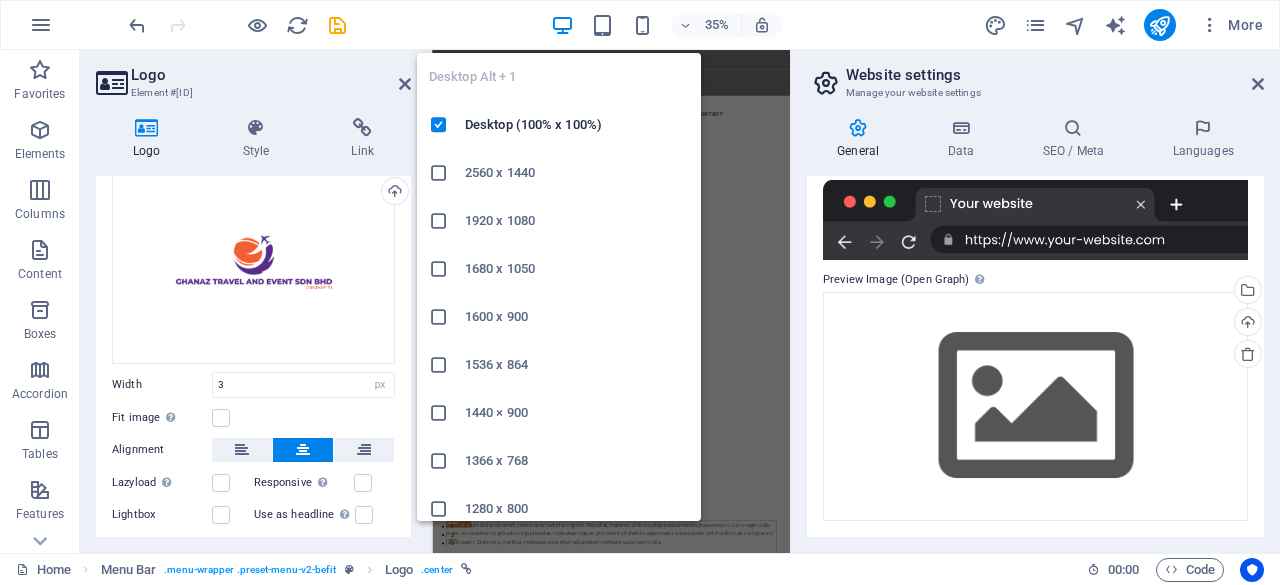 click on "Desktop Alt + 1 Desktop (100% x 100%) 2560 x 1440 1920 x 1080 1680 x 1050 1600 x 900 1536 x 864 1440 × 900 1366 x 768 1280 x 800 1280 x 720 iPad Pro 12.9/13 (1024 x 1366) Galaxy Tab S9/S10 Ultra (1024 x 1366)" at bounding box center [559, 279] 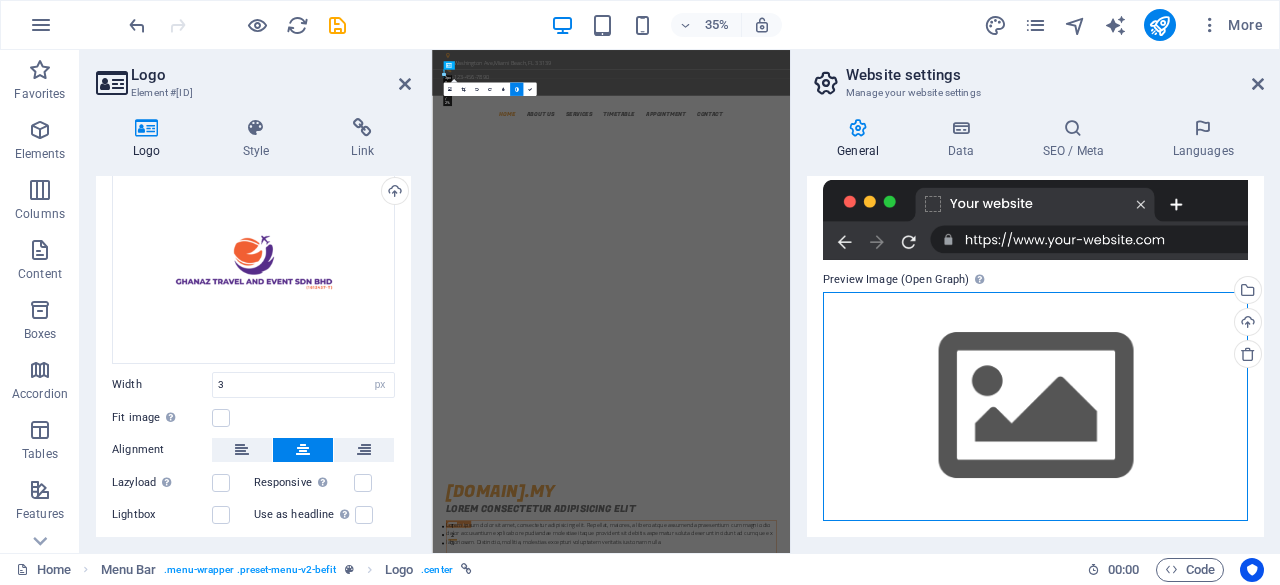 click on "Drag files here, click to choose files or select files from Files or our free stock photos & videos" at bounding box center (1035, 406) 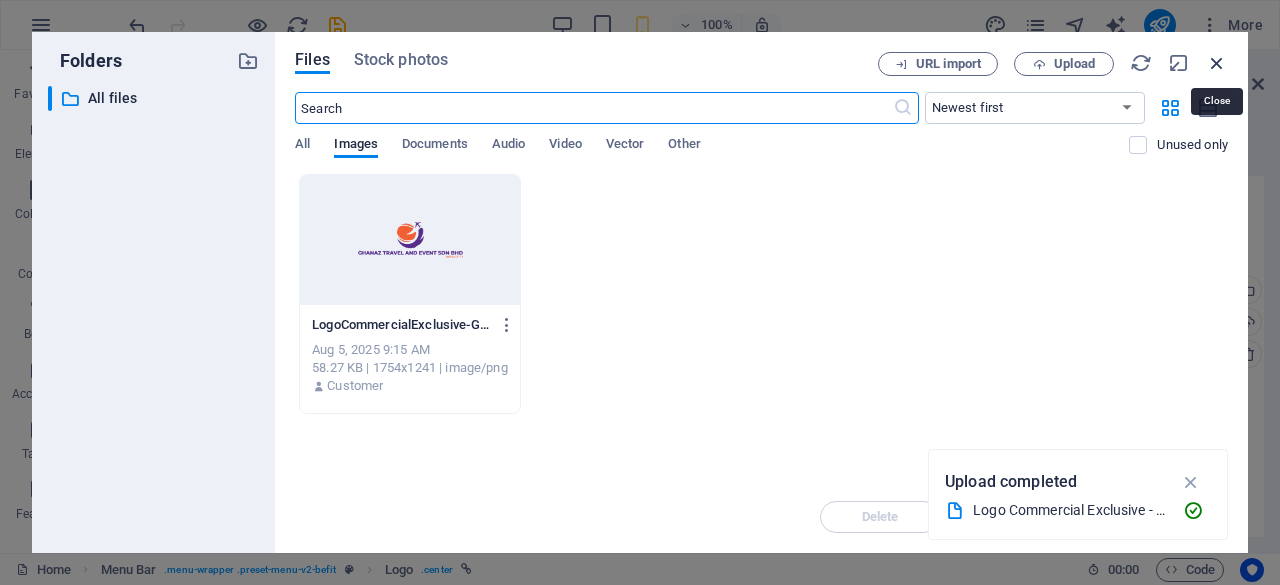 click at bounding box center (1217, 63) 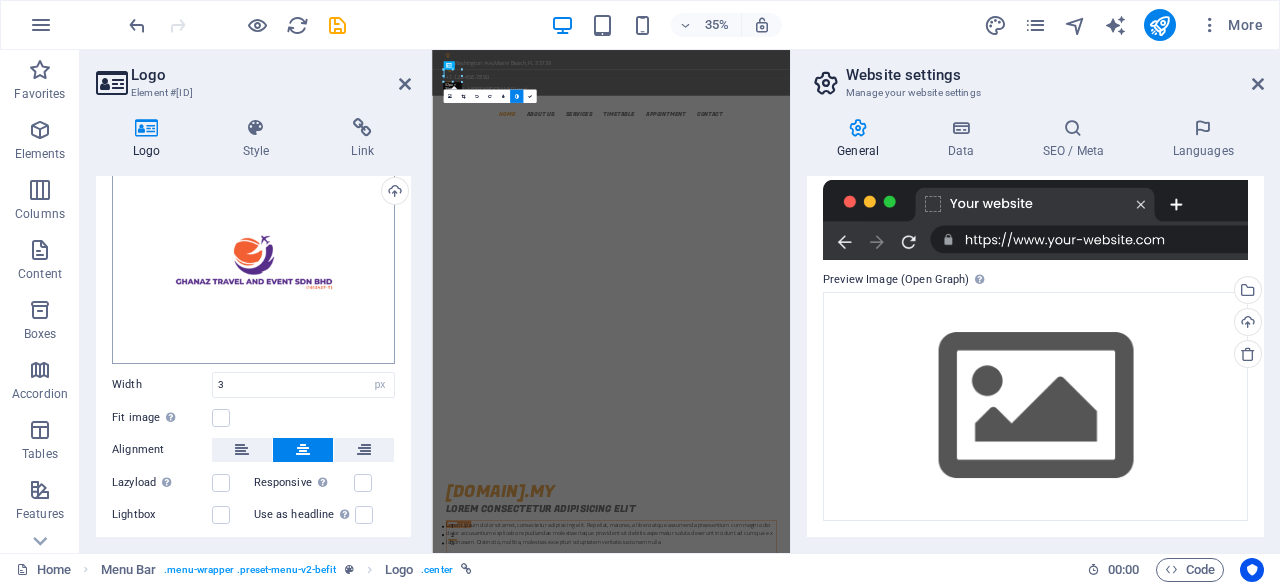 scroll, scrollTop: 0, scrollLeft: 0, axis: both 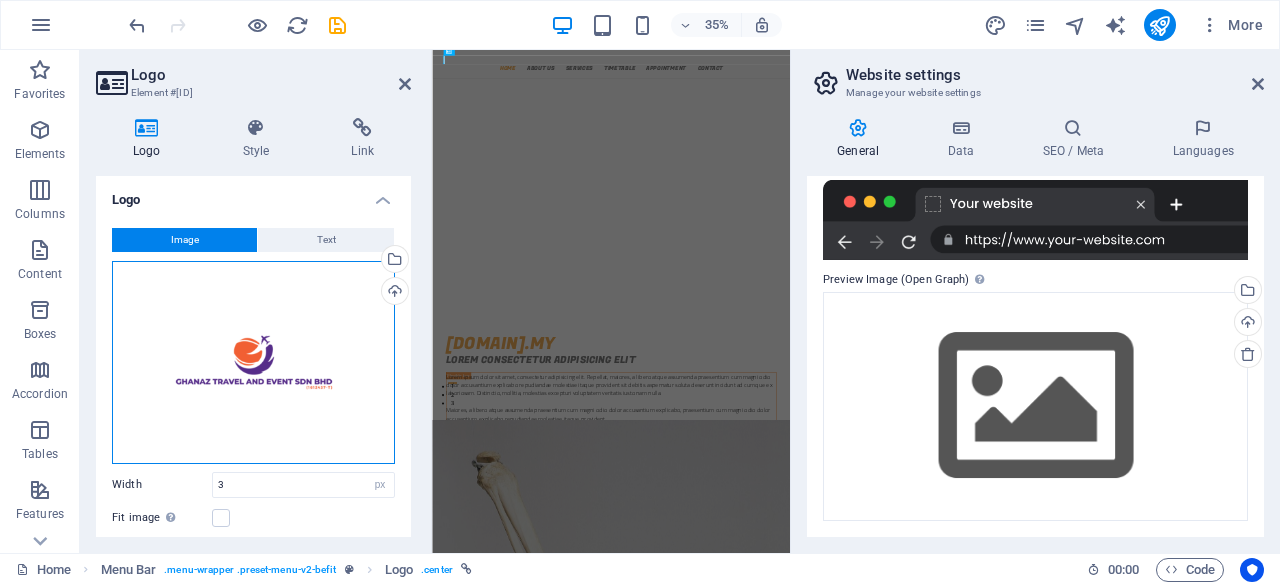 click on "Drag files here, click to choose files or select files from Files or our free stock photos & videos" at bounding box center [253, 362] 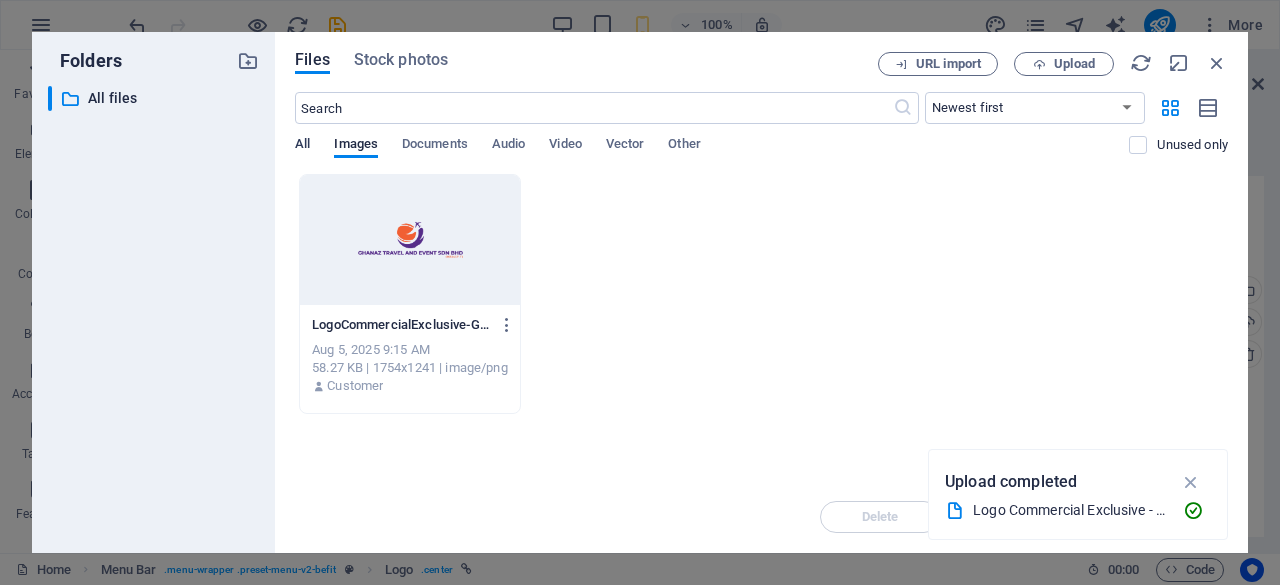 click on "All" at bounding box center (302, 146) 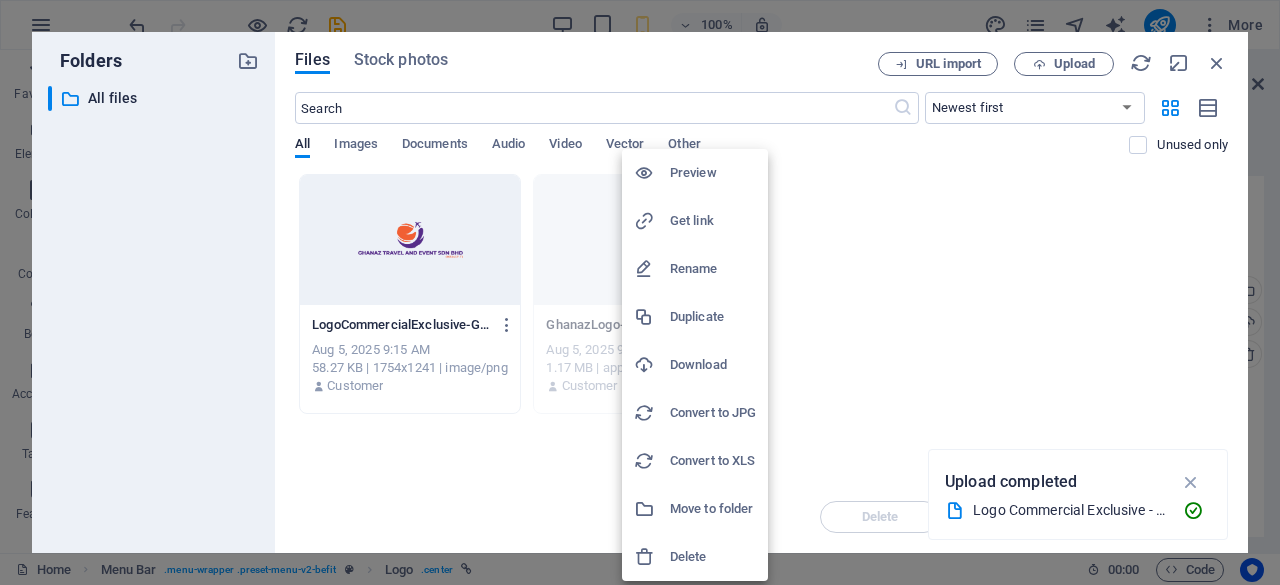 click at bounding box center [640, 292] 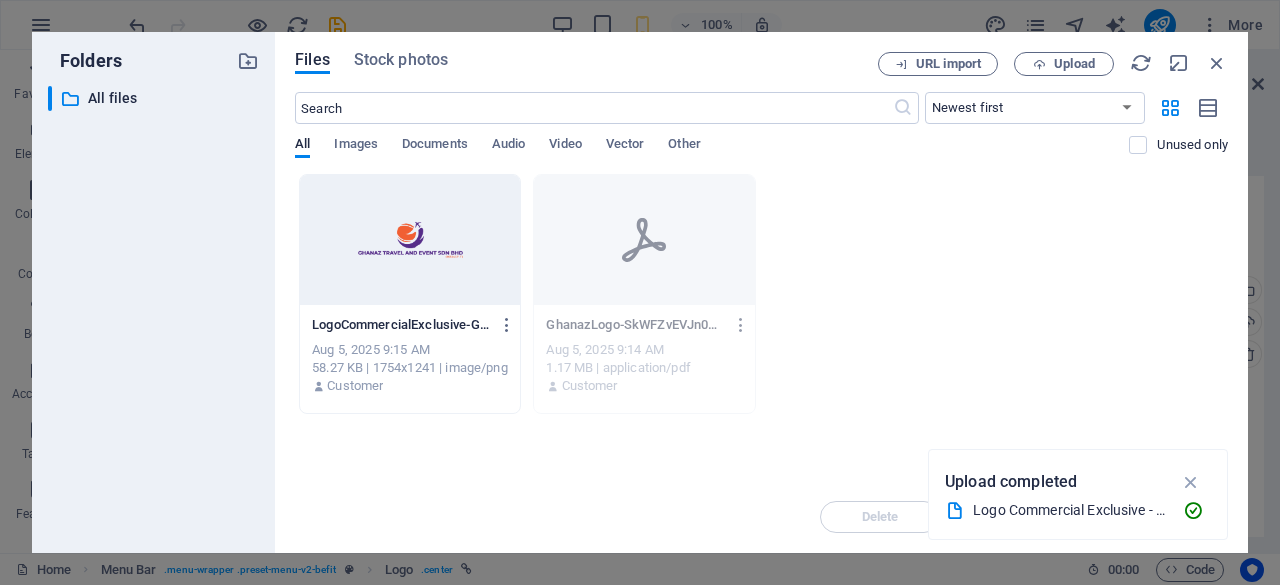 click at bounding box center (741, 325) 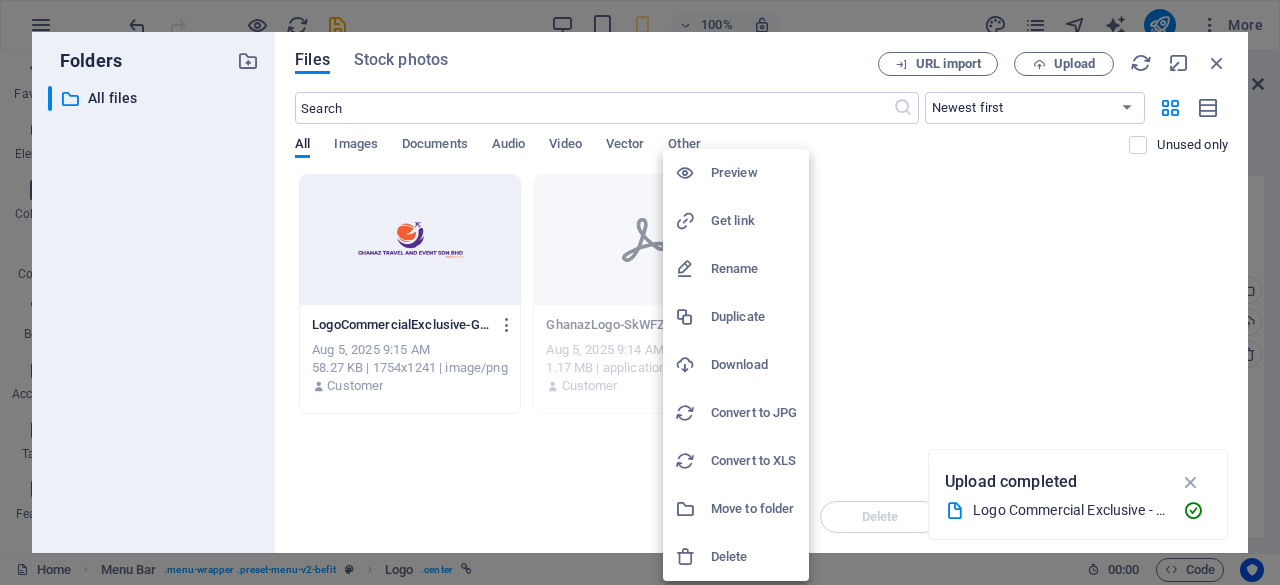 click at bounding box center (640, 292) 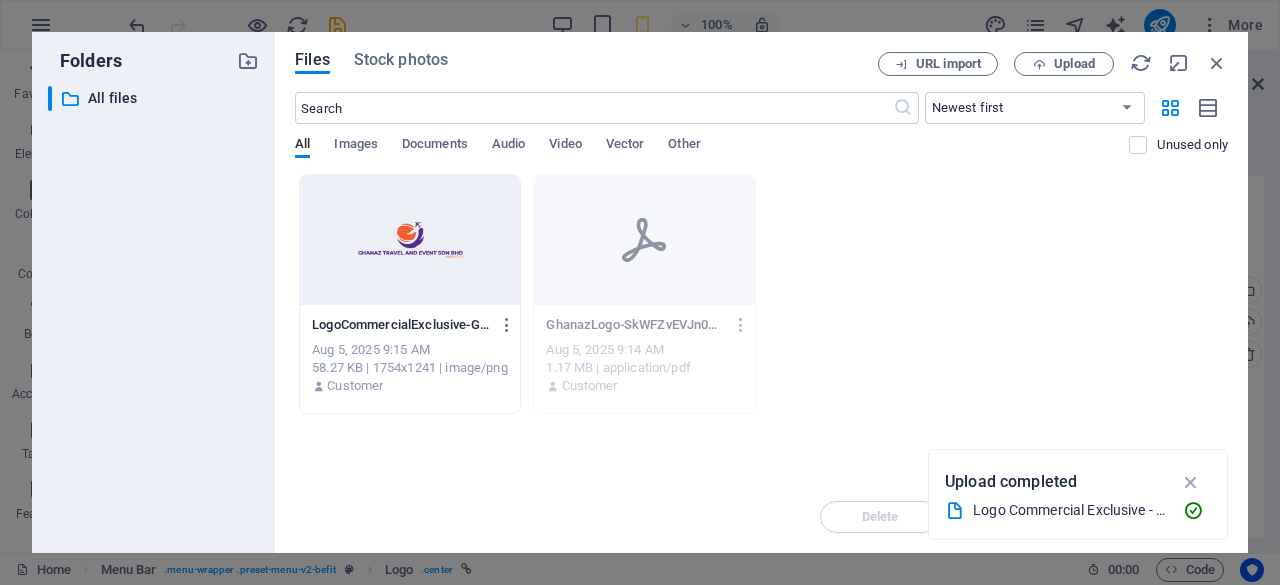click at bounding box center [507, 325] 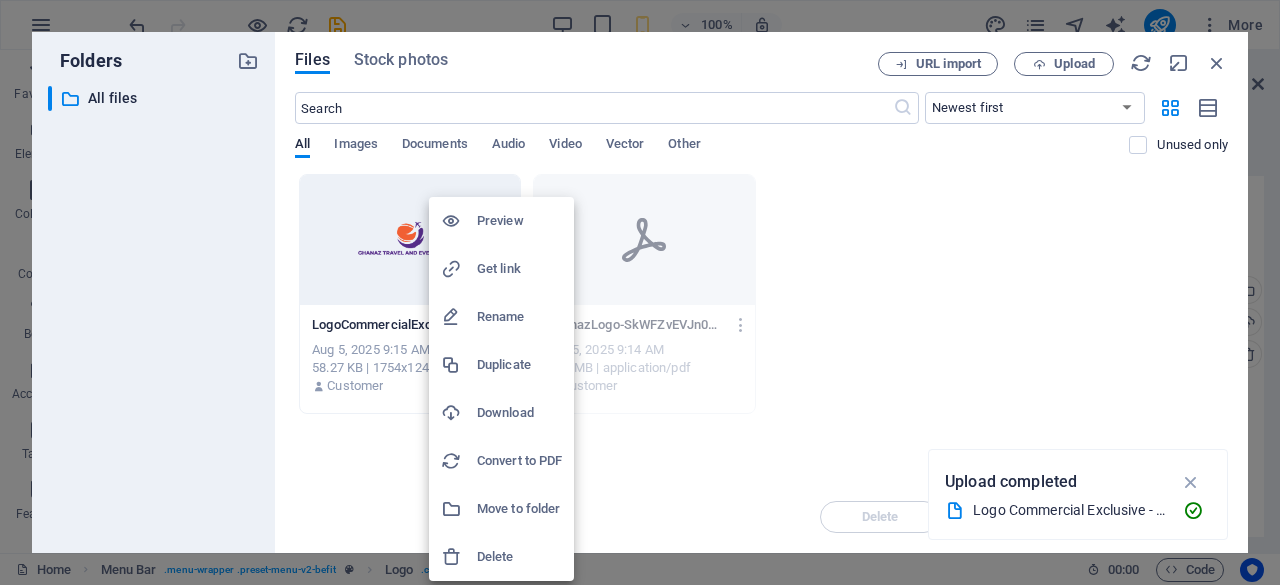 click on "Preview" at bounding box center [519, 221] 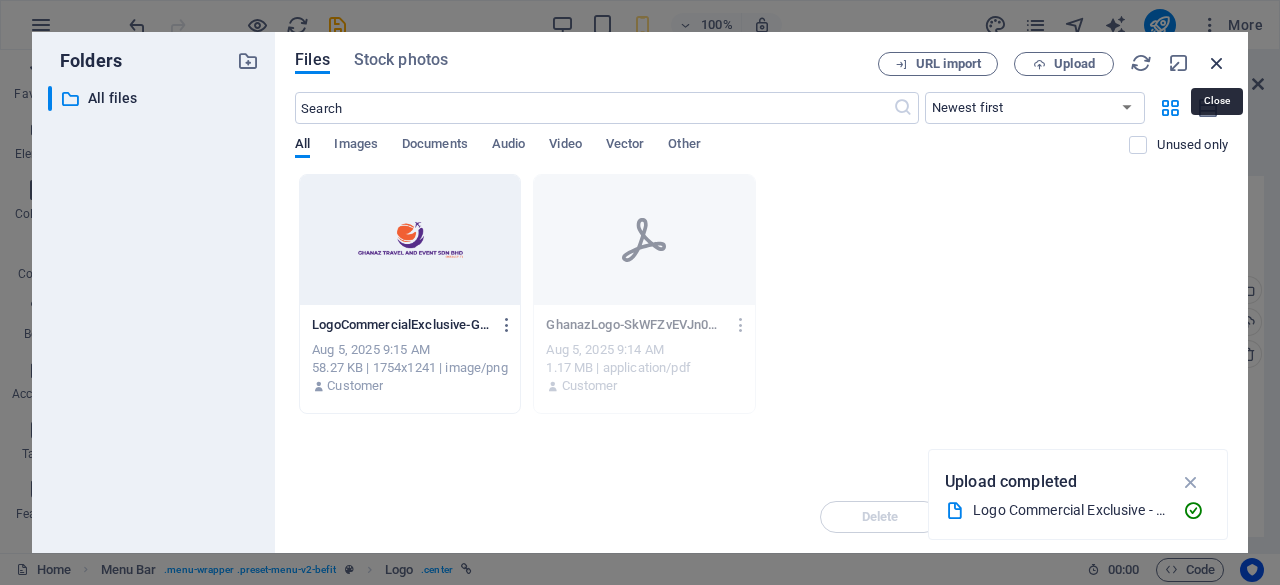click at bounding box center [1217, 63] 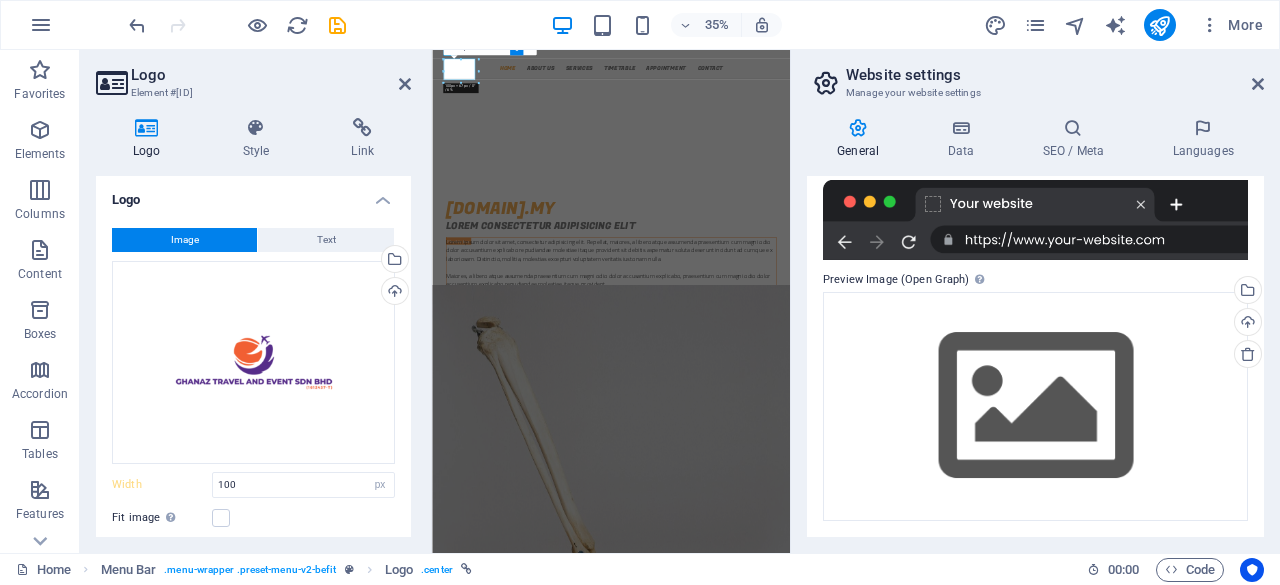type on "3" 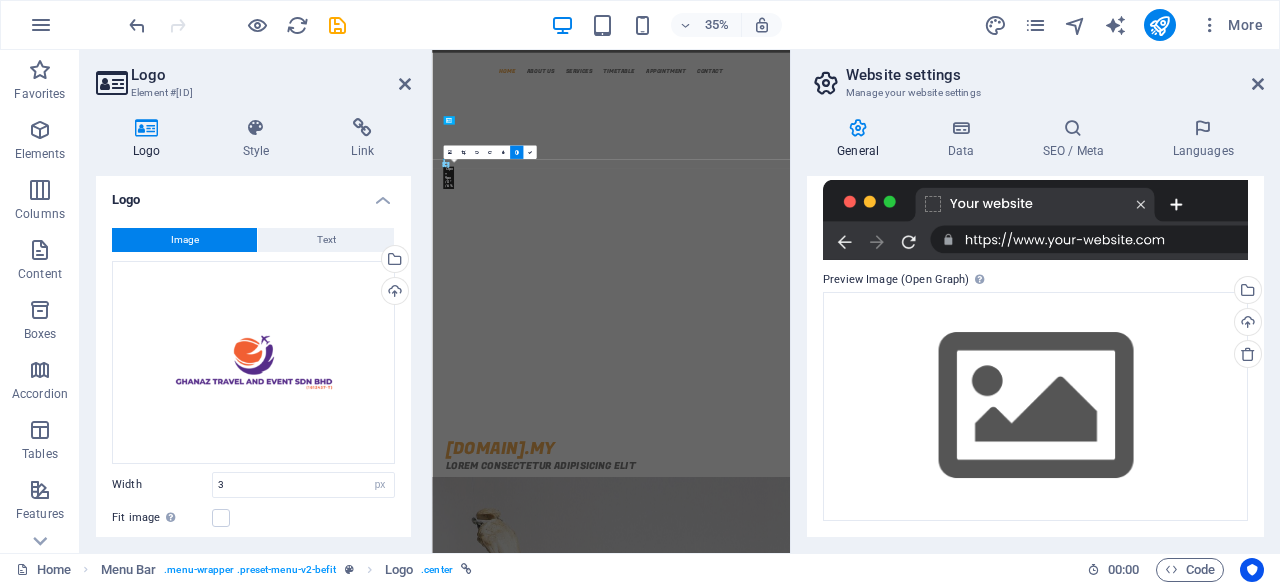 scroll, scrollTop: 0, scrollLeft: 0, axis: both 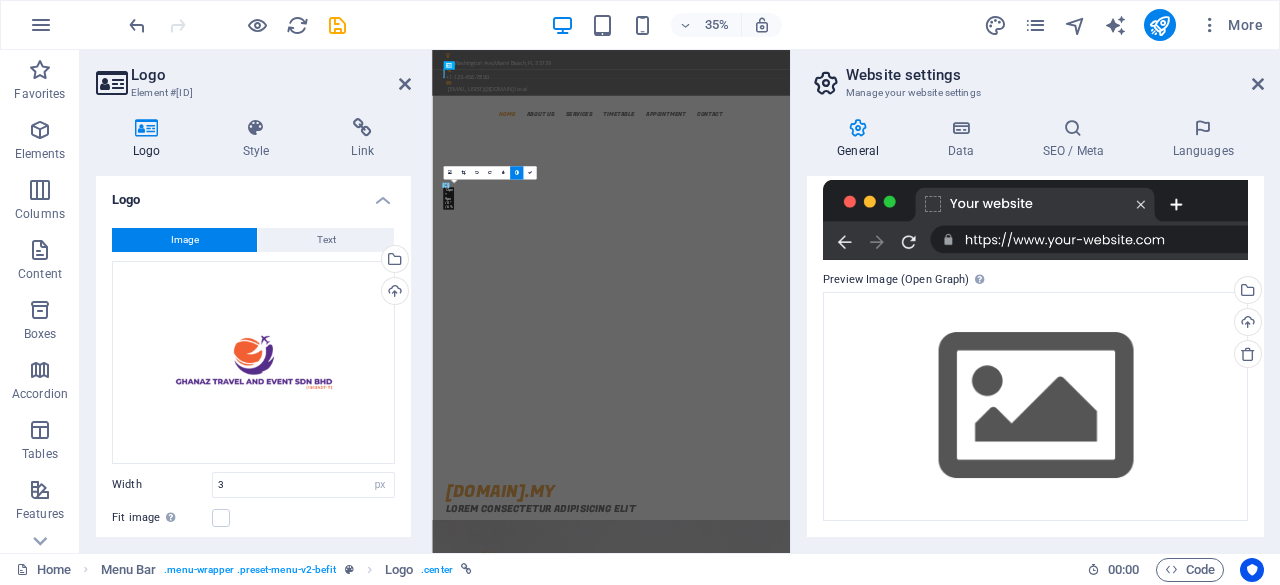 click at bounding box center (-72, 2001) 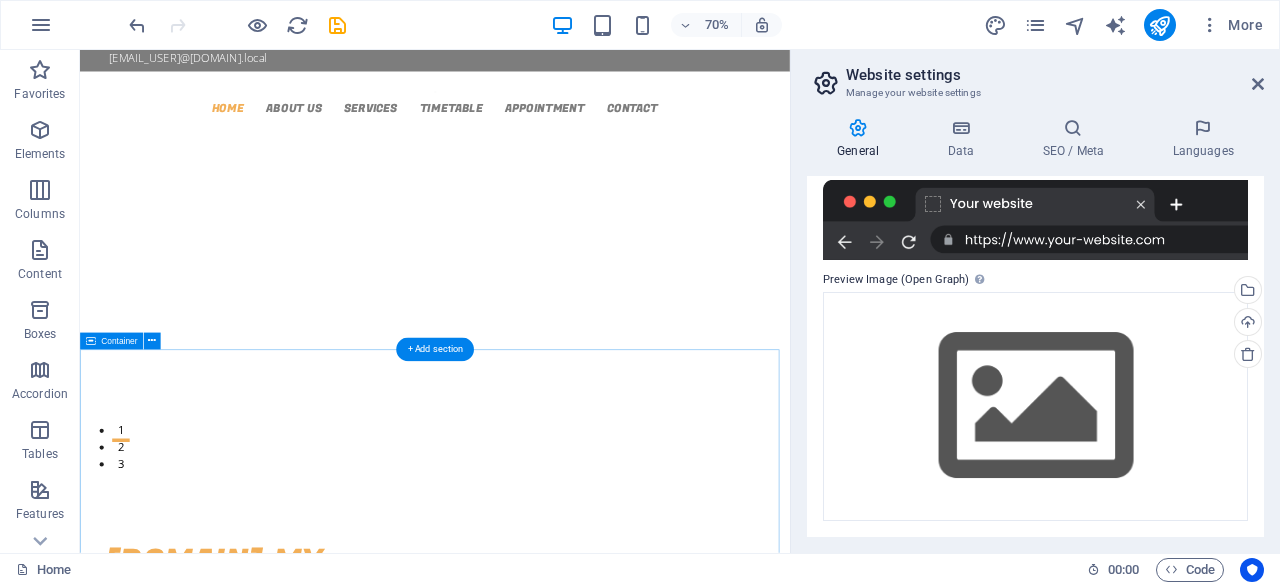 scroll, scrollTop: 0, scrollLeft: 0, axis: both 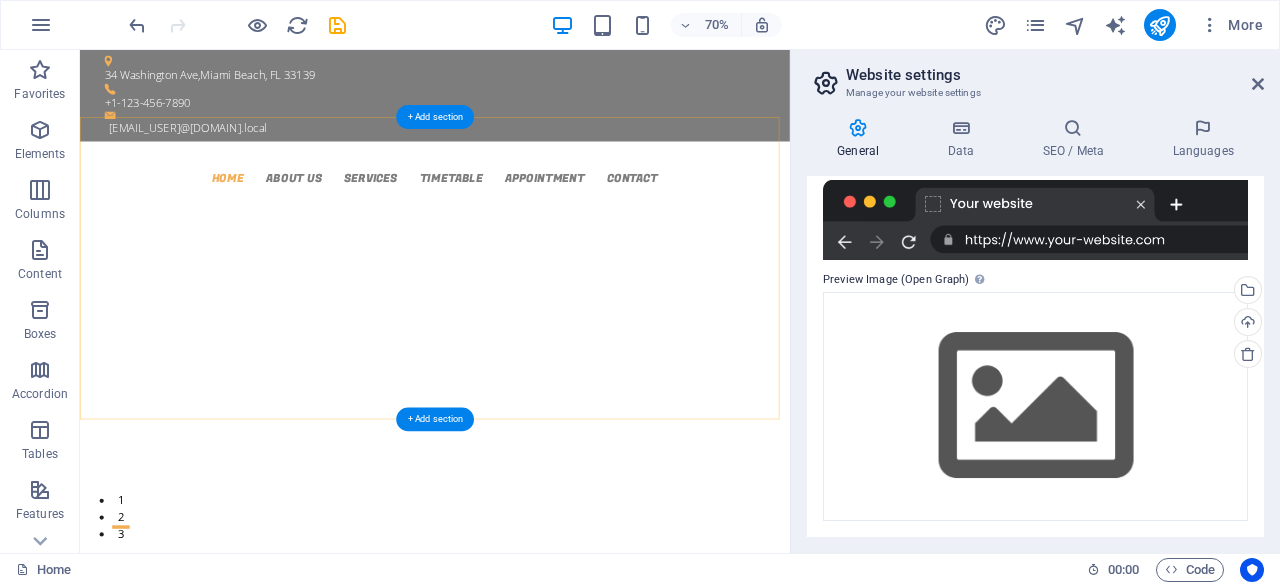 click on "+ Add section" at bounding box center [435, 420] 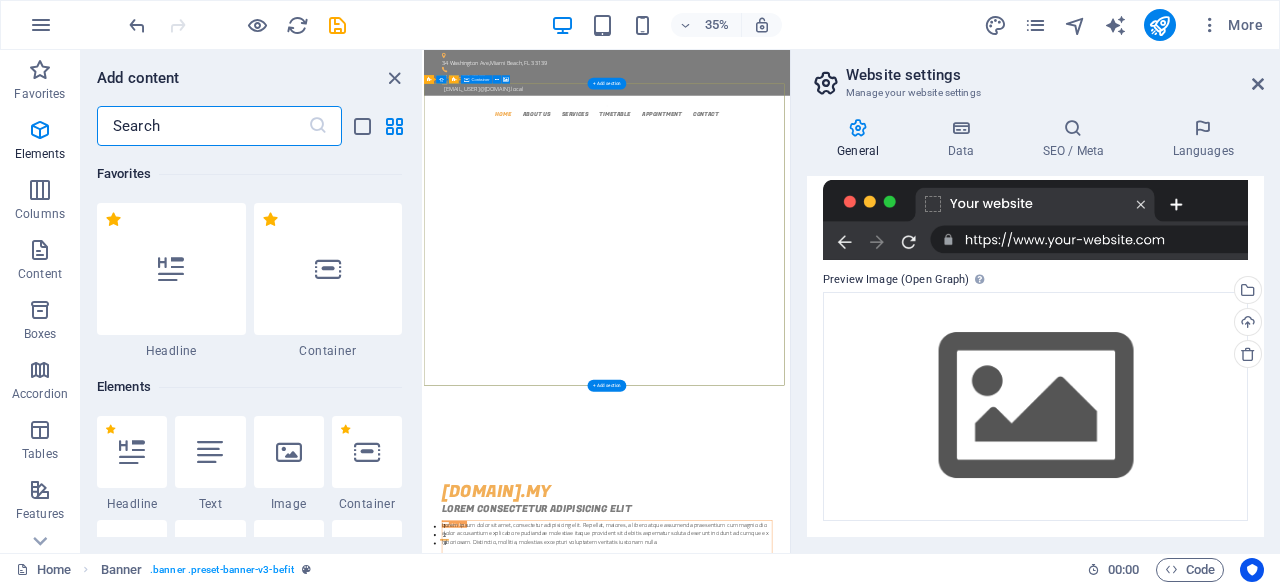 scroll, scrollTop: 3499, scrollLeft: 0, axis: vertical 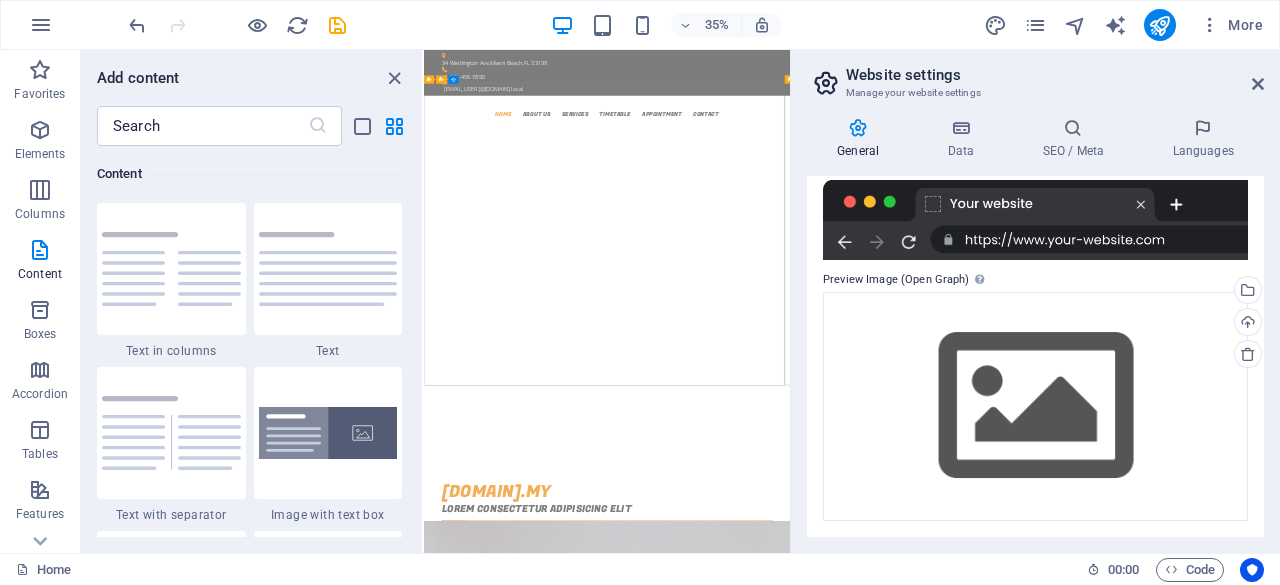 drag, startPoint x: 16, startPoint y: 35, endPoint x: 39, endPoint y: 23, distance: 25.942244 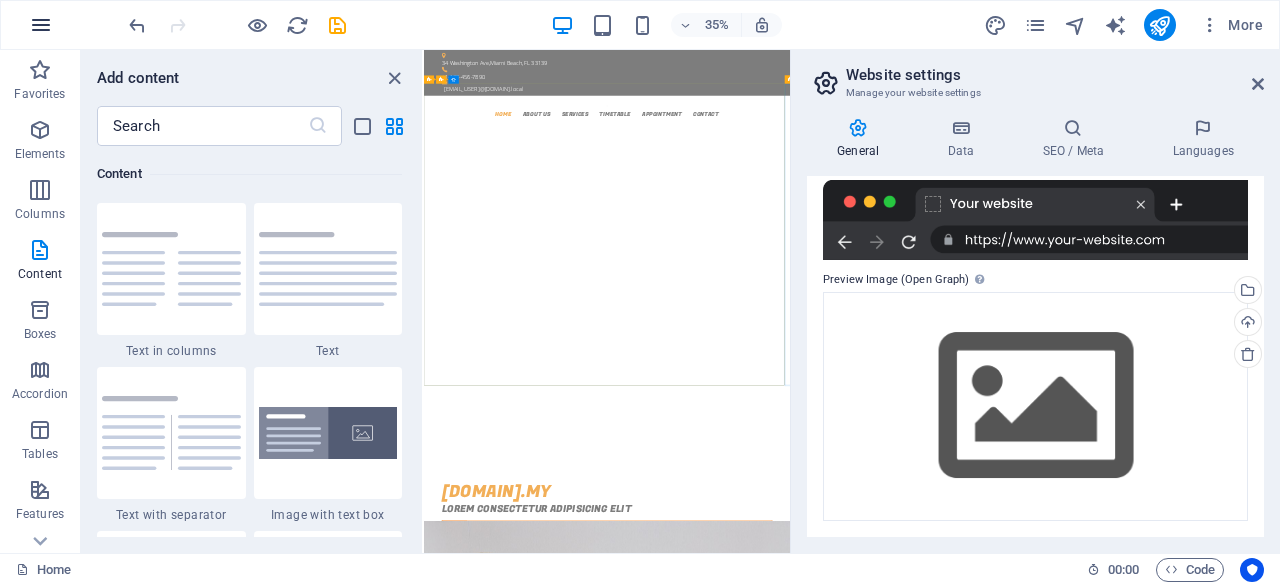 click on "35% More" at bounding box center [640, 25] 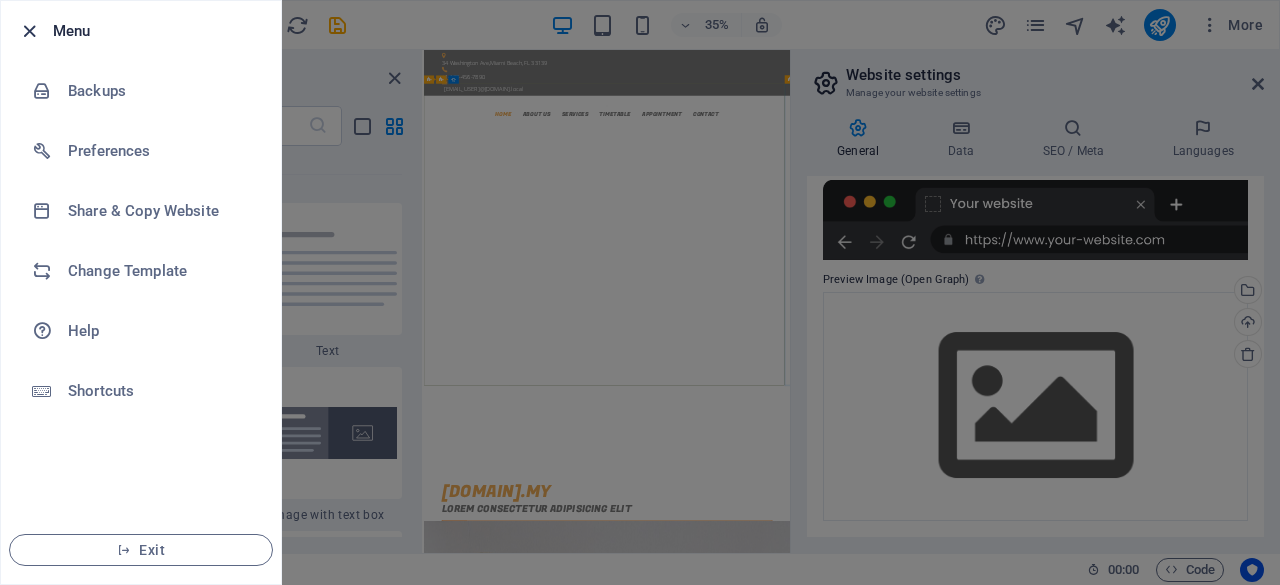 click at bounding box center [29, 31] 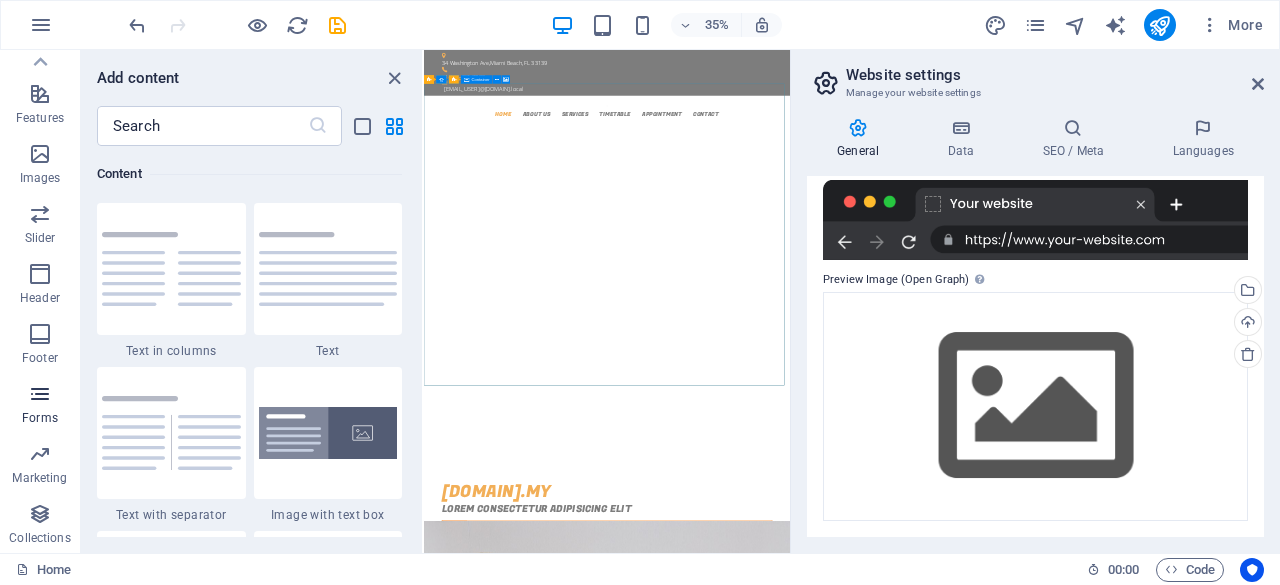 scroll, scrollTop: 0, scrollLeft: 0, axis: both 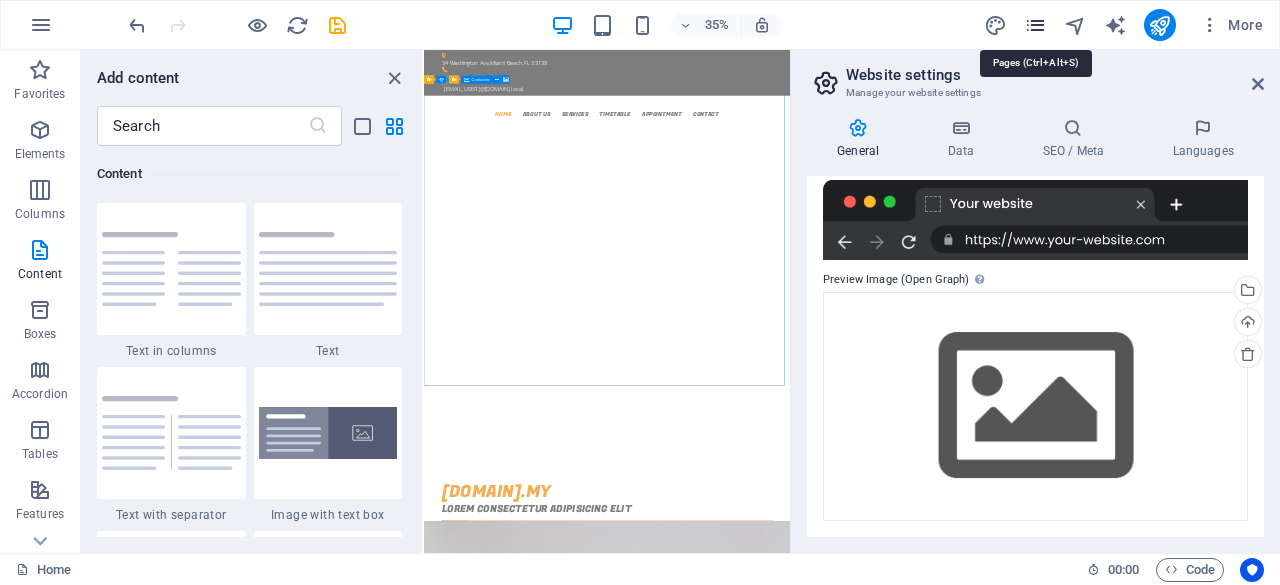 click at bounding box center [1035, 25] 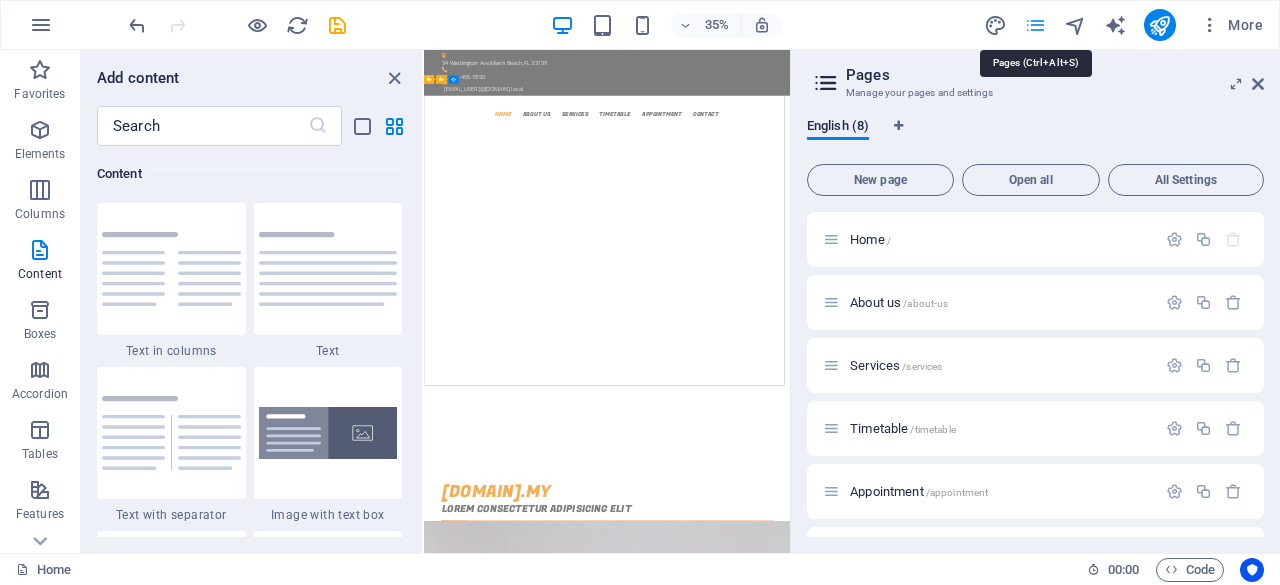 click at bounding box center (1035, 25) 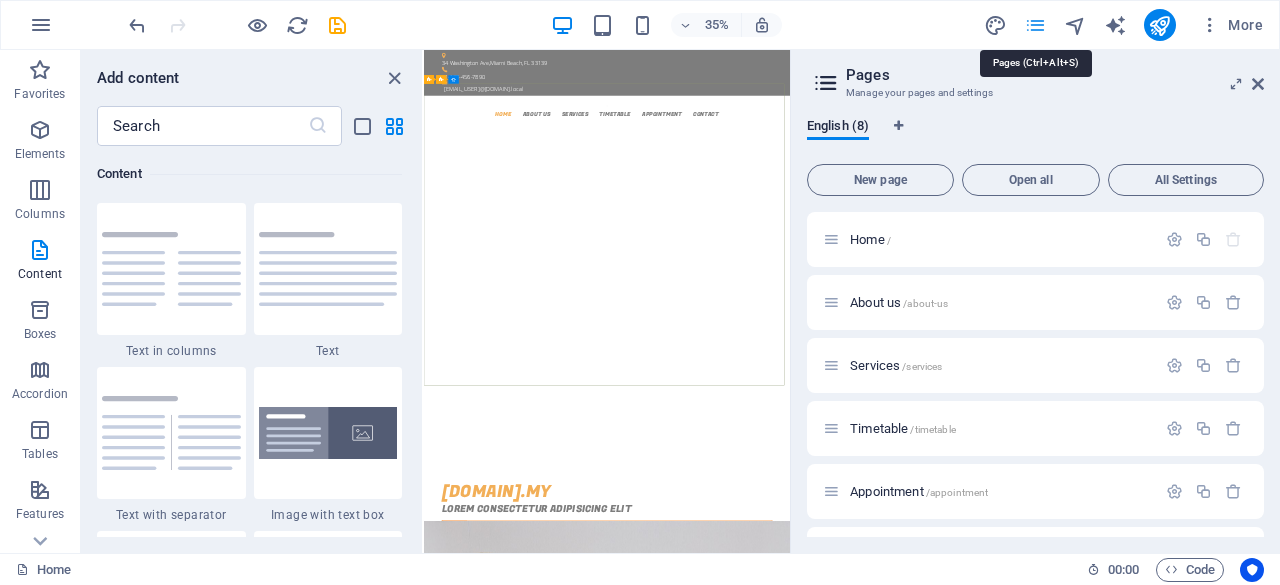 click at bounding box center [1035, 25] 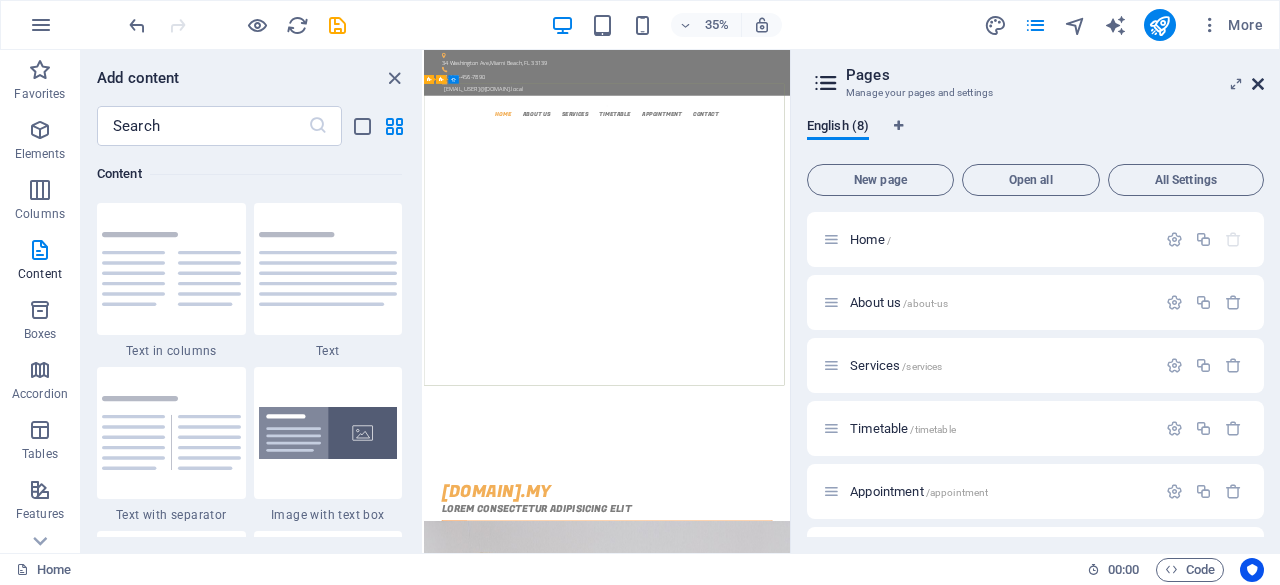 click at bounding box center (1258, 84) 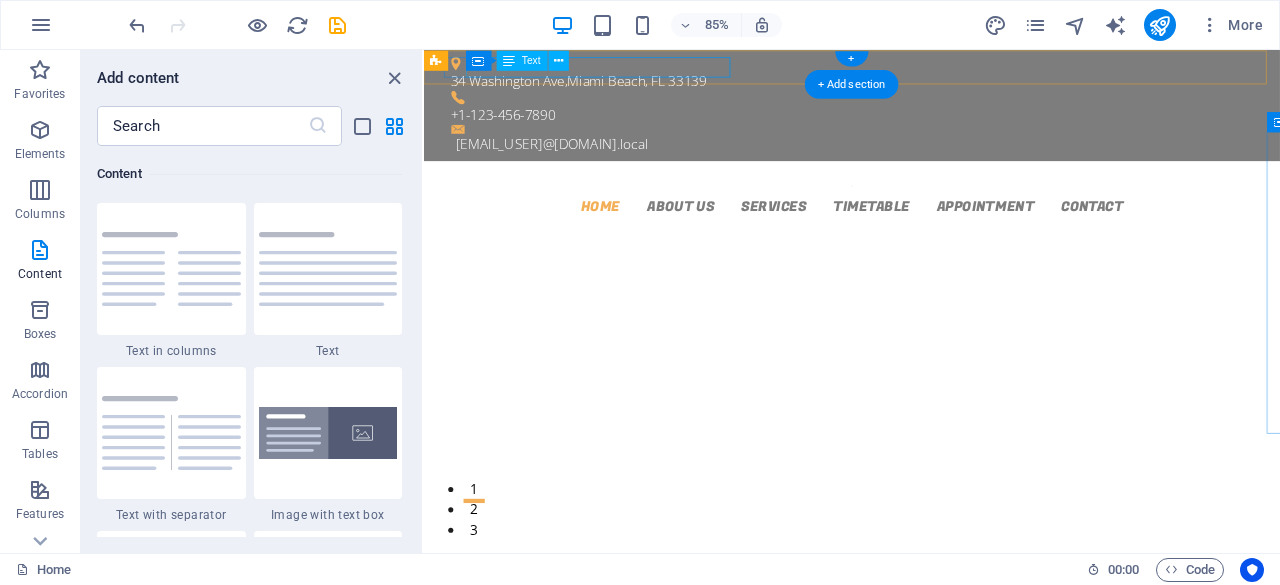 click on "[NUMBER] [STREET] ,  [CITY], [STATE]   [POSTAL_CODE]" at bounding box center [920, 86] 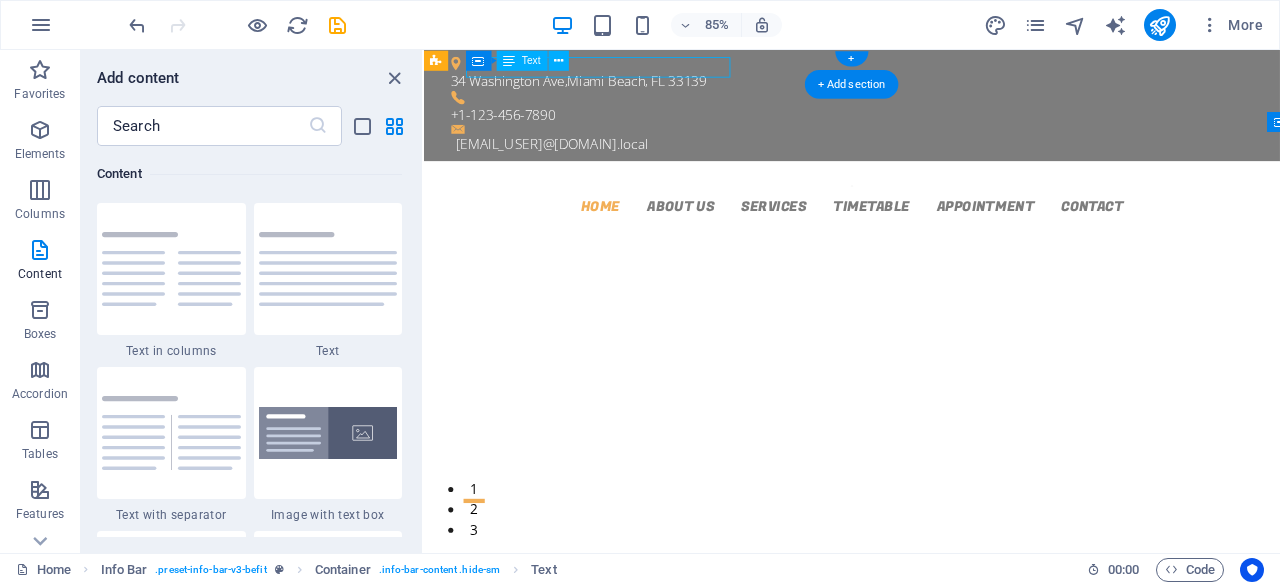 click on "[NUMBER] [STREET] ,  [CITY], [STATE]   [POSTAL_CODE]" at bounding box center [920, 86] 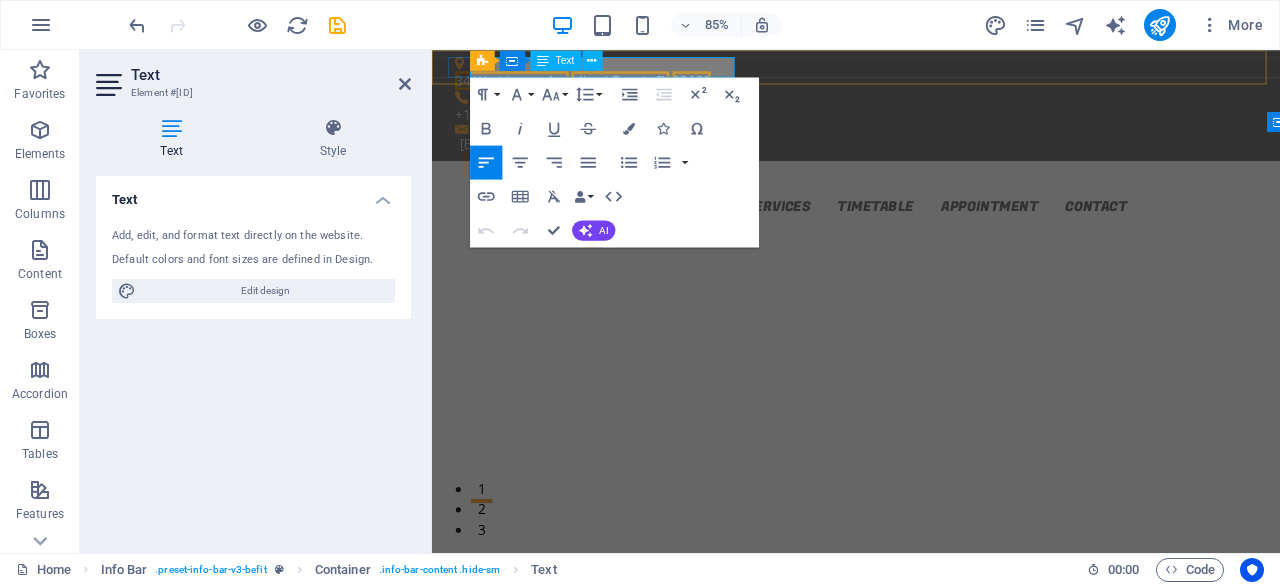 click on "Miami Beach, FL" at bounding box center (653, 86) 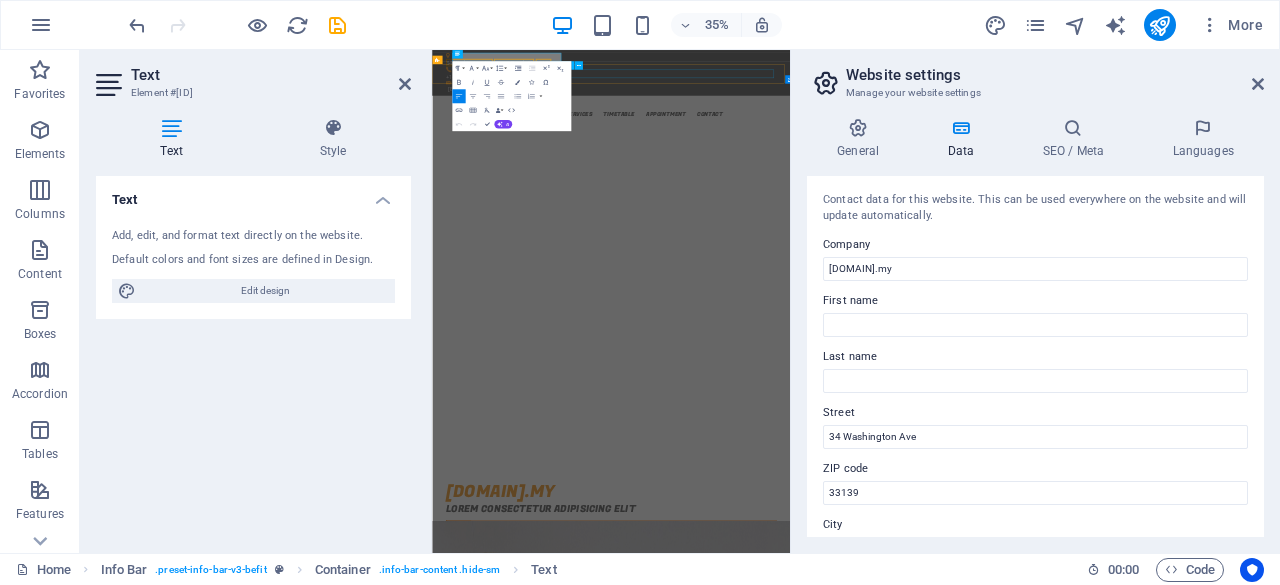 click on "Home About us Services Timetable Appointment Contact" at bounding box center [944, 233] 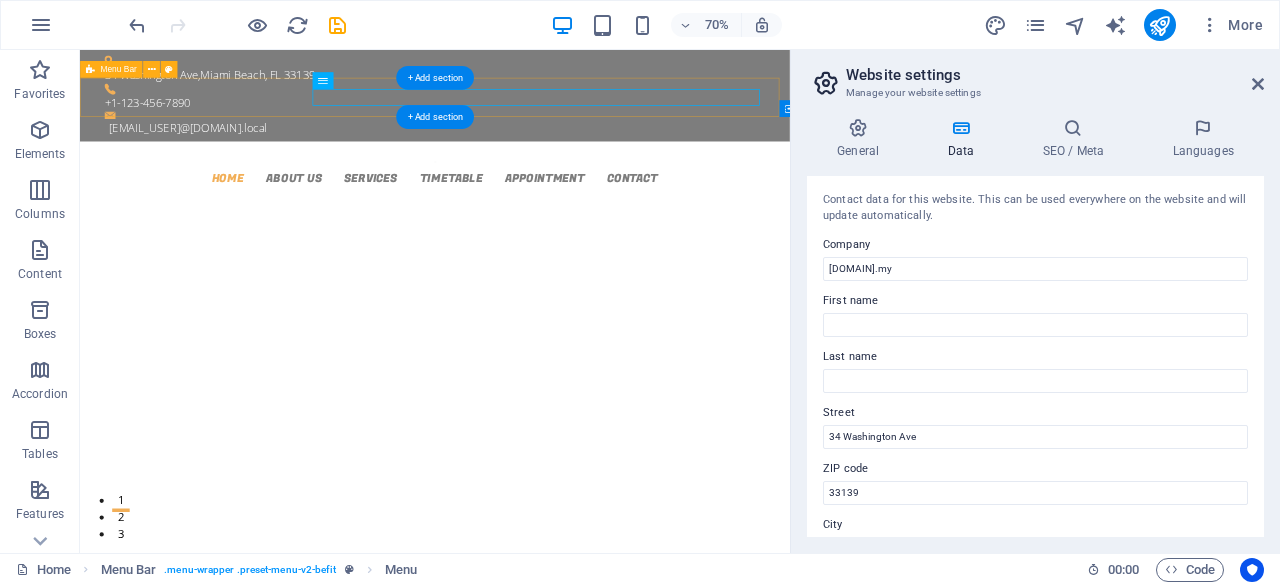 click on "Home About us Services Timetable Appointment Contact" at bounding box center [587, 221] 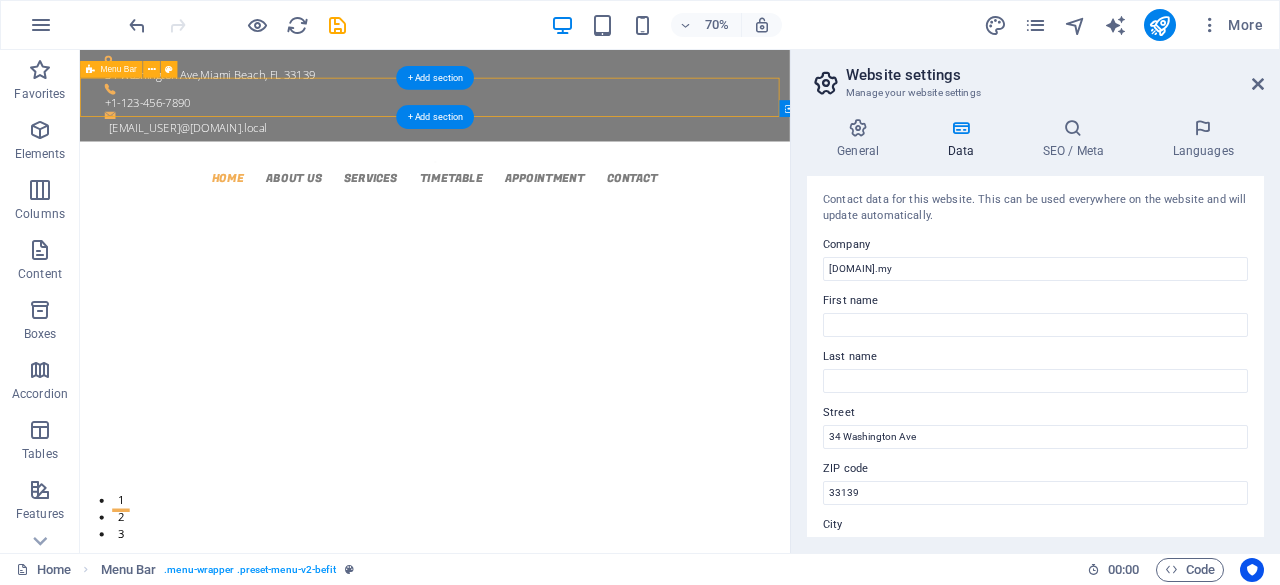 click on "Home About us Services Timetable Appointment Contact" at bounding box center [587, 221] 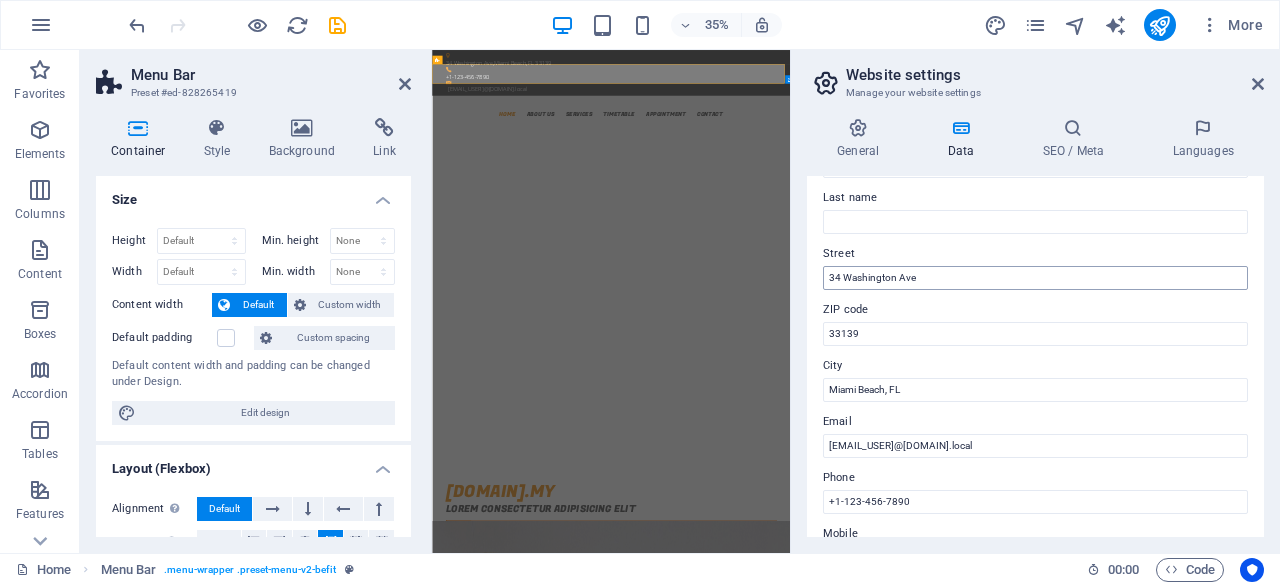 scroll, scrollTop: 200, scrollLeft: 0, axis: vertical 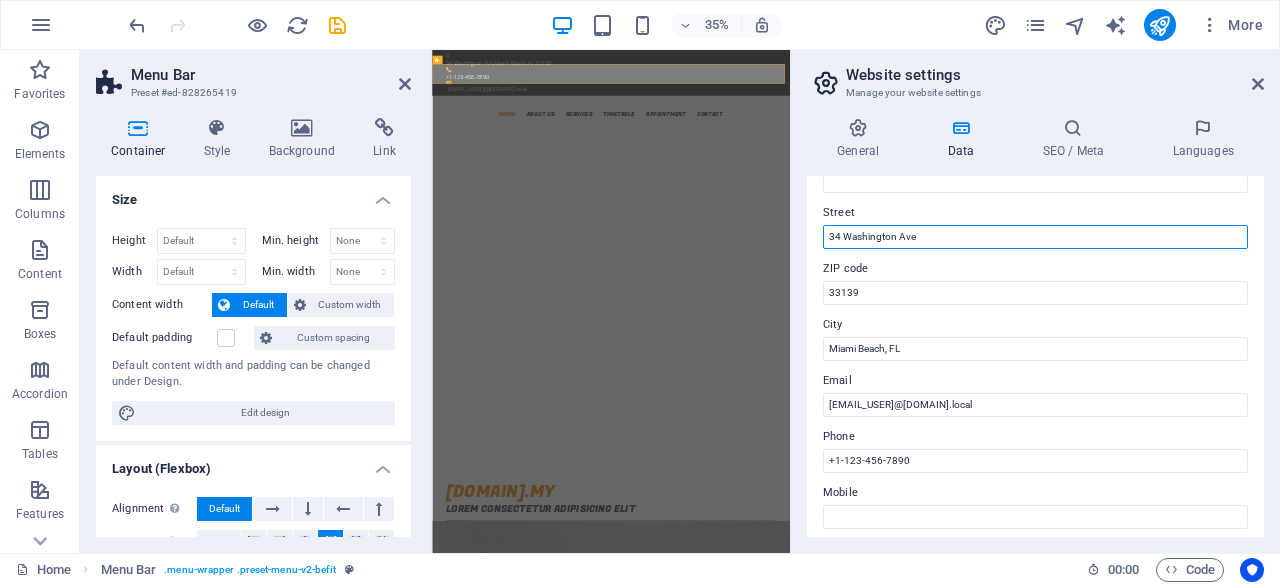 drag, startPoint x: 960, startPoint y: 237, endPoint x: 814, endPoint y: 229, distance: 146.21901 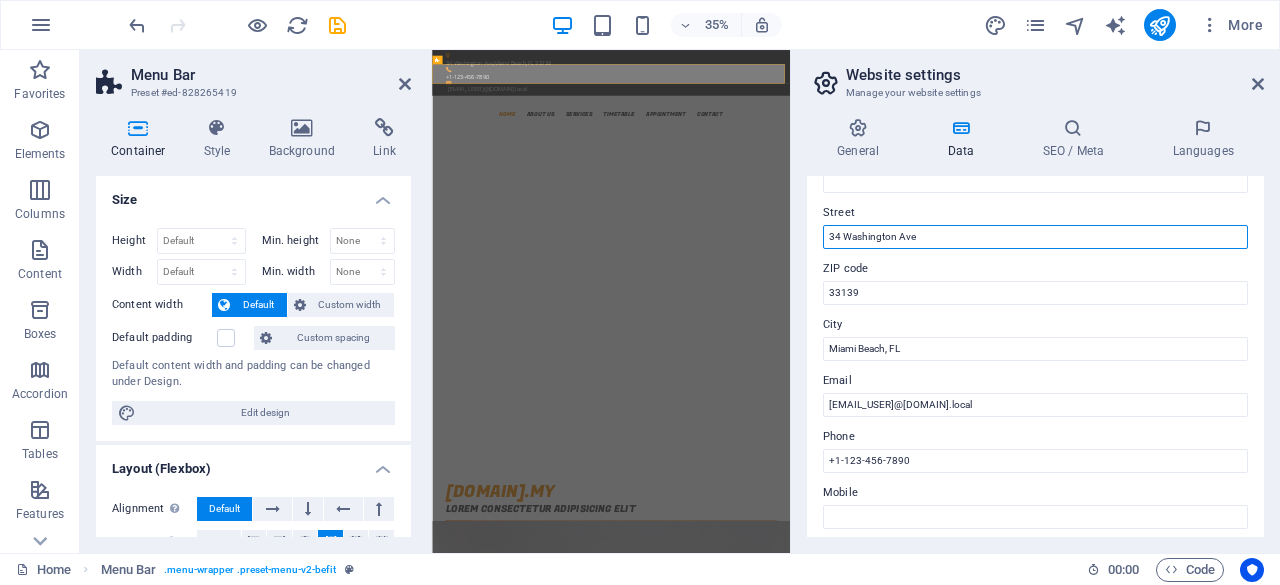 click on "Contact data for this website. This can be used everywhere on the website and will update automatically. Company [DOMAIN].my First name Last name Street [NUMBER] [STREET] ZIP code [POSTAL_CODE] City [CITY], [STATE] Email [EMAIL_USER]@[DOMAIN].local Phone [PHONE] Mobile Fax Custom field 1 Custom field 2 Custom field 3 Custom field 4 Custom field 5 Custom field 6" at bounding box center [1035, 356] 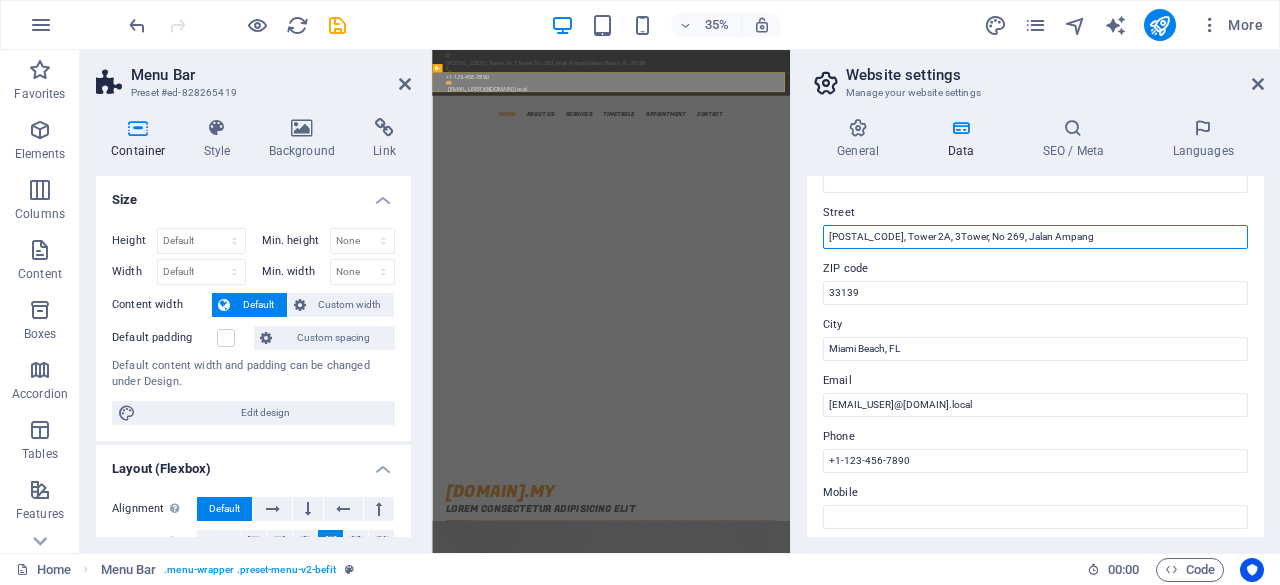 type on "[POSTAL_CODE], Tower 2A, 3Tower, No 269, Jalan Ampang" 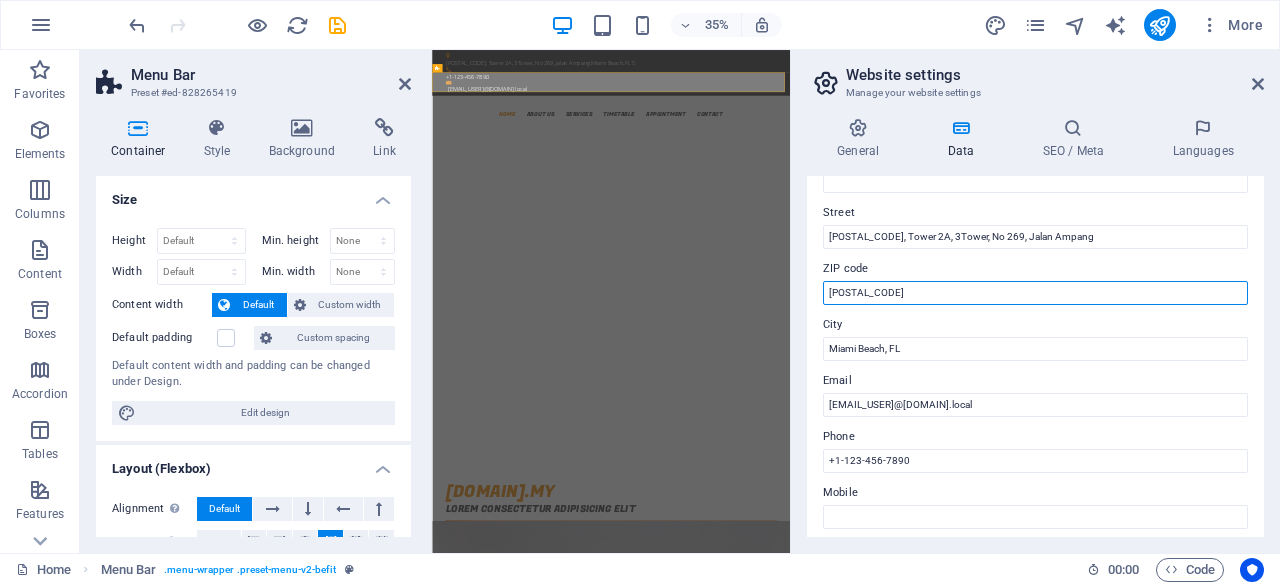 type on "[POSTAL_CODE]" 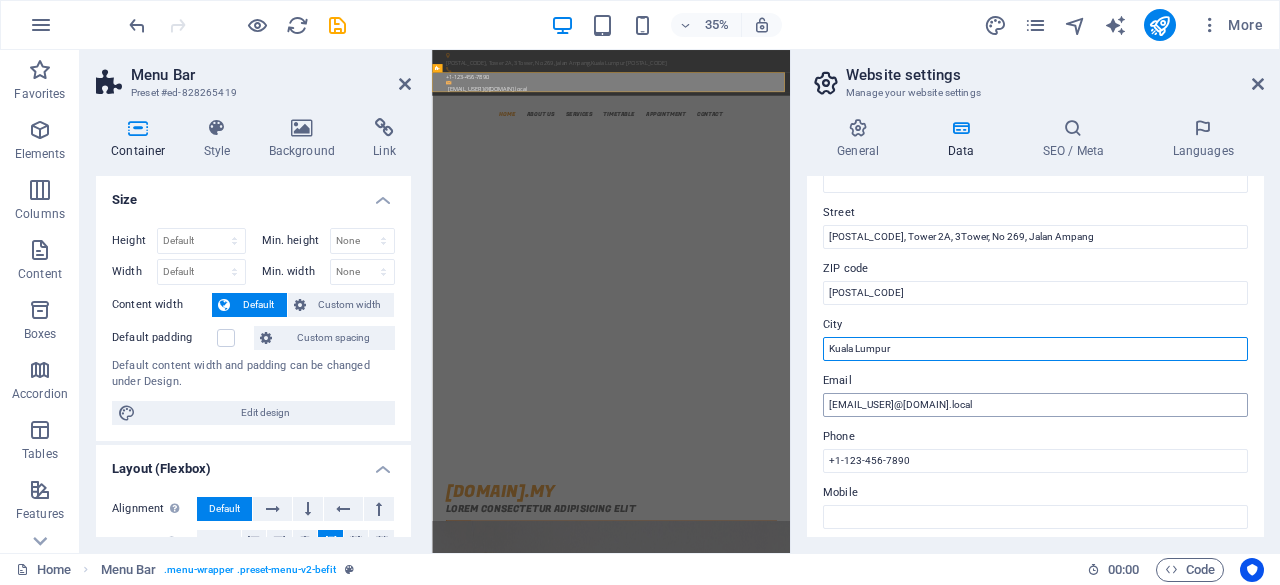 type on "Kuala Lumpur" 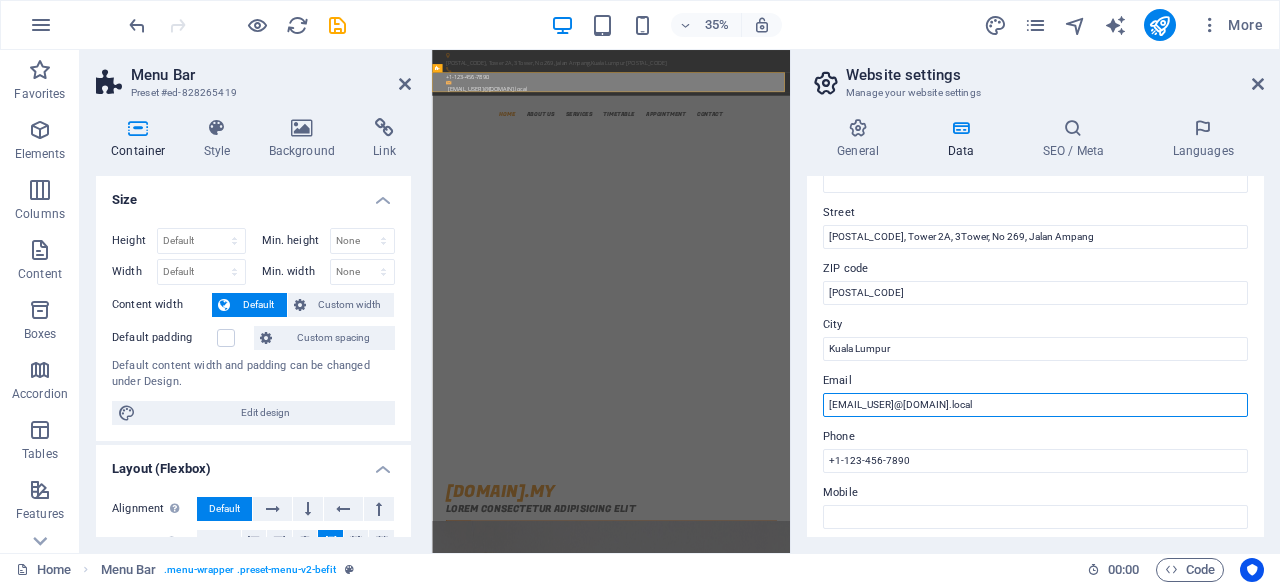 click on "[EMAIL_USER]@[DOMAIN].local" at bounding box center [1035, 405] 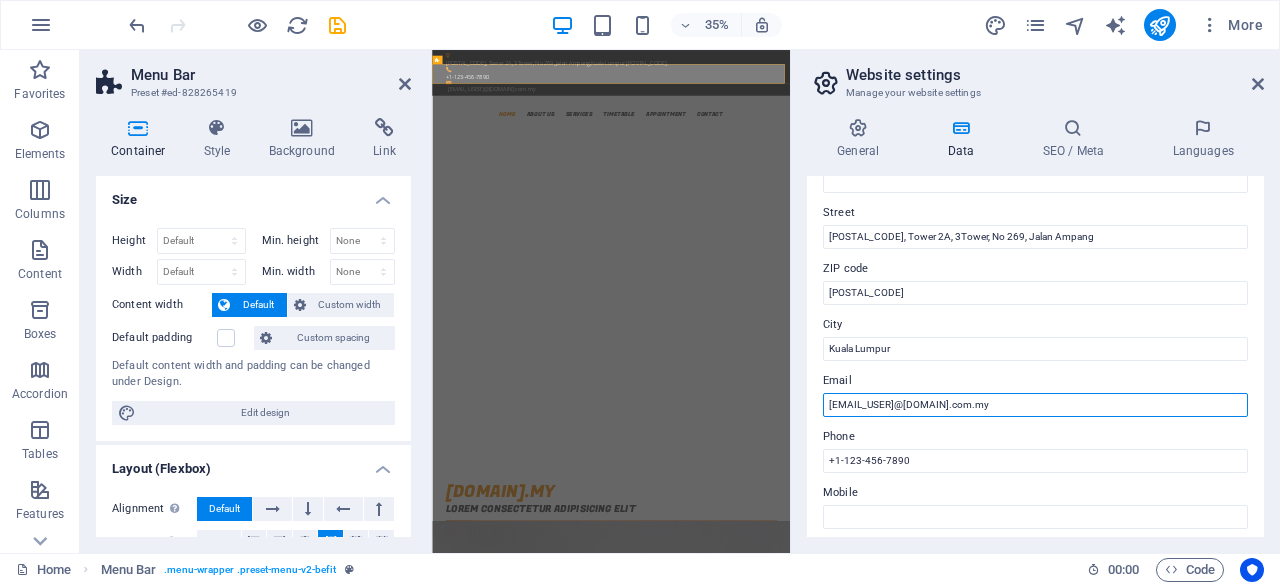 type on "[EMAIL_USER]@[DOMAIN].com.my" 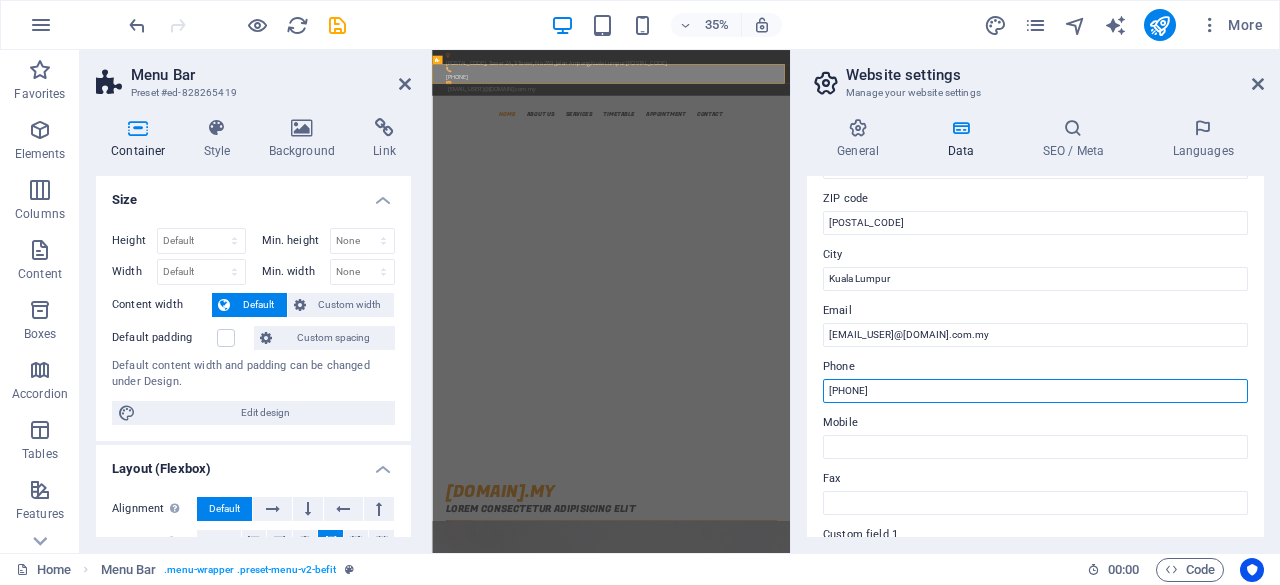 scroll, scrollTop: 300, scrollLeft: 0, axis: vertical 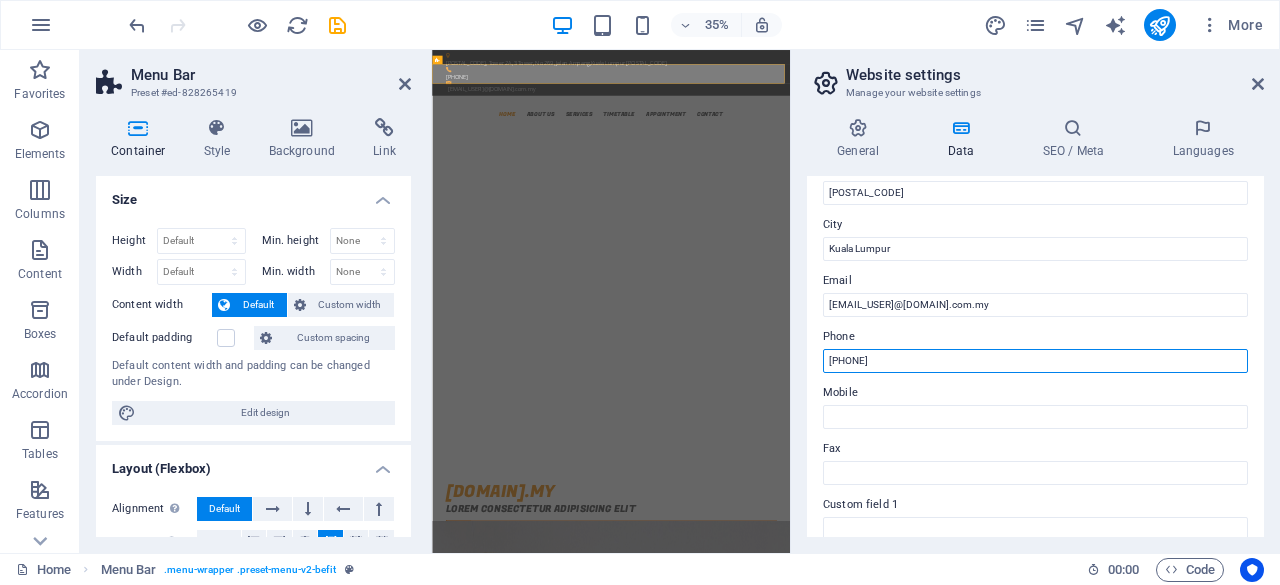 drag, startPoint x: 917, startPoint y: 359, endPoint x: 828, endPoint y: 369, distance: 89.560036 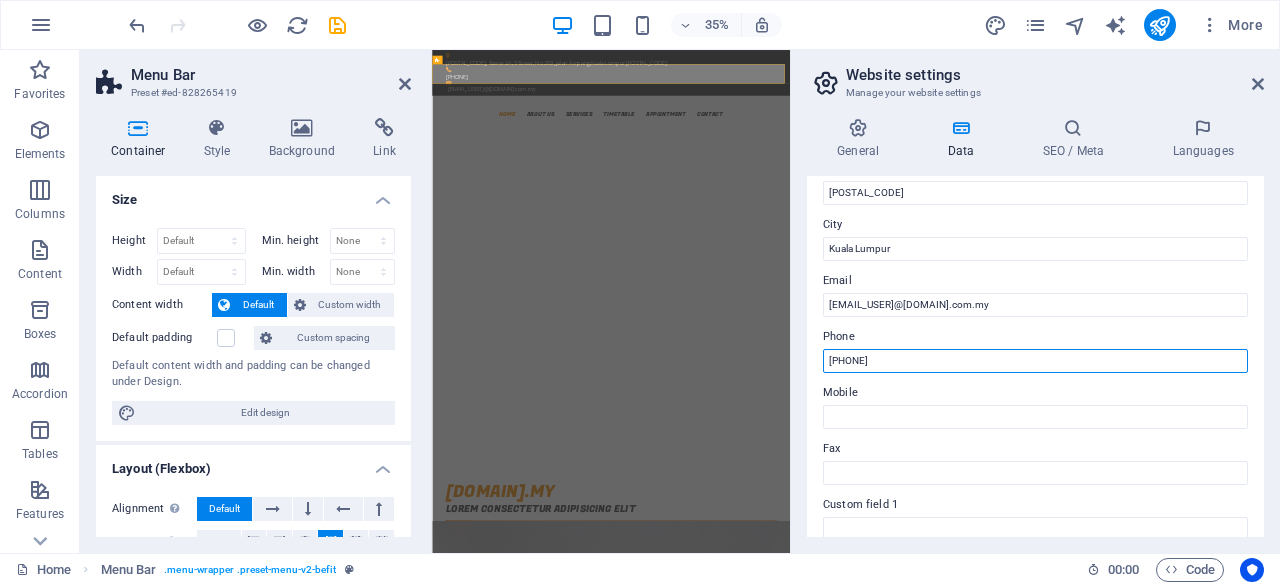 click on "[PHONE]" at bounding box center (1035, 361) 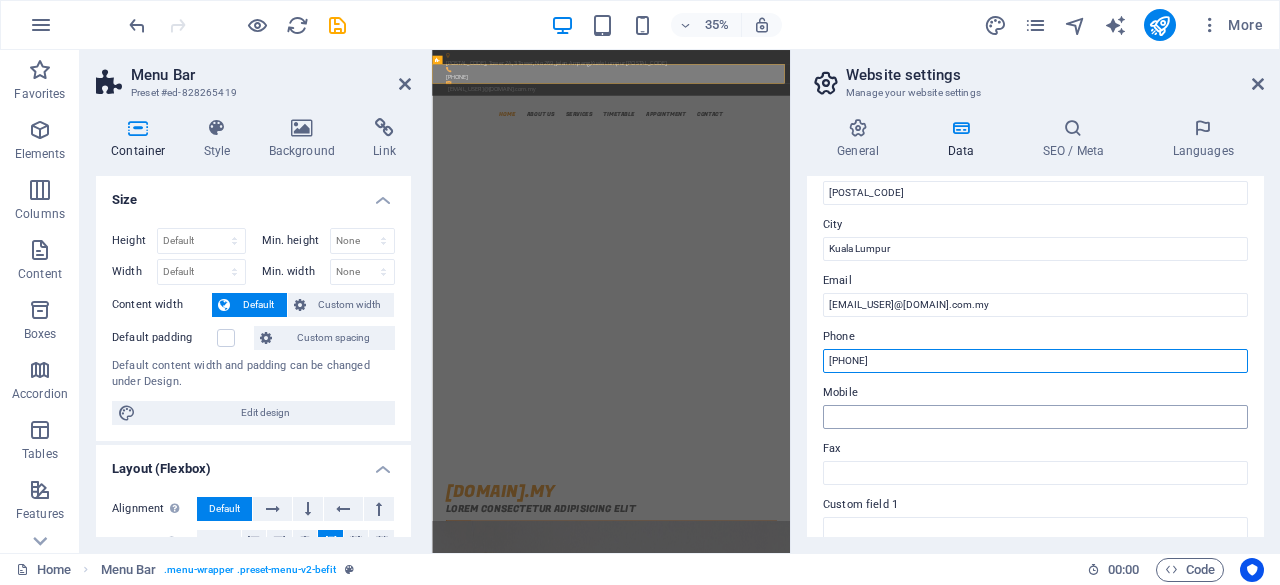 type on "[PHONE]" 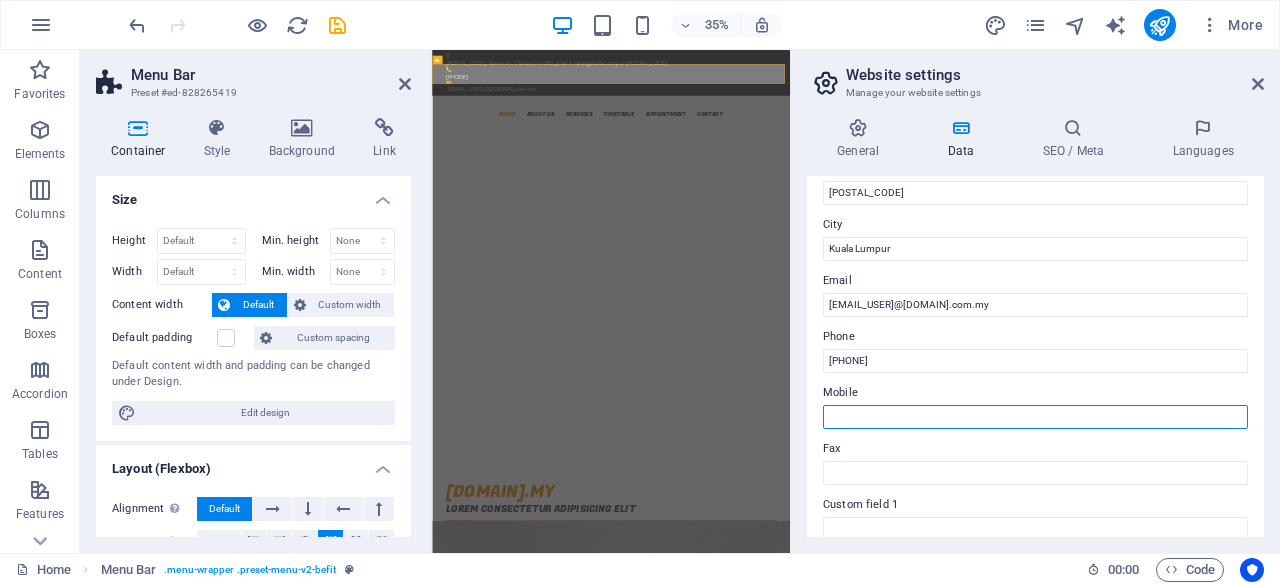 click on "Mobile" at bounding box center (1035, 417) 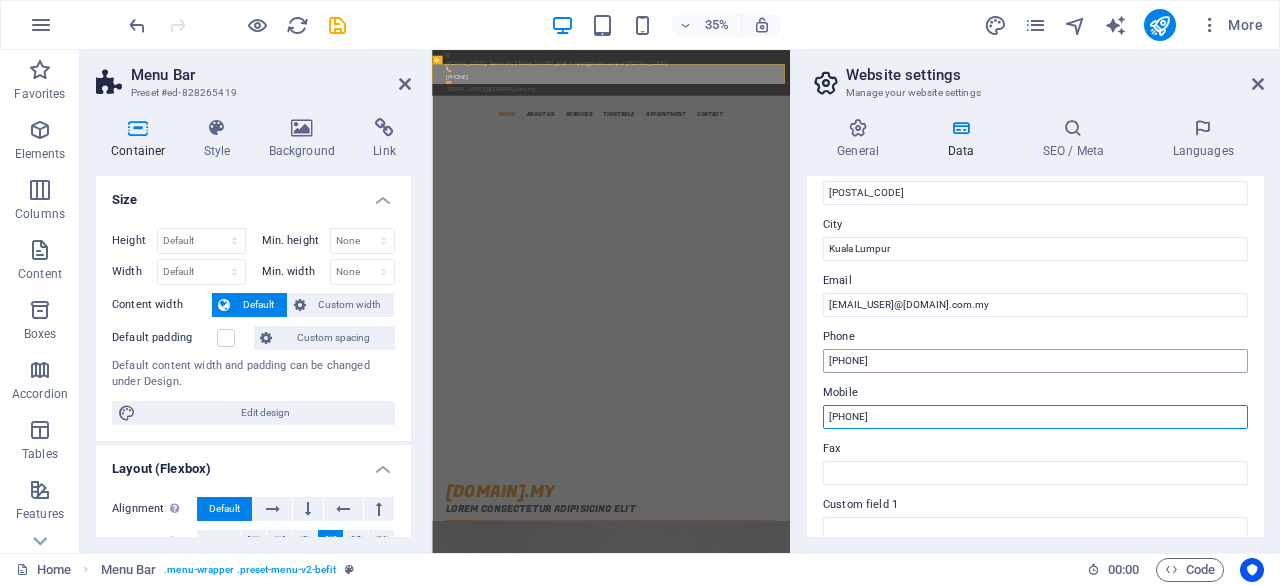 type on "[PHONE]" 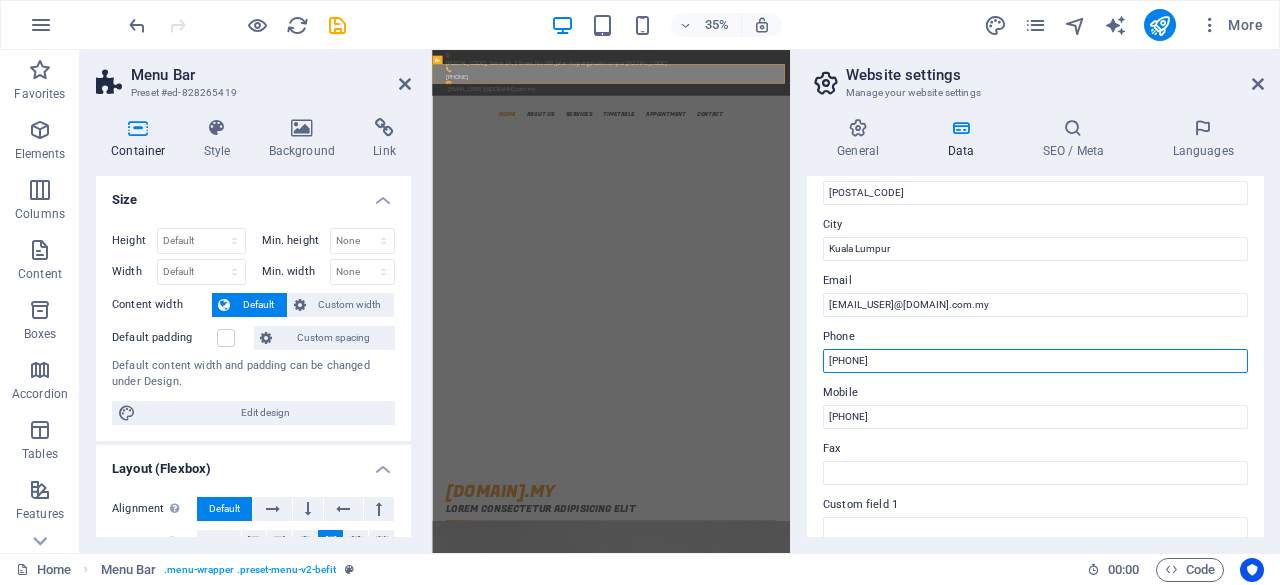drag, startPoint x: 922, startPoint y: 357, endPoint x: 830, endPoint y: 357, distance: 92 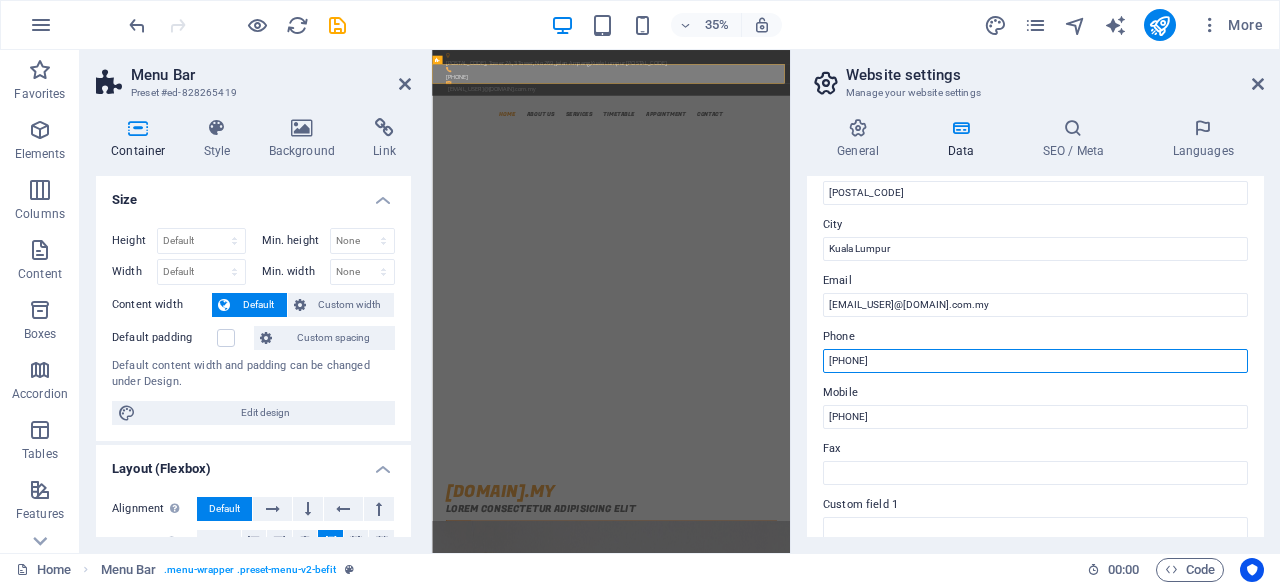 click on "[PHONE]" at bounding box center (1035, 361) 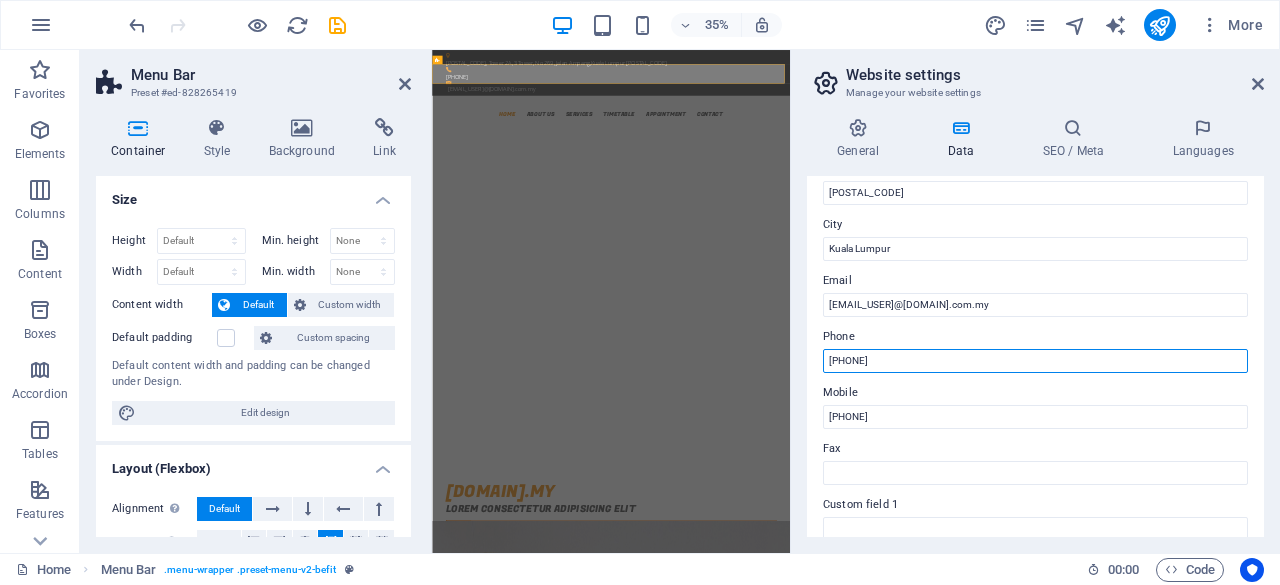 drag, startPoint x: 846, startPoint y: 358, endPoint x: 962, endPoint y: 364, distance: 116.15507 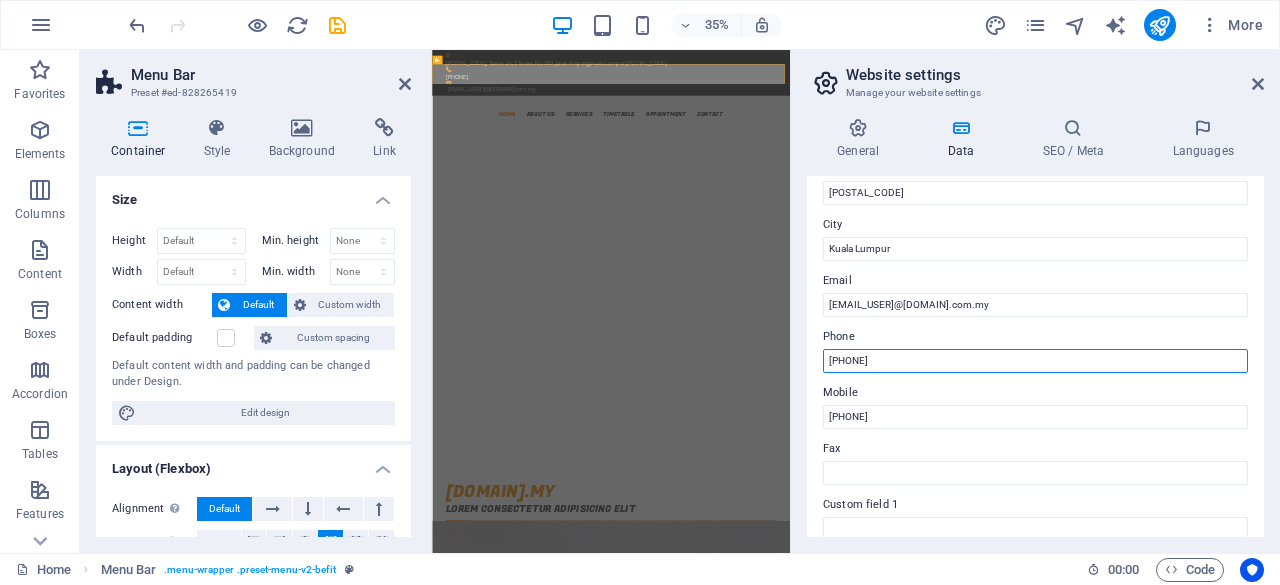 click on "[PHONE]" at bounding box center (1035, 361) 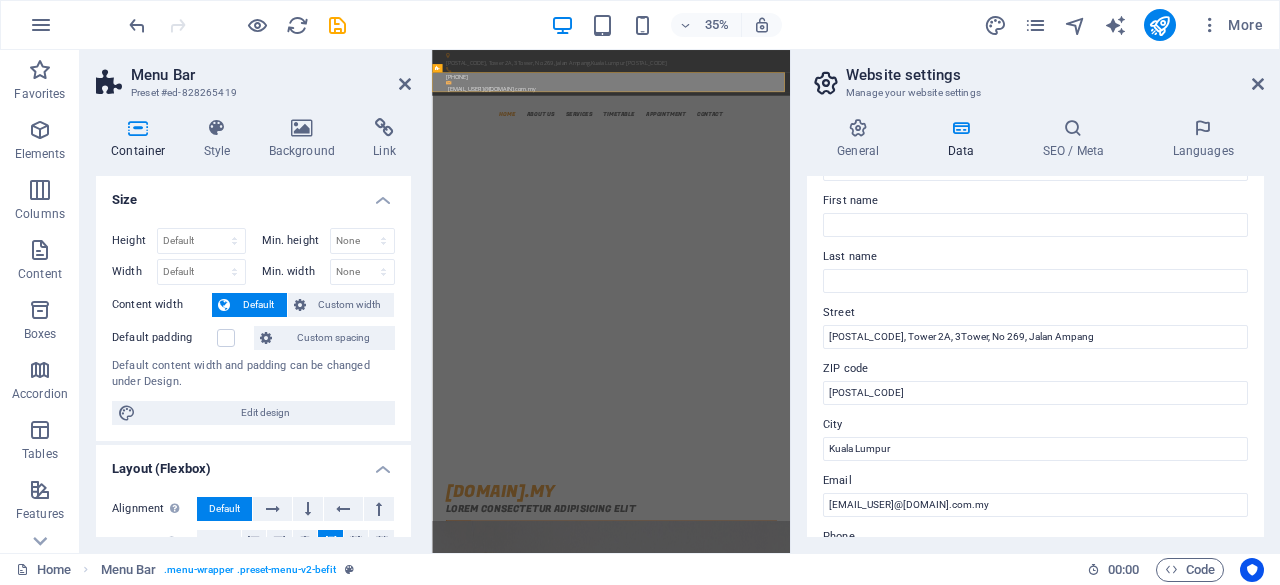 scroll, scrollTop: 0, scrollLeft: 0, axis: both 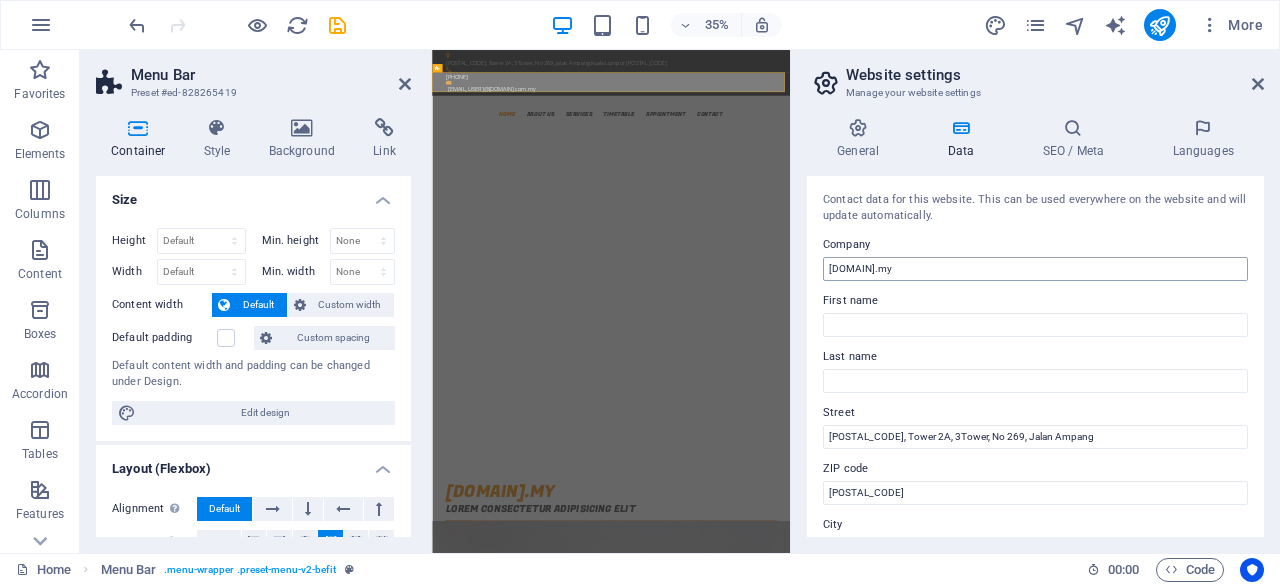 type on "[PHONE]" 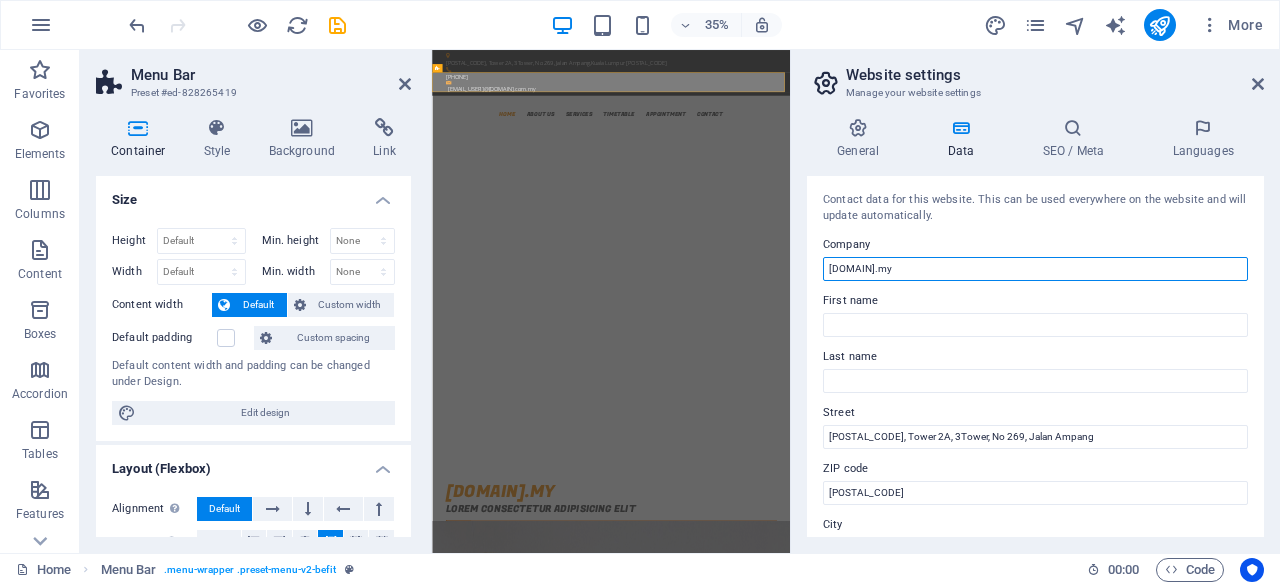 drag, startPoint x: 976, startPoint y: 271, endPoint x: 792, endPoint y: 259, distance: 184.39088 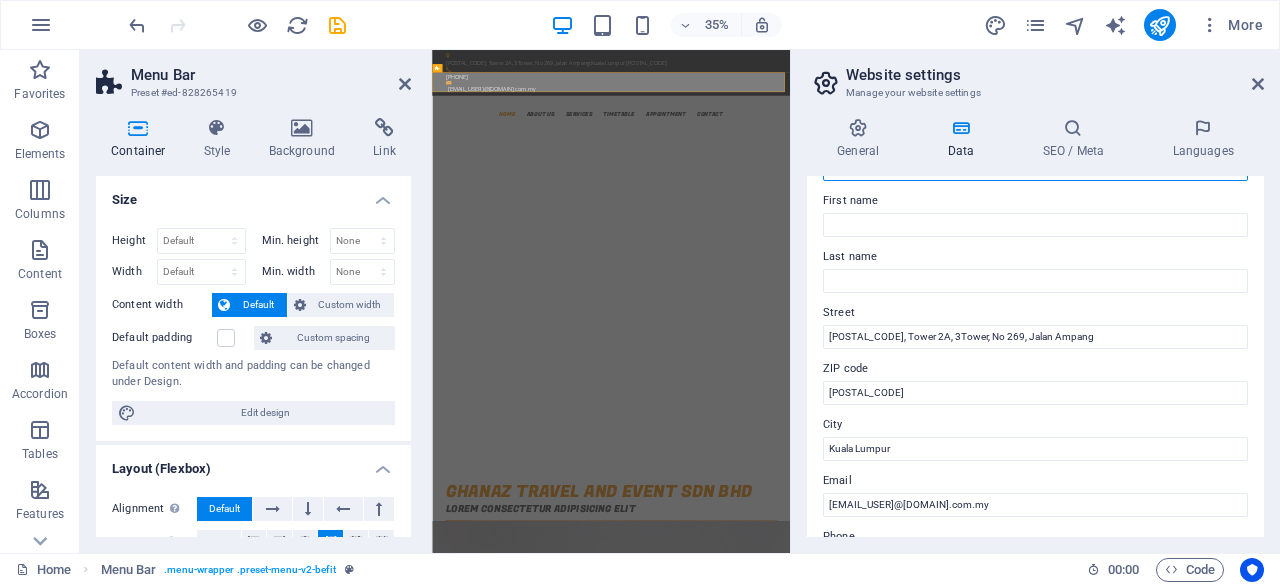 scroll, scrollTop: 0, scrollLeft: 0, axis: both 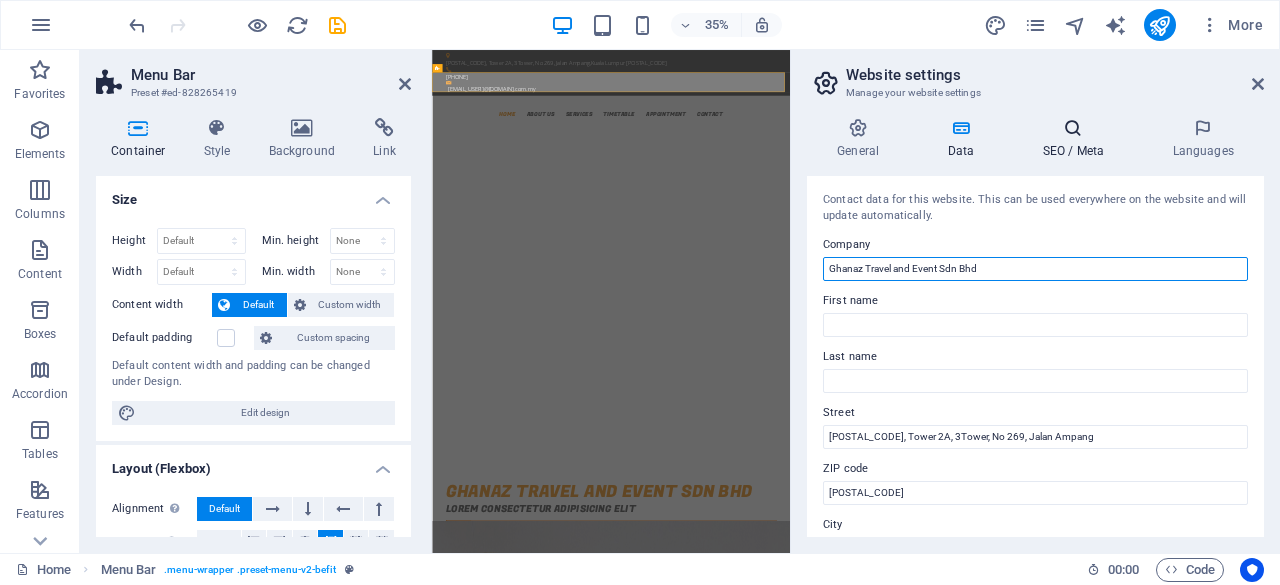 type on "Ghanaz Travel and Event Sdn Bhd" 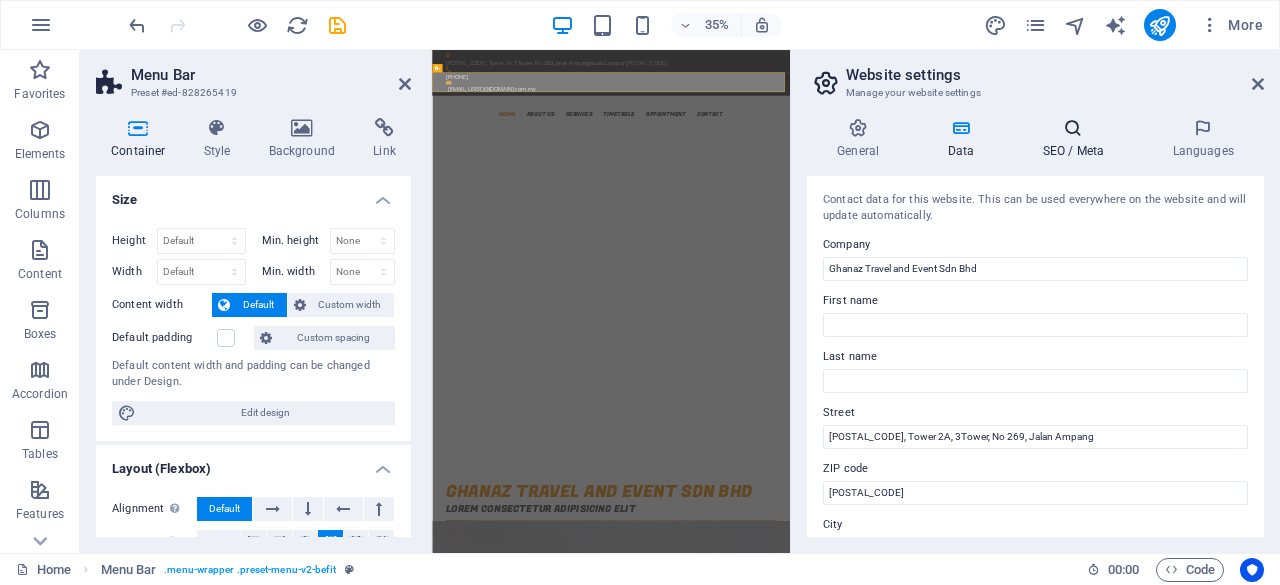 click at bounding box center [1073, 128] 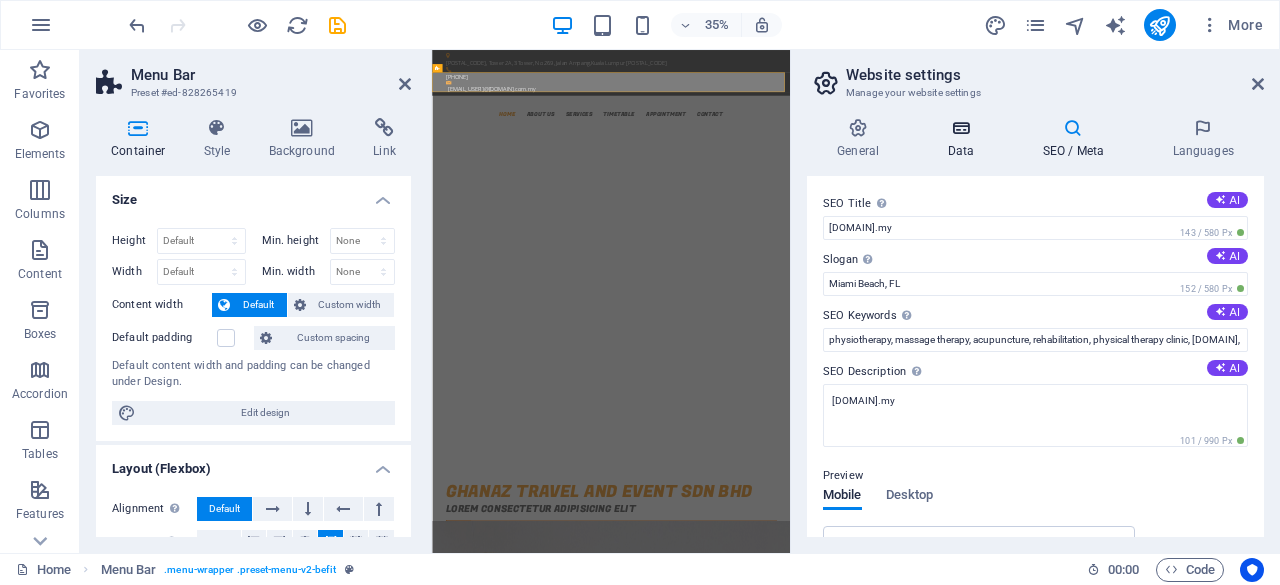 click at bounding box center (960, 128) 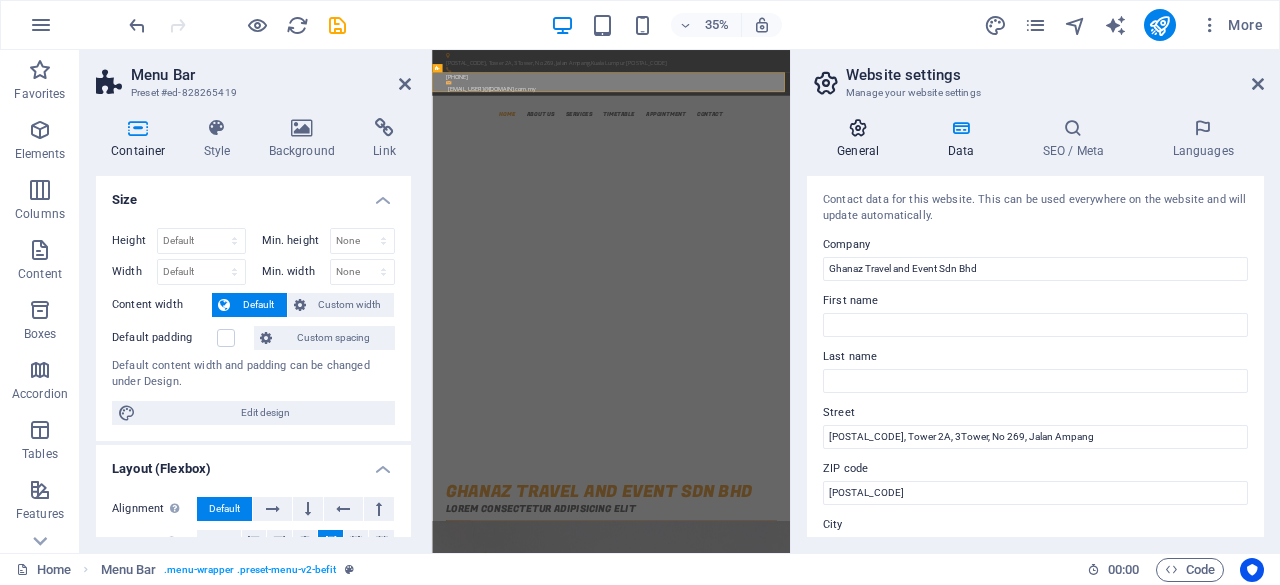 click at bounding box center [858, 128] 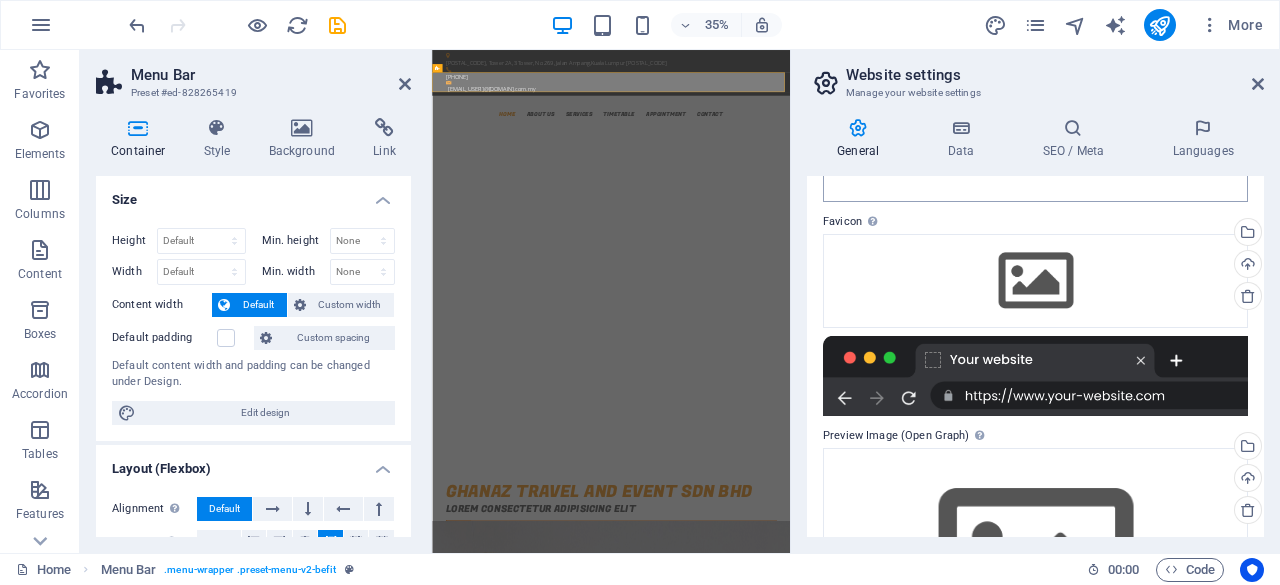 scroll, scrollTop: 200, scrollLeft: 0, axis: vertical 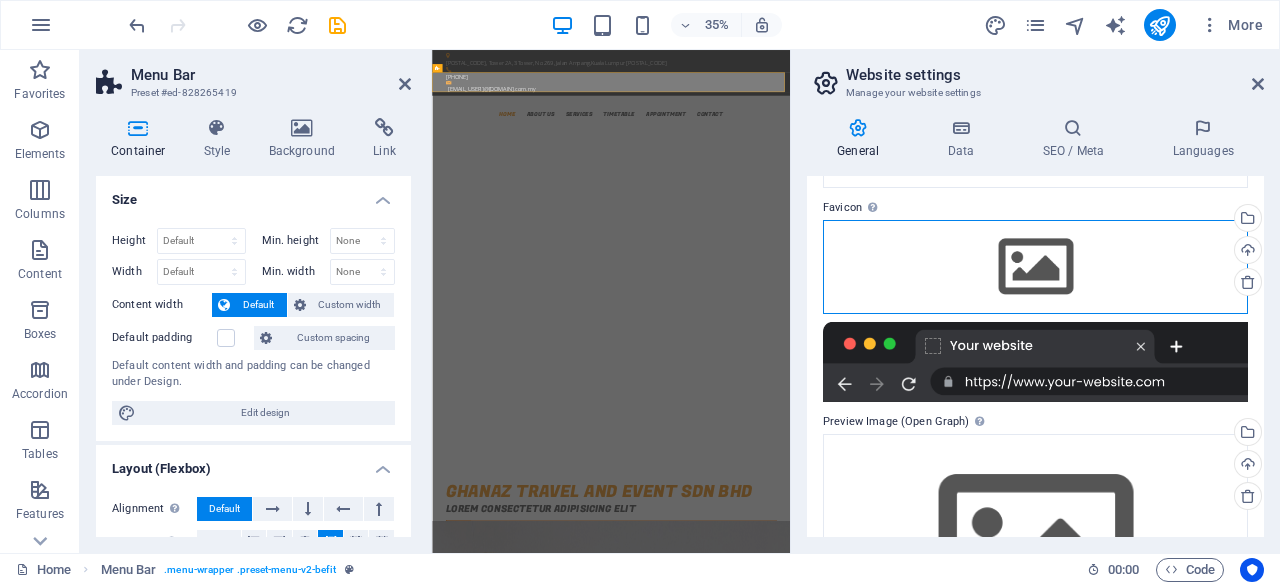 click on "Drag files here, click to choose files or select files from Files or our free stock photos & videos" at bounding box center [1035, 267] 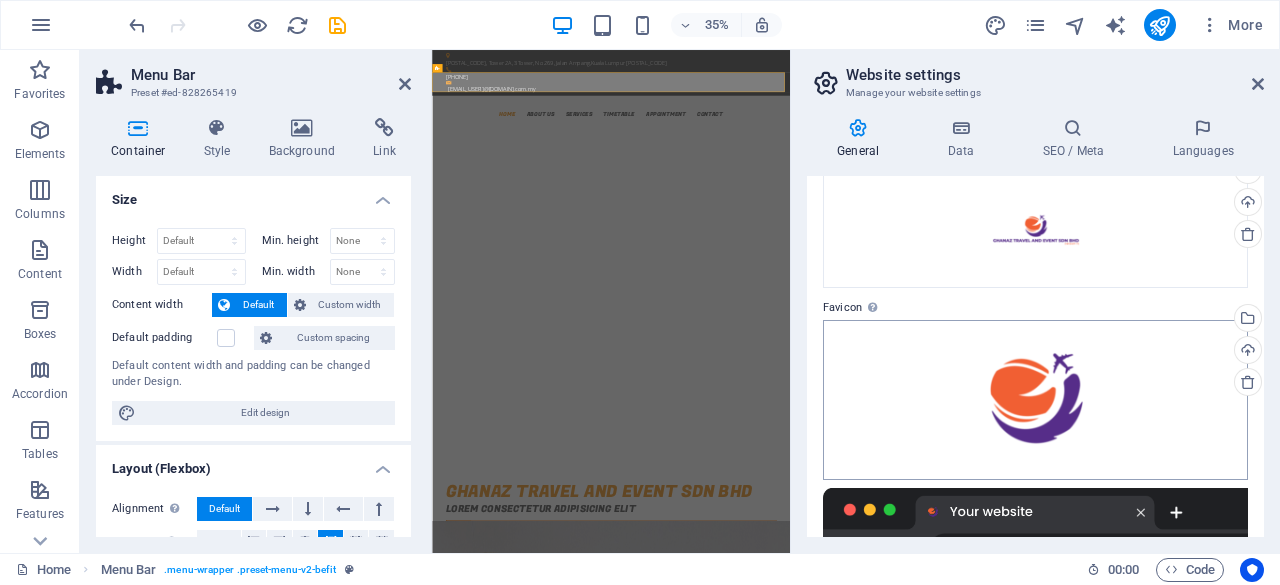 scroll, scrollTop: 0, scrollLeft: 0, axis: both 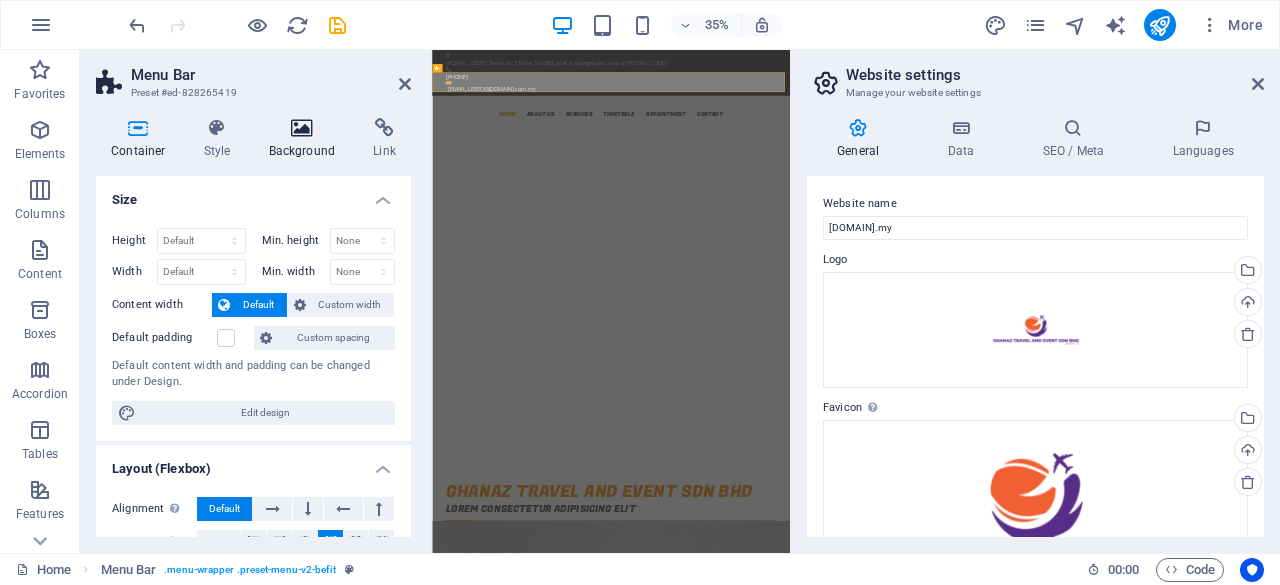 click at bounding box center [302, 128] 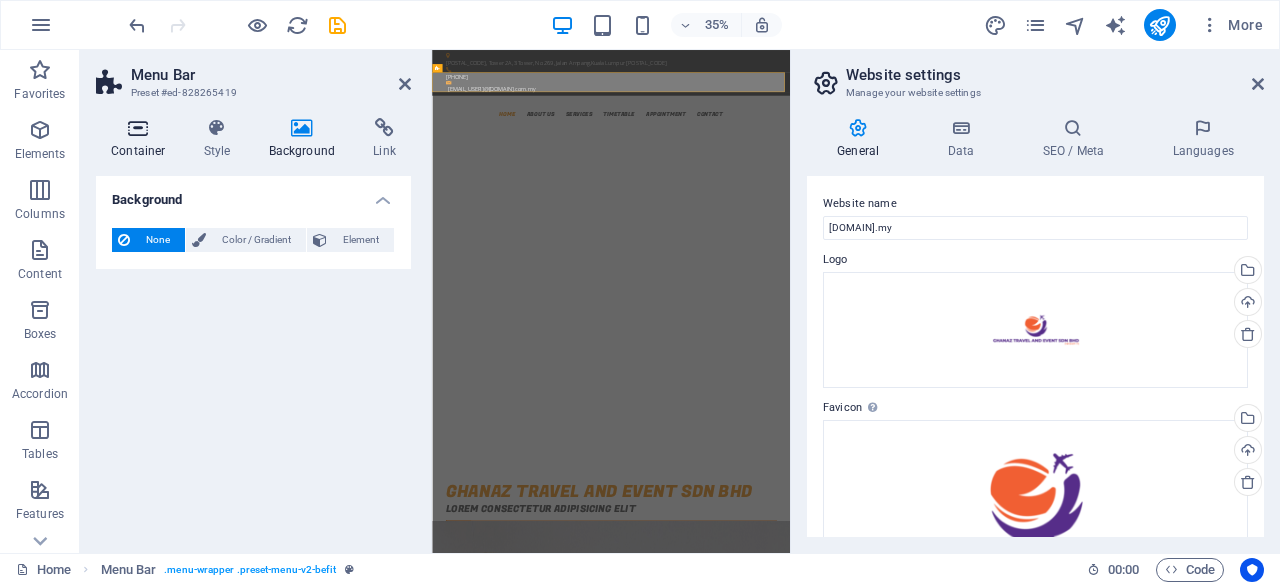 click on "Container" at bounding box center [142, 139] 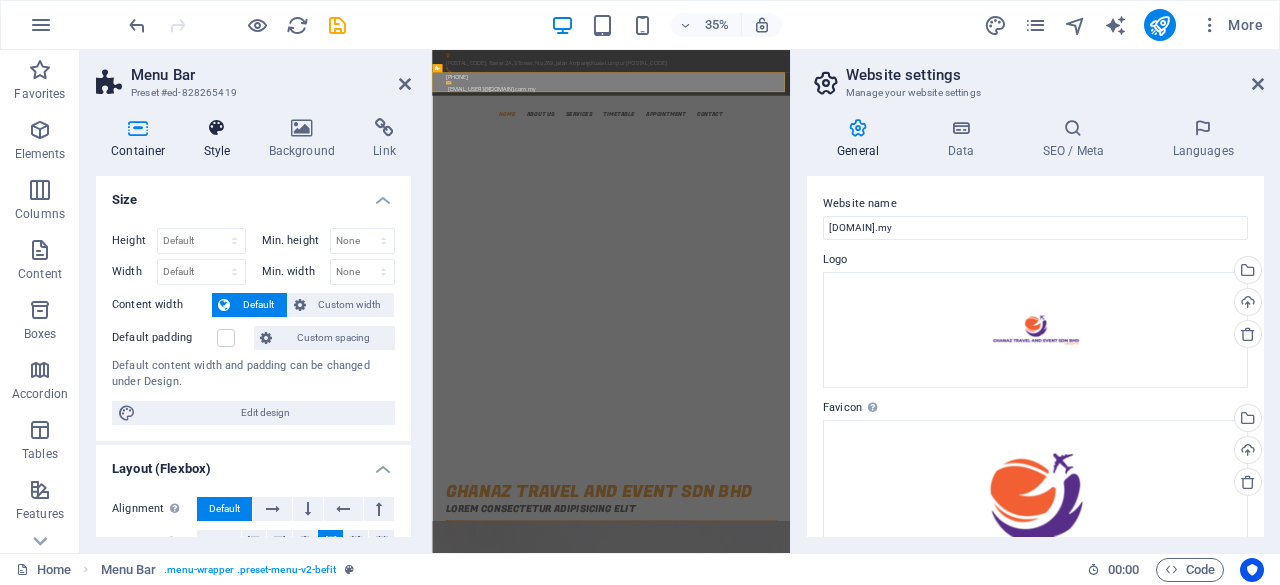 click on "Style" at bounding box center (221, 139) 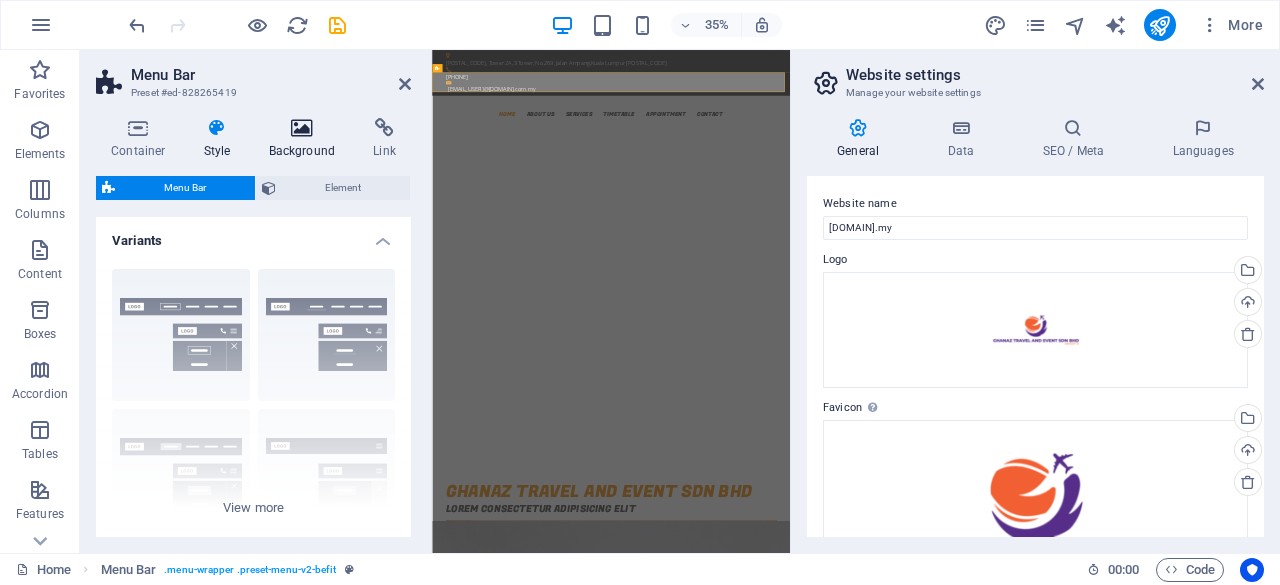click at bounding box center [302, 128] 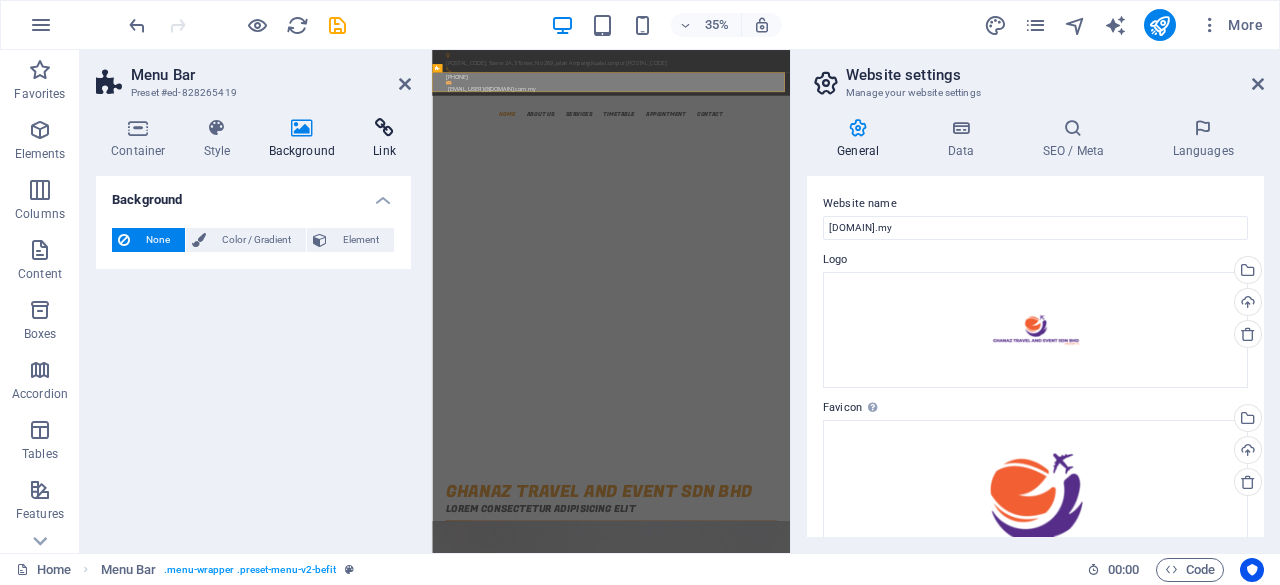 click on "Link" at bounding box center [384, 139] 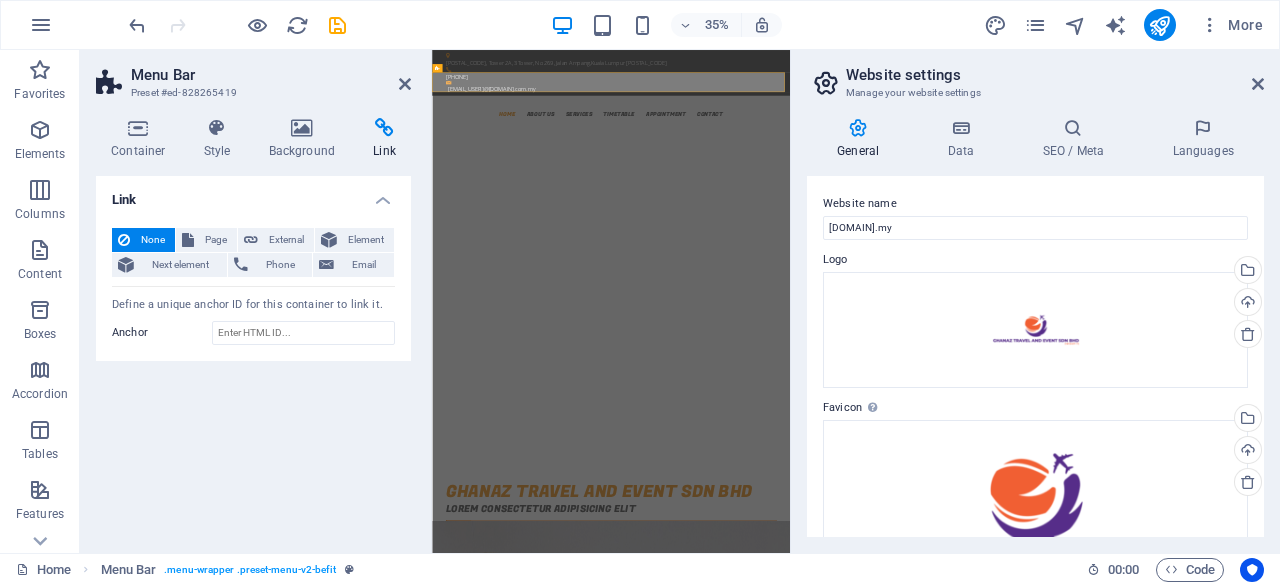 click on "Website settings" at bounding box center [1055, 75] 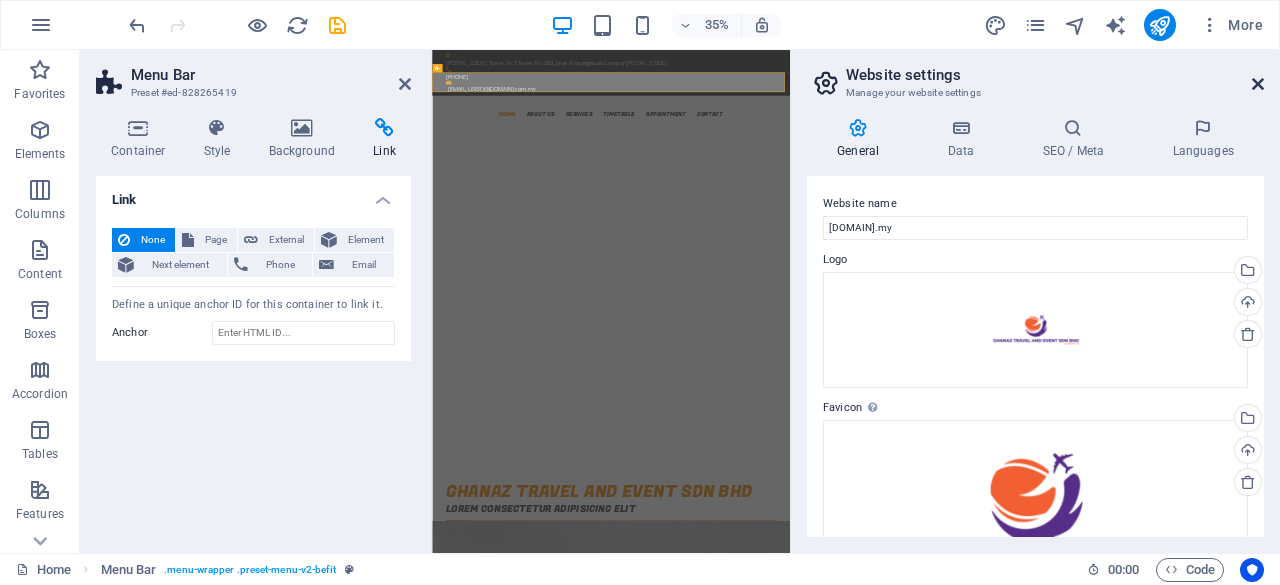click at bounding box center (1258, 84) 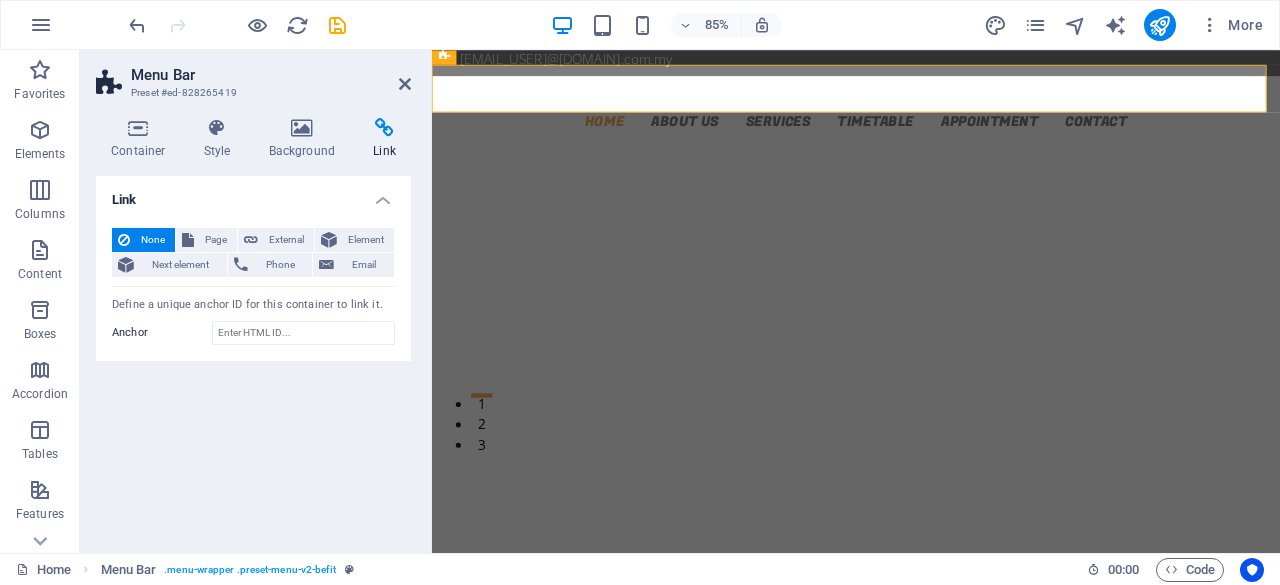 scroll, scrollTop: 0, scrollLeft: 0, axis: both 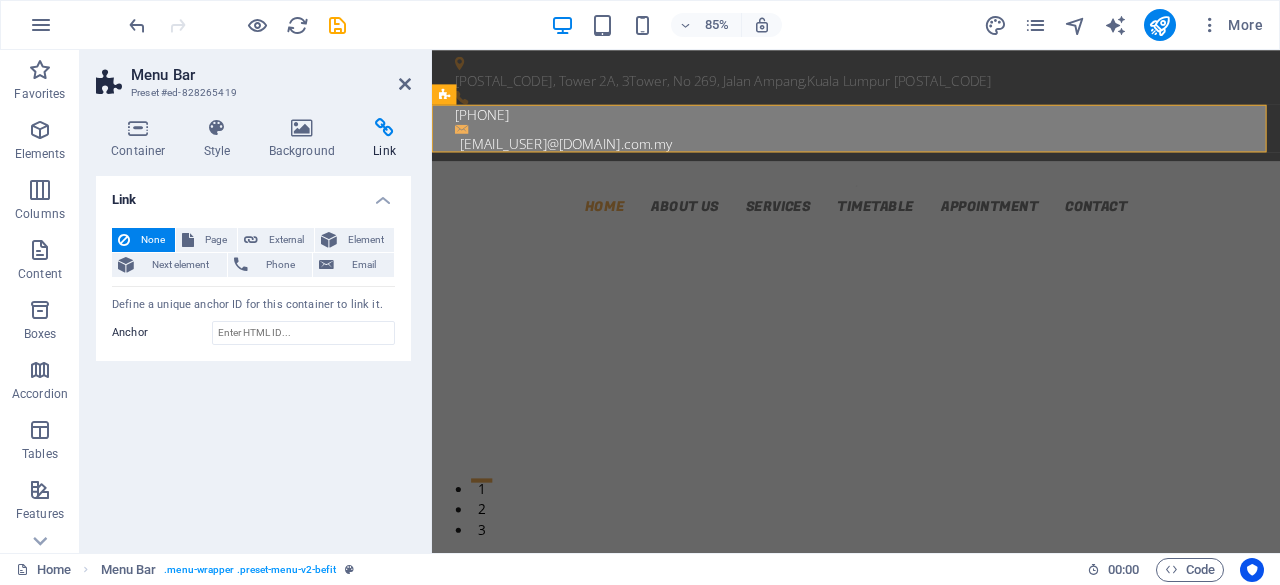 click on "Link None Page External Element Next element Phone Email Page Home About us Services Timetable Appointment Contact Legal Notice Privacy Element
URL Phone Email Link target New tab Same tab Overlay Title Additional link description, should not be the same as the link text. The title is most often shown as a tooltip text when the mouse moves over the element. Leave empty if uncertain. Relationship Sets the  relationship of this link to the link target . For example, the value "nofollow" instructs search engines not to follow the link. Can be left empty. alternate author bookmark external help license next nofollow noreferrer noopener prev search tag Define a unique anchor ID for this container to link it. Anchor" at bounding box center (253, 356) 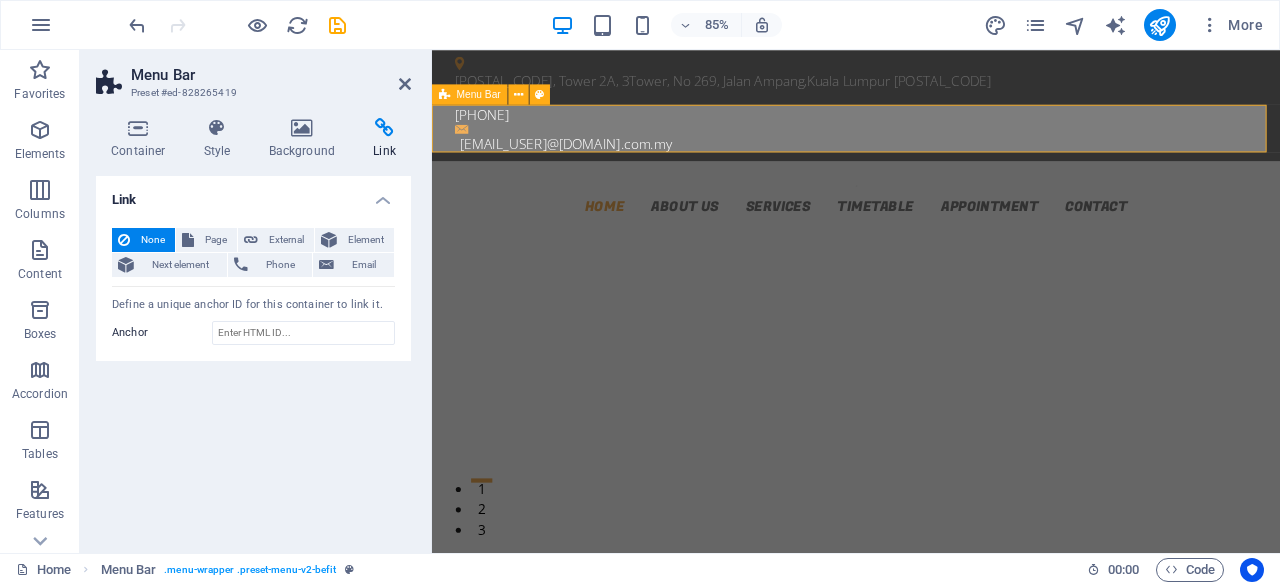 click on "Home About us Services Timetable Appointment Contact" at bounding box center (931, 221) 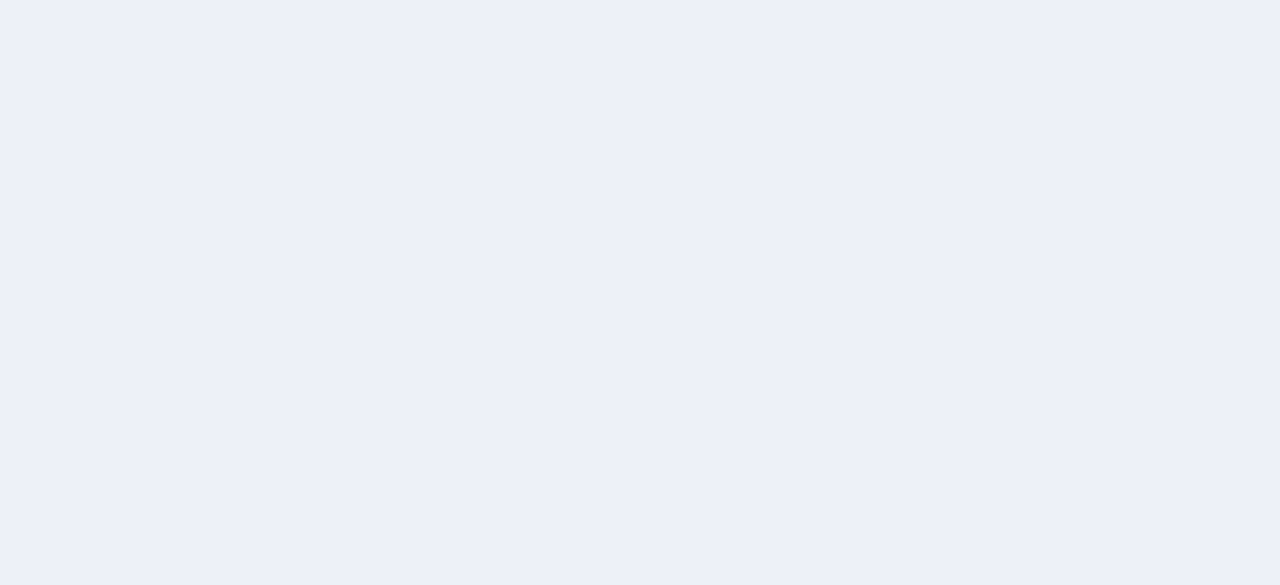scroll, scrollTop: 0, scrollLeft: 0, axis: both 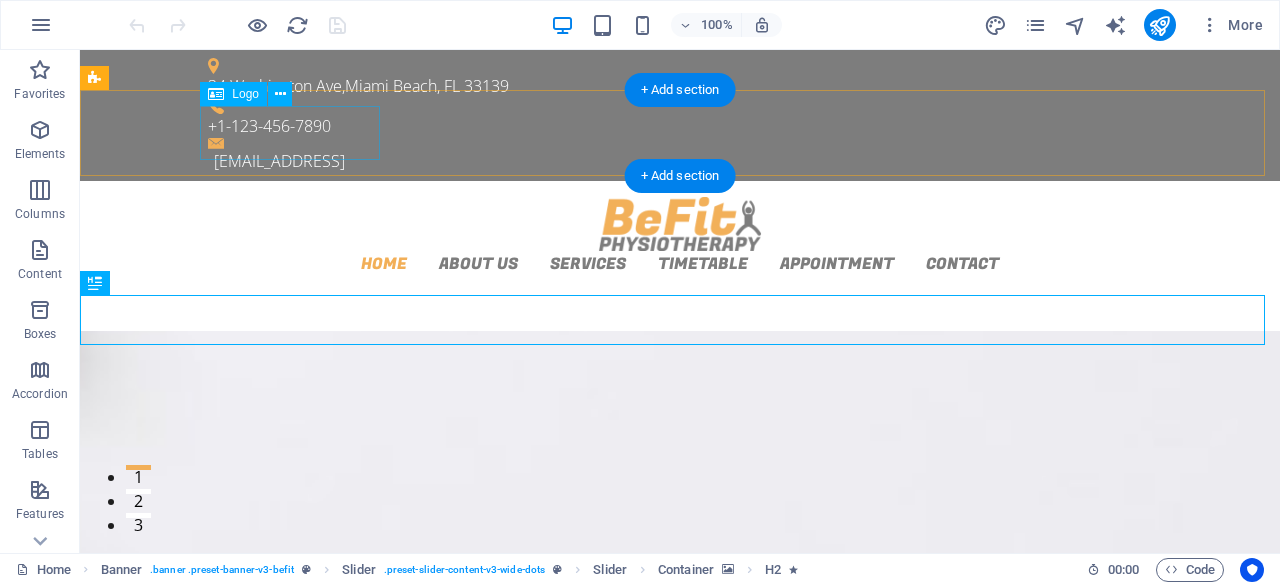click at bounding box center [680, 224] 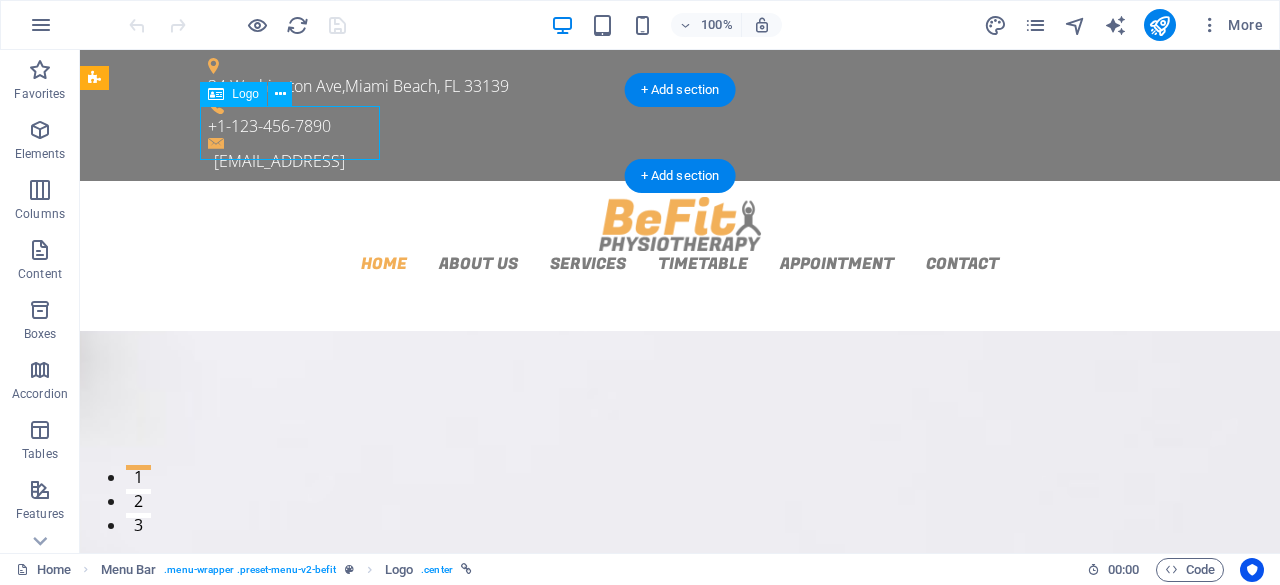 click at bounding box center (680, 224) 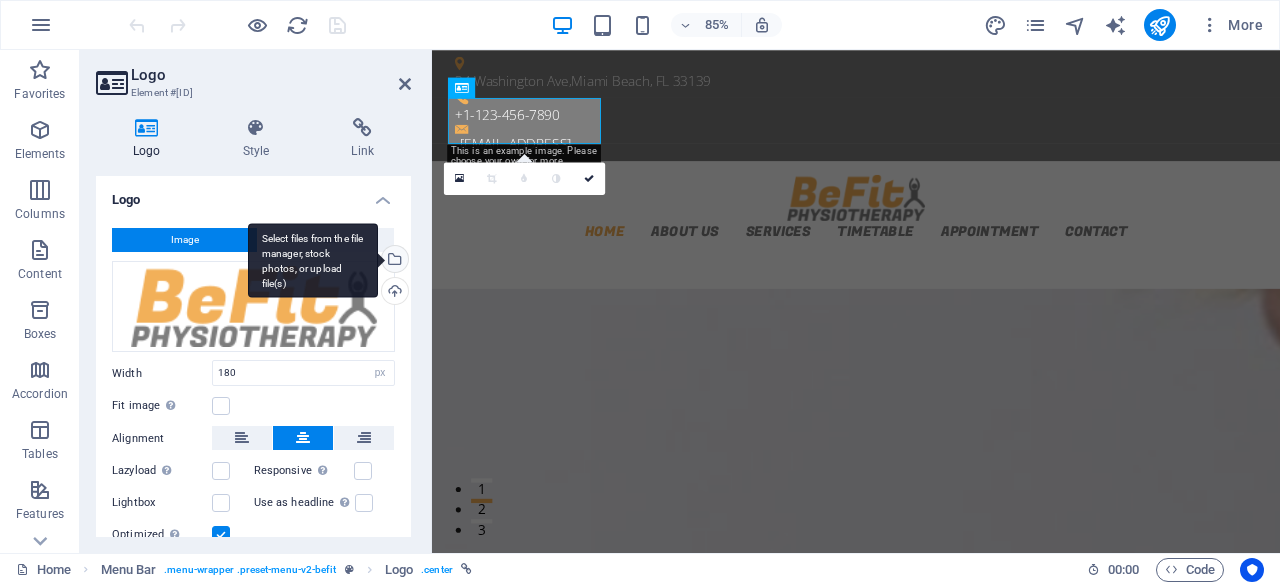 click on "Select files from the file manager, stock photos, or upload file(s)" at bounding box center [393, 261] 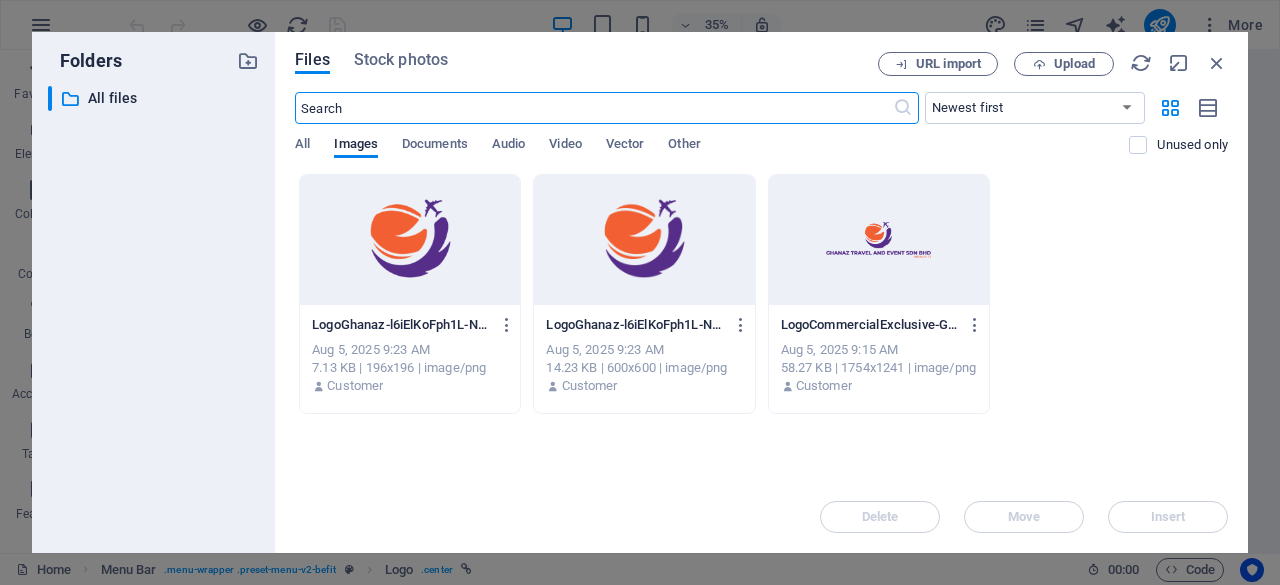 click at bounding box center [879, 240] 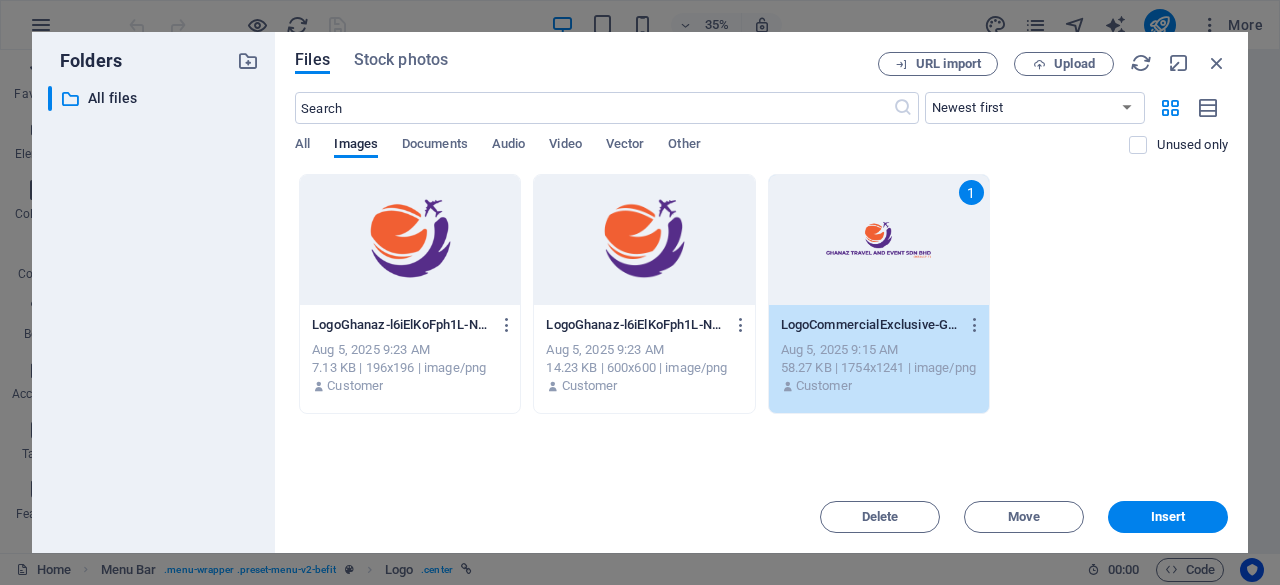 click on "1" at bounding box center [879, 240] 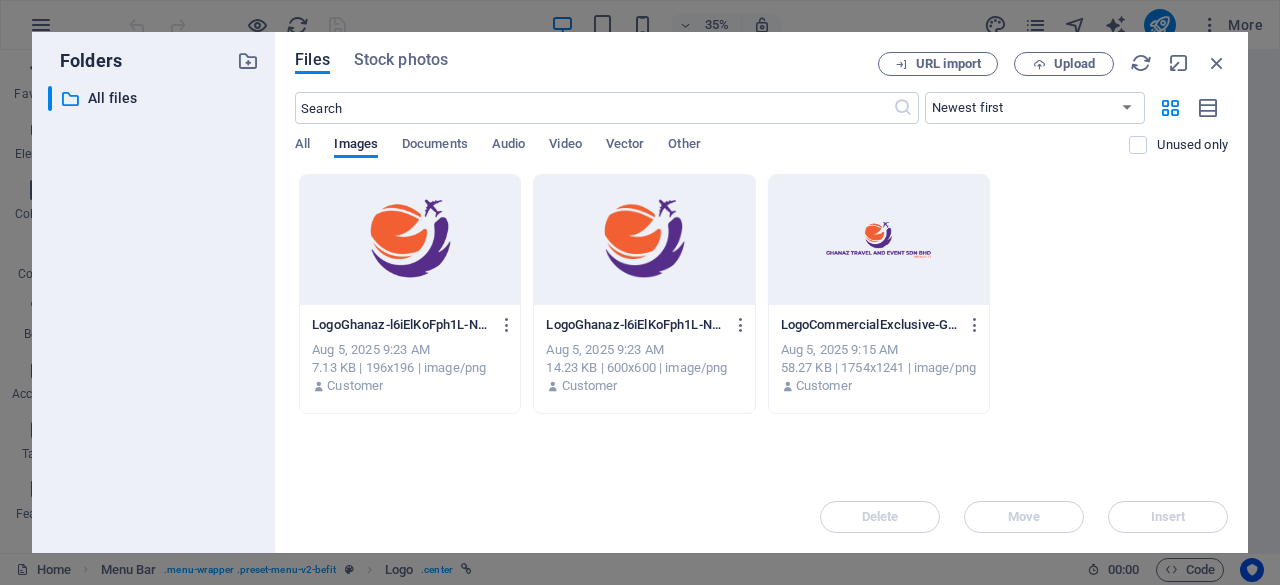click at bounding box center [879, 240] 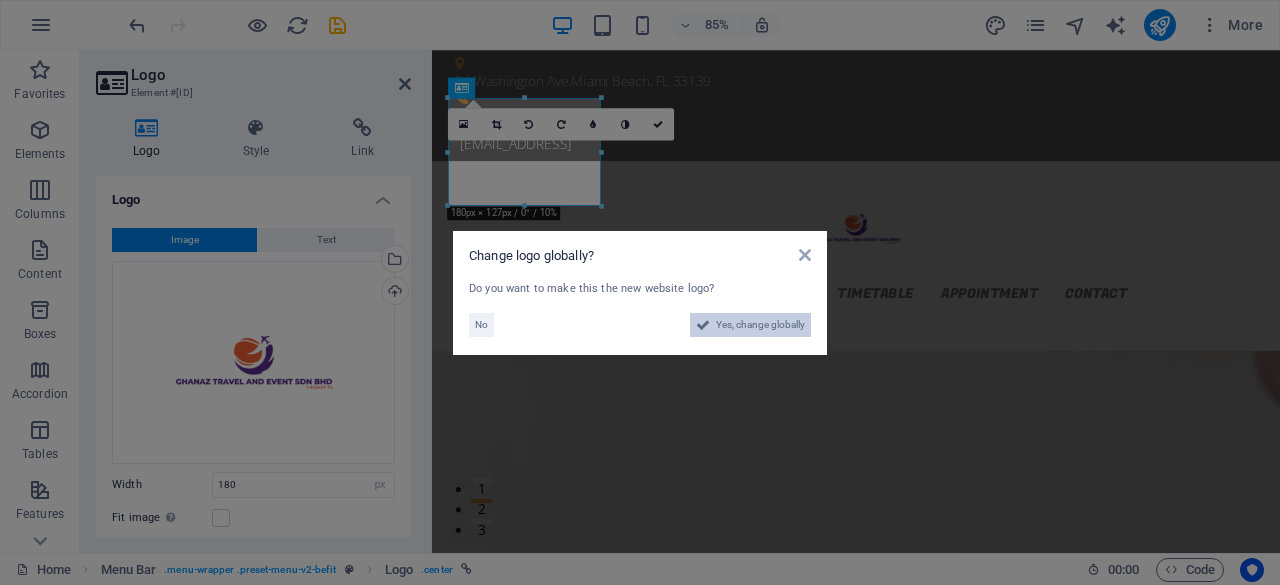 click on "Yes, change globally" at bounding box center (760, 325) 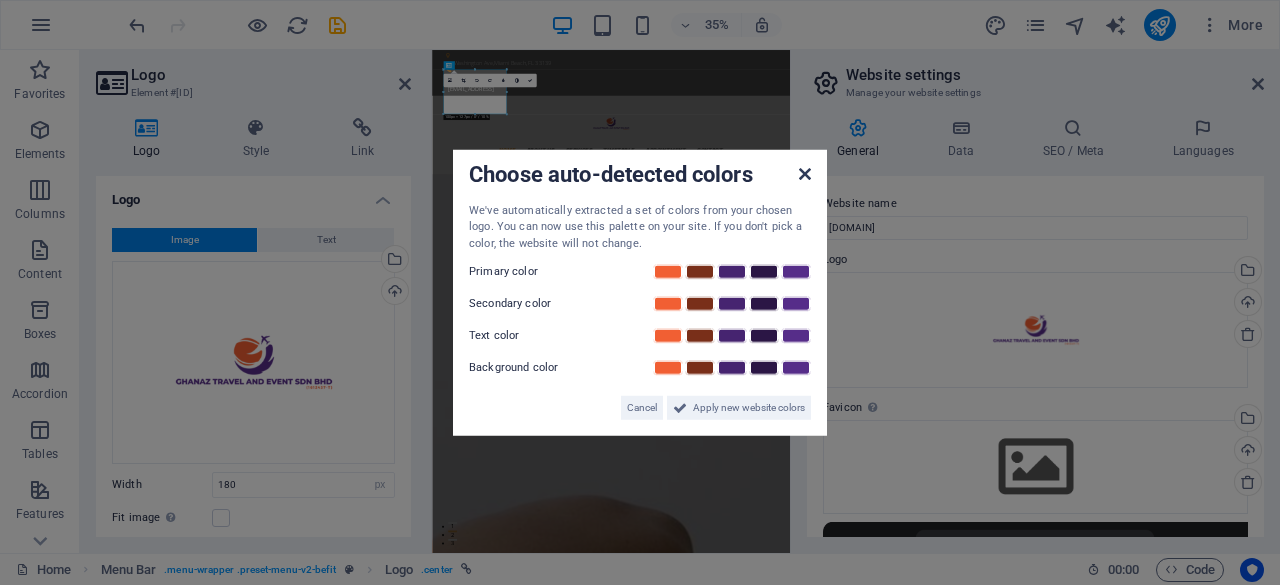click at bounding box center [805, 173] 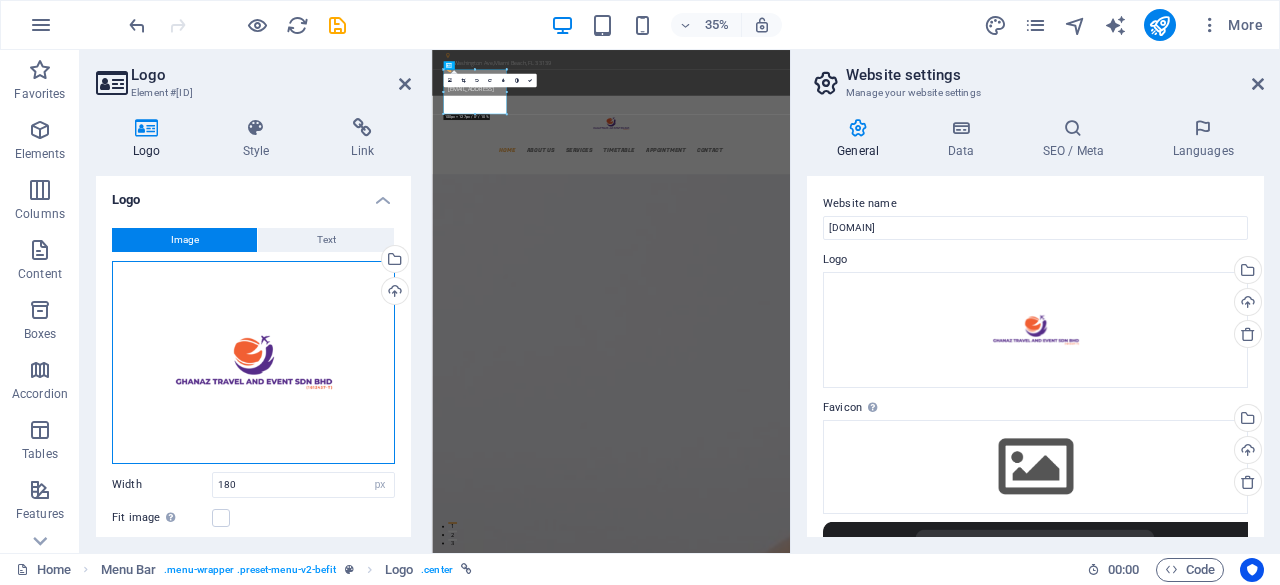 click on "Drag files here, click to choose files or select files from Files or our free stock photos & videos" at bounding box center (253, 362) 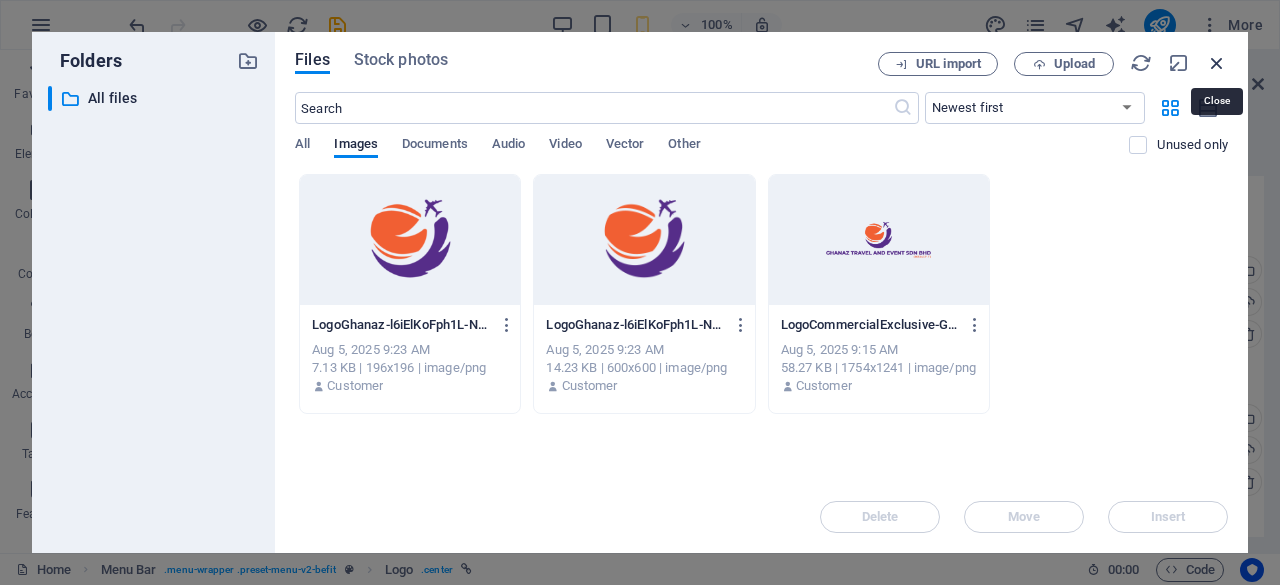 click at bounding box center [1217, 63] 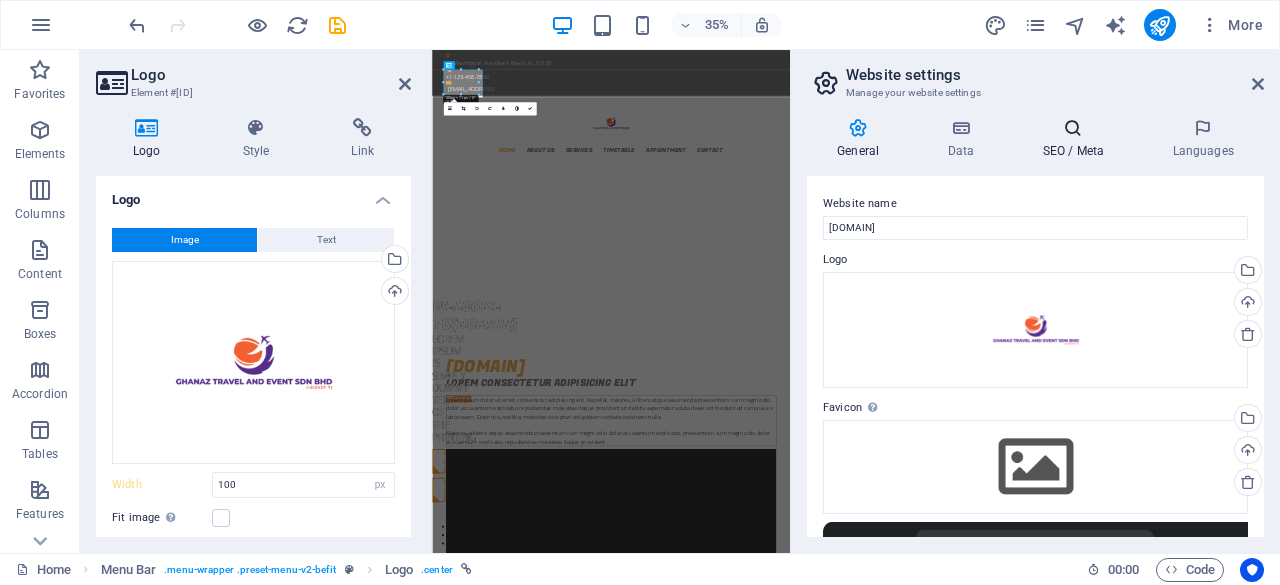 type on "180" 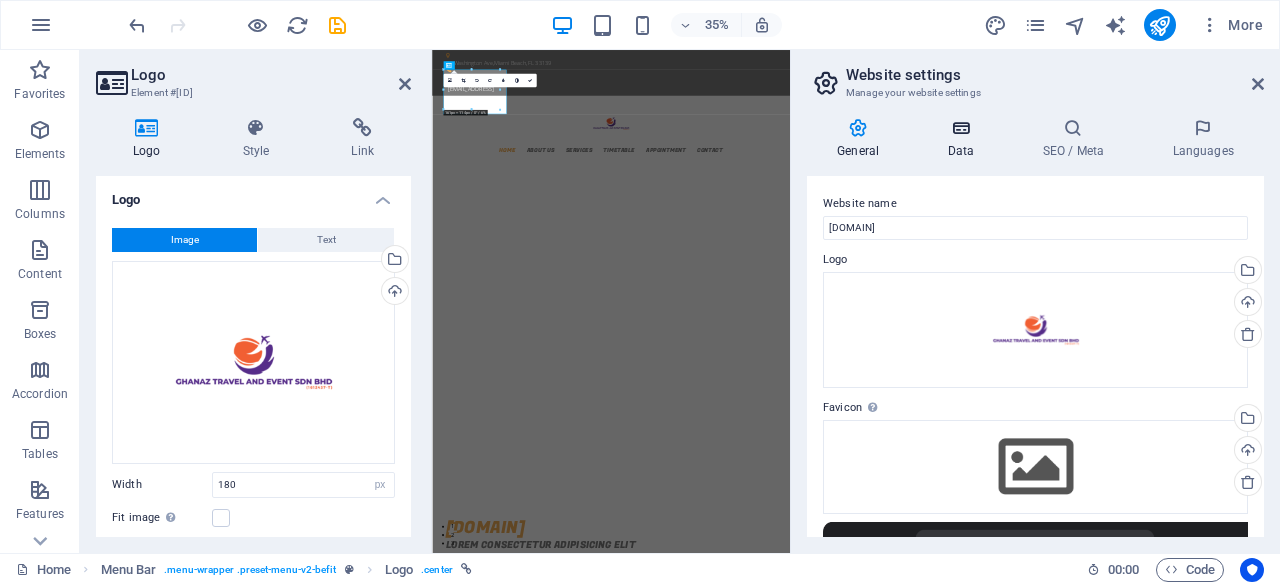 click on "Data" at bounding box center [964, 139] 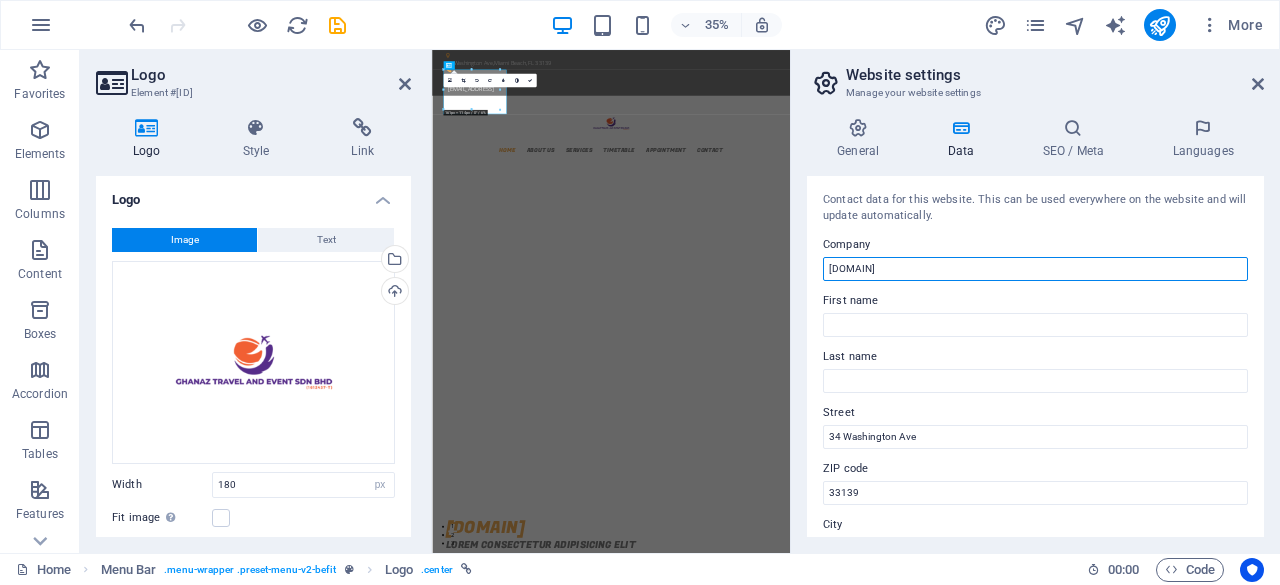 click on "[DOMAIN].my" at bounding box center (1035, 269) 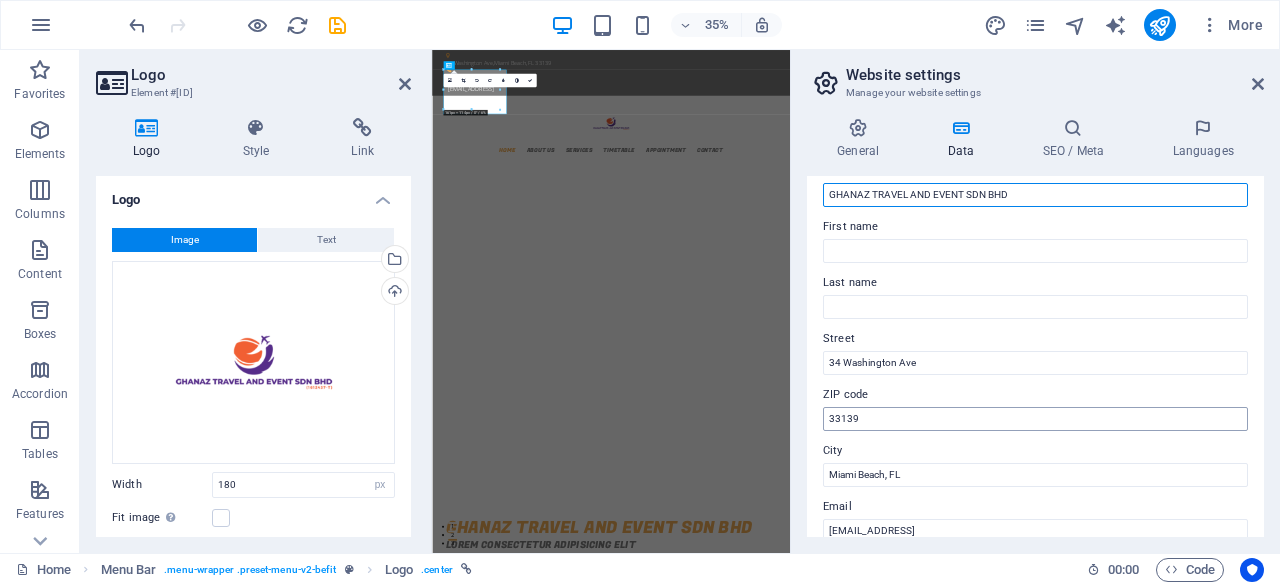 scroll, scrollTop: 100, scrollLeft: 0, axis: vertical 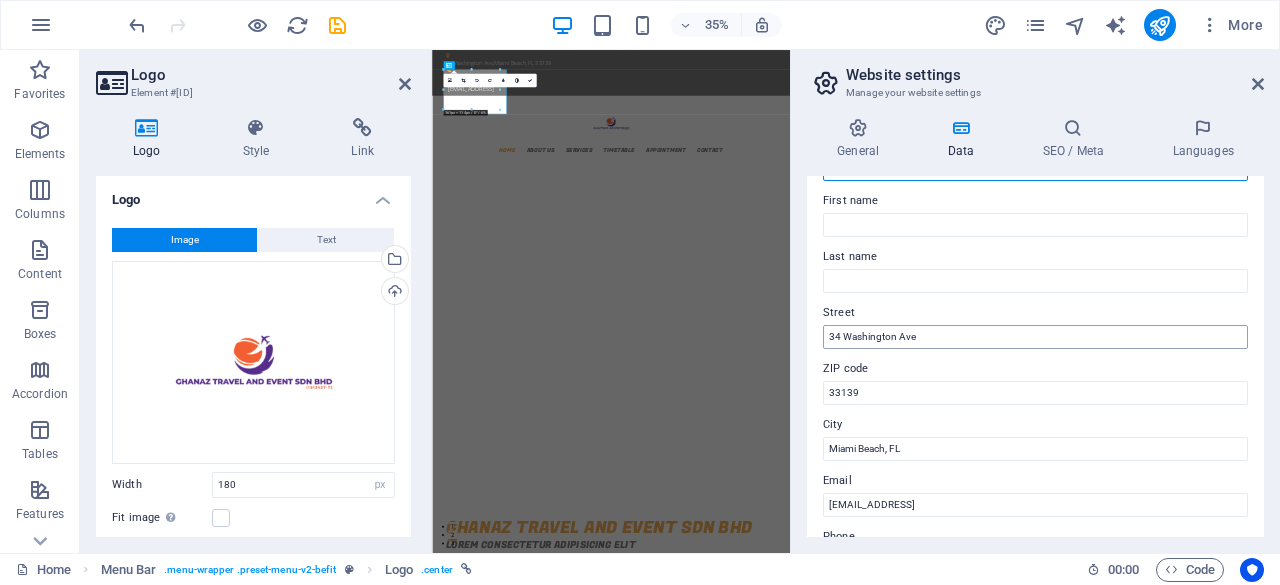 type on "GHANAZ TRAVEL AND EVENT SDN BHD" 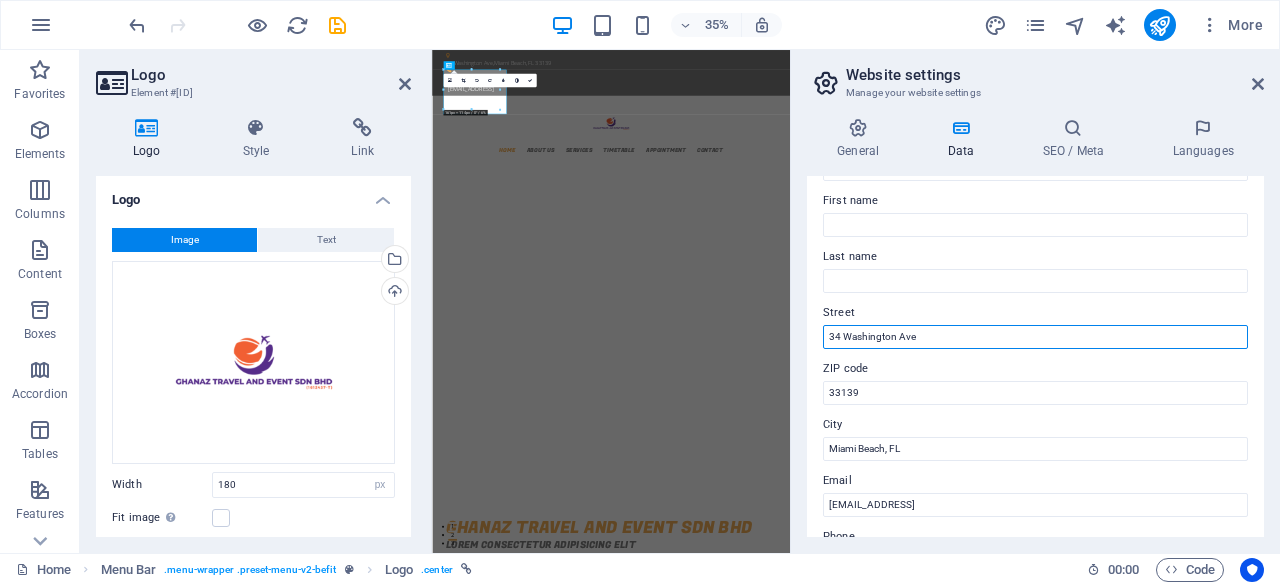 click on "34 Washington Ave" at bounding box center (1035, 337) 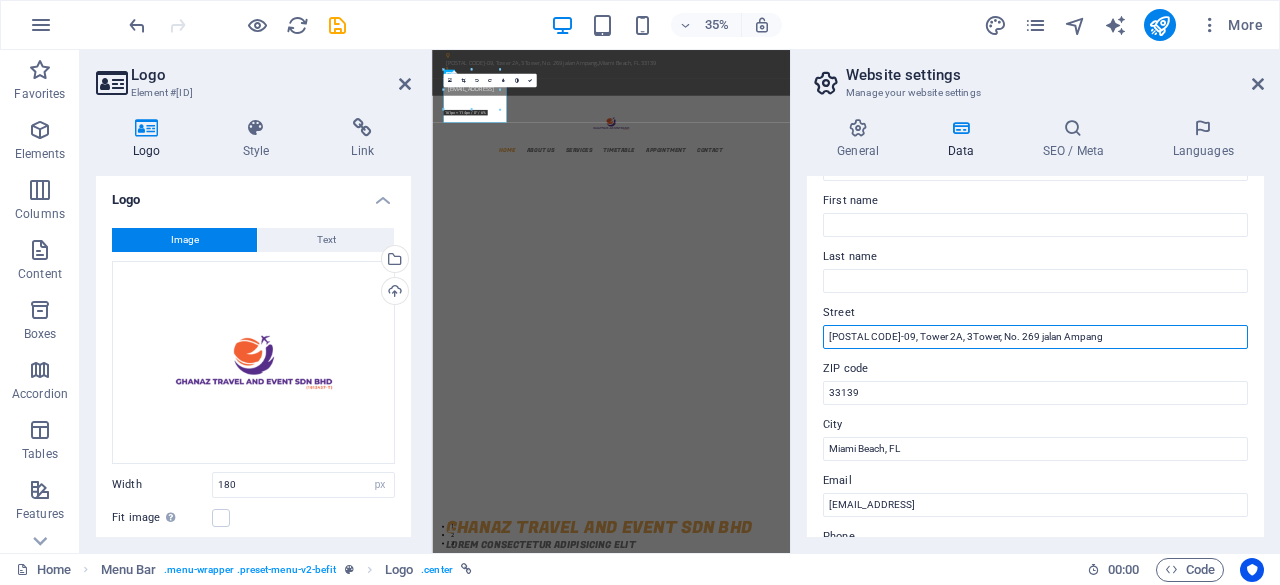 type on "T2A-19-09, Tower 2A, 3Tower, No. 269 jalan Ampang" 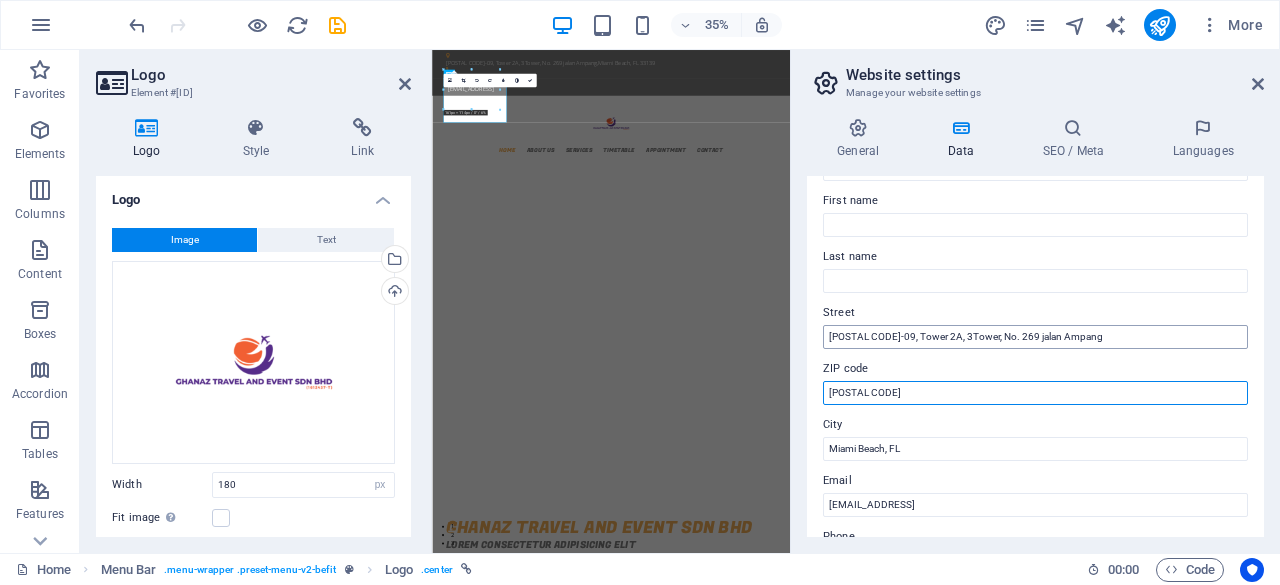 type on "[POSTAL_CODE]" 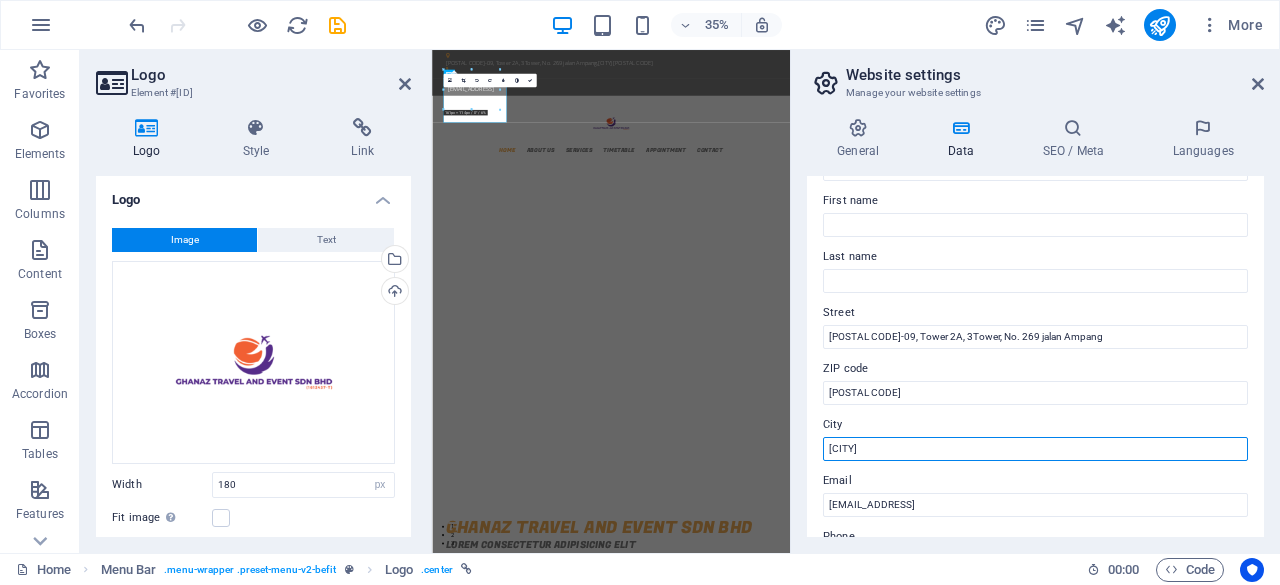 click on "Kuala Lumpue" at bounding box center [1035, 449] 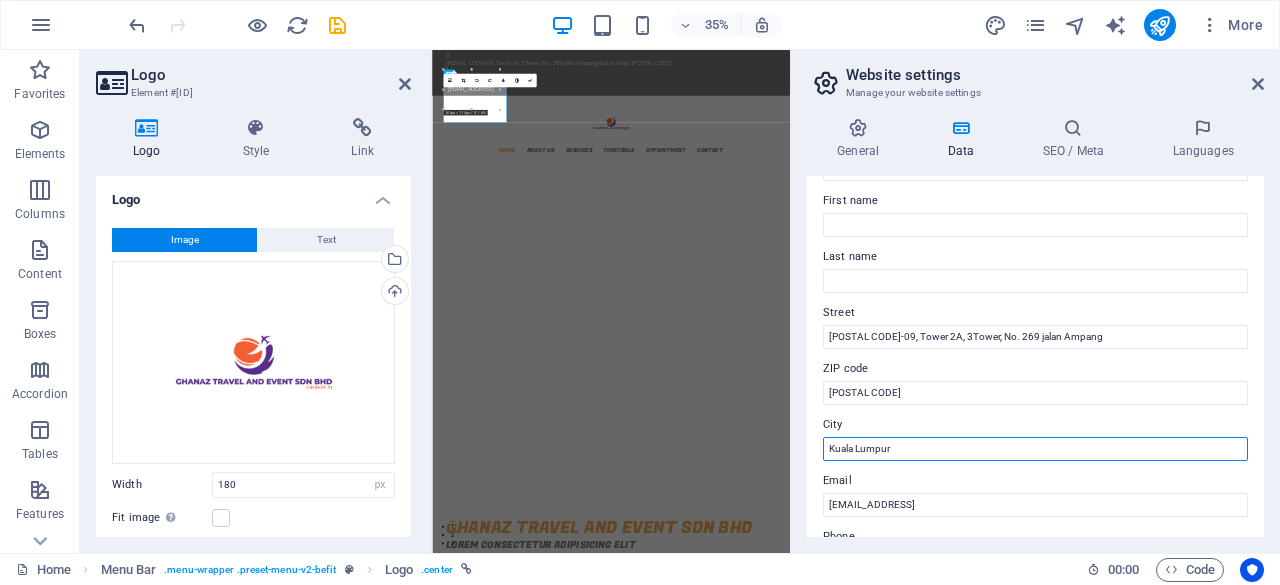 scroll, scrollTop: 300, scrollLeft: 0, axis: vertical 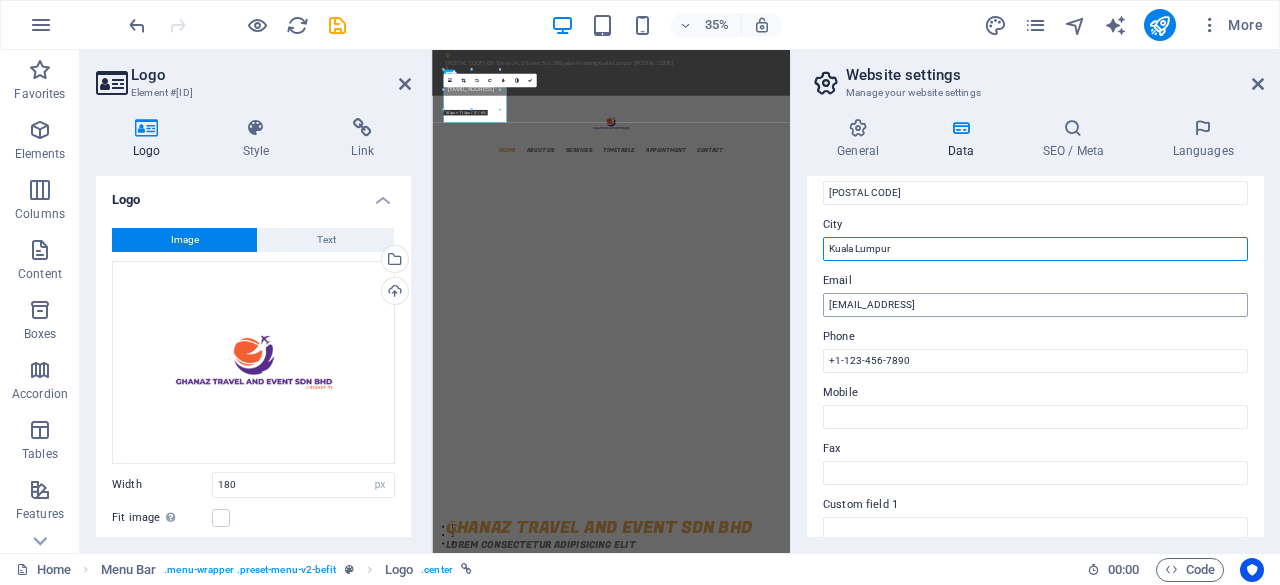 type on "Kuala Lumpur" 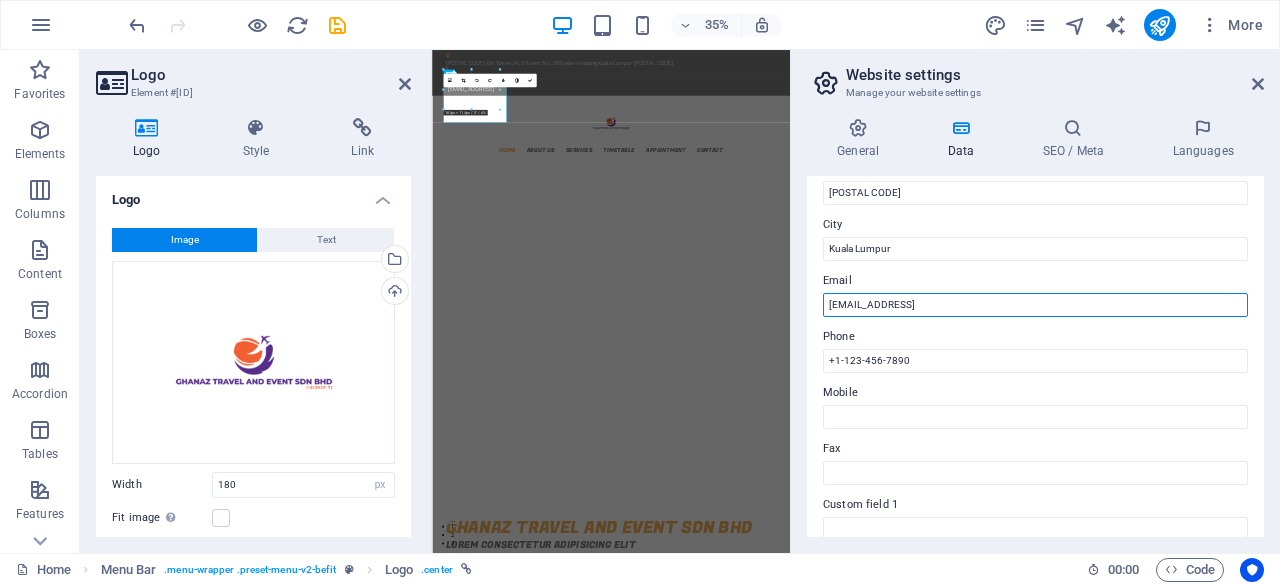 click on "[EMAIL_USER]@[DOMAIN].local" at bounding box center (1035, 305) 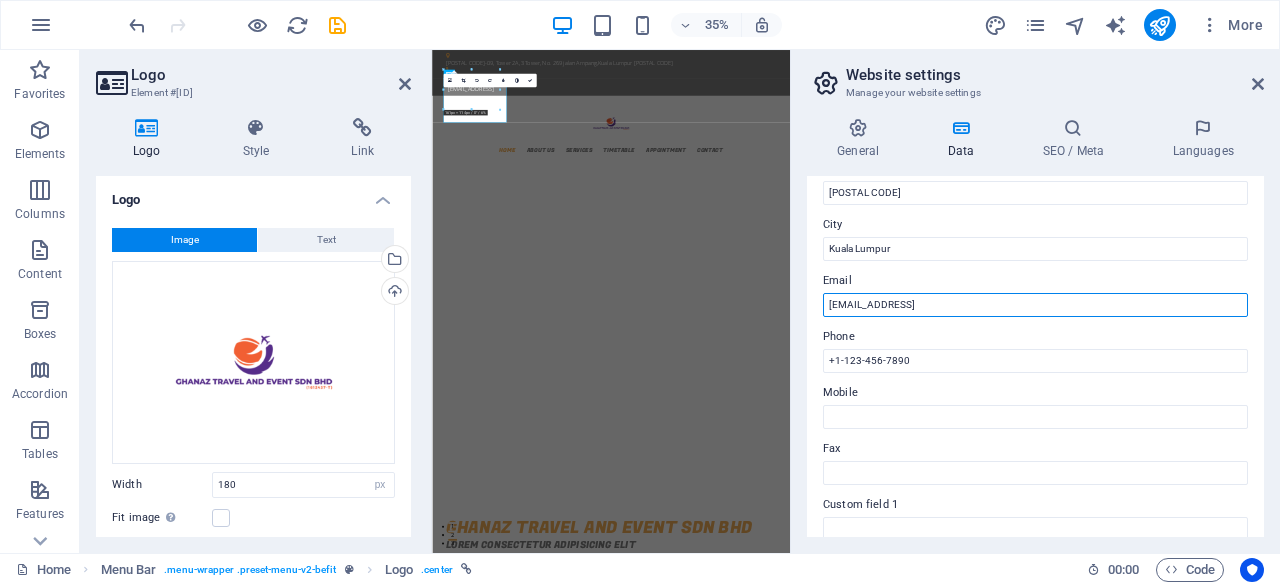 click on "[EMAIL_USER]@[DOMAIN].local" at bounding box center [1035, 305] 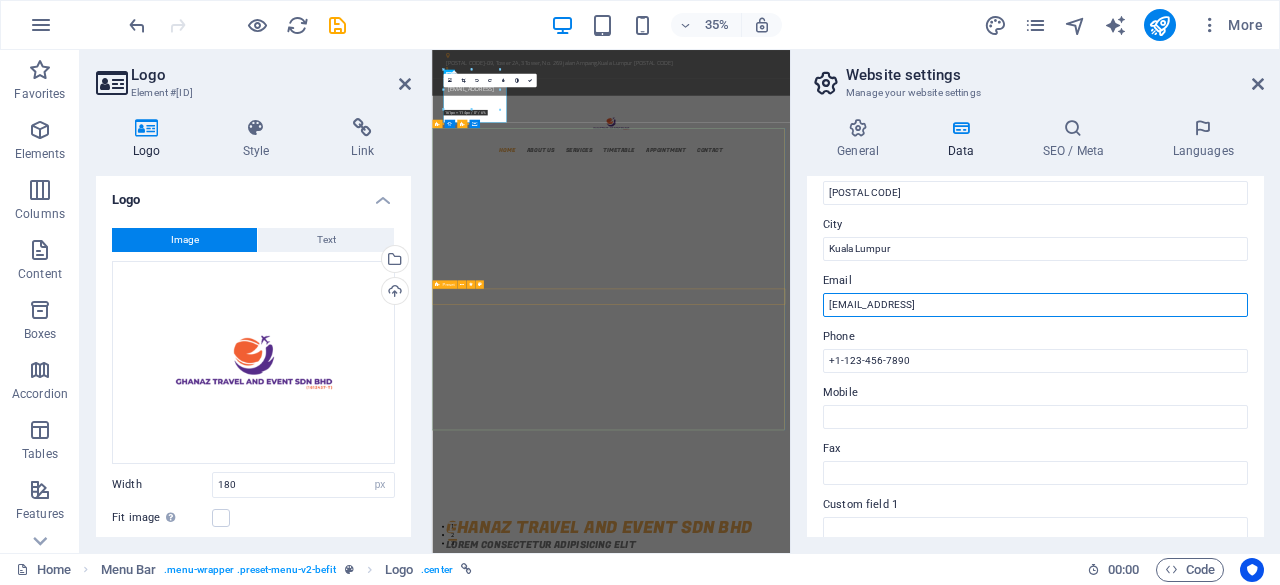 drag, startPoint x: 1506, startPoint y: 353, endPoint x: 1308, endPoint y: 738, distance: 432.93073 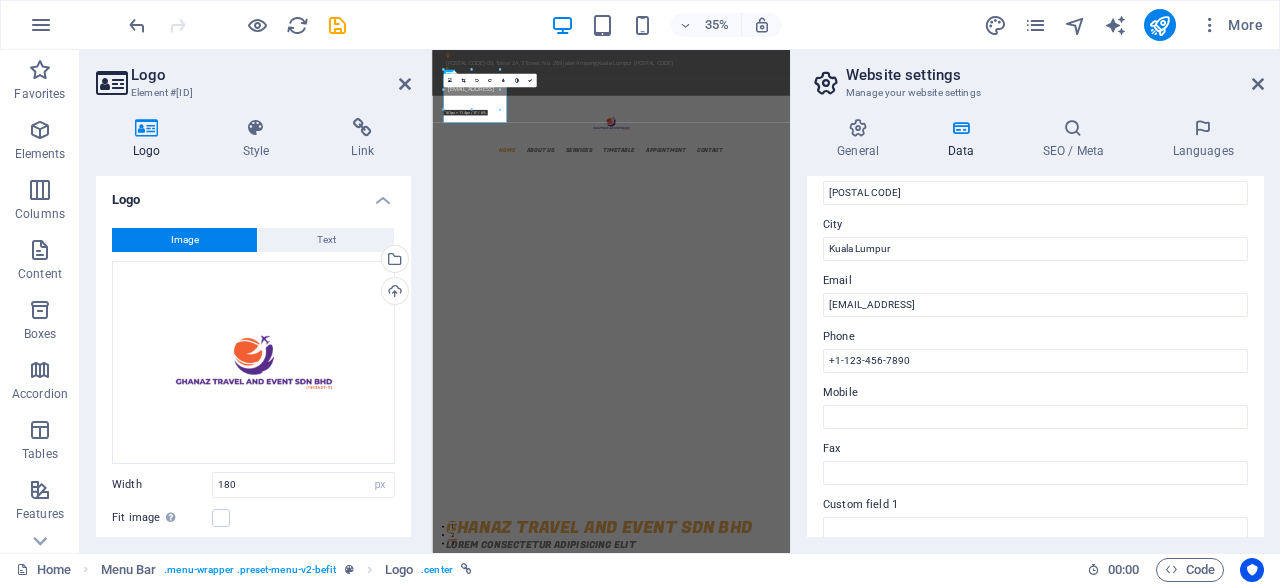 click on "Email" at bounding box center (1035, 281) 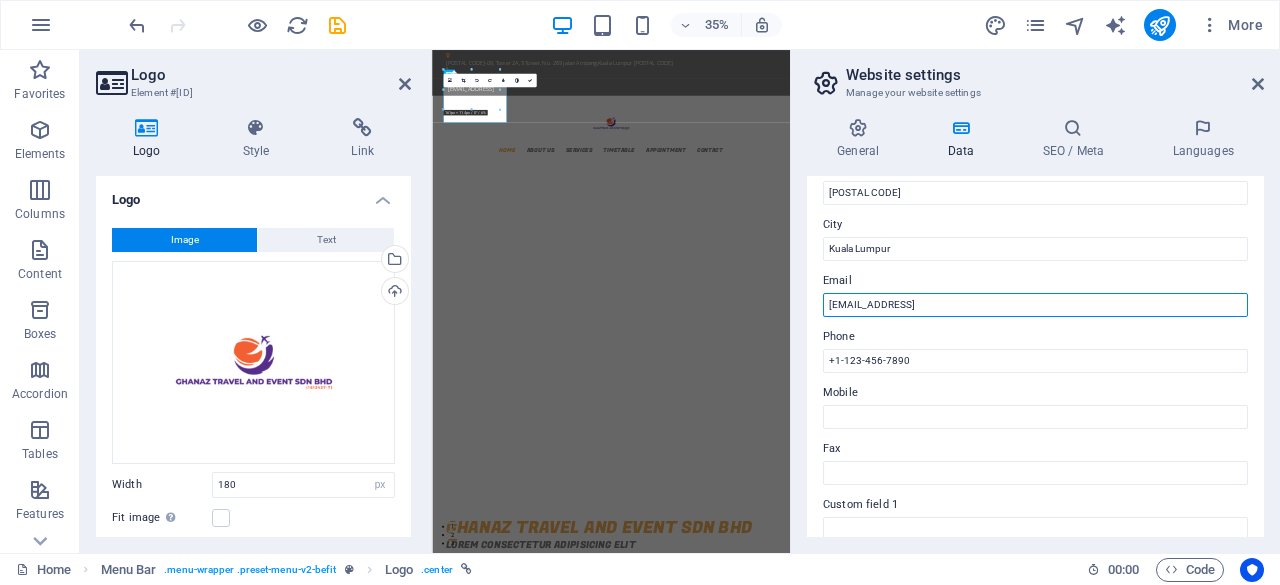 click on "[EMAIL_USER]@[DOMAIN].local" at bounding box center (1035, 305) 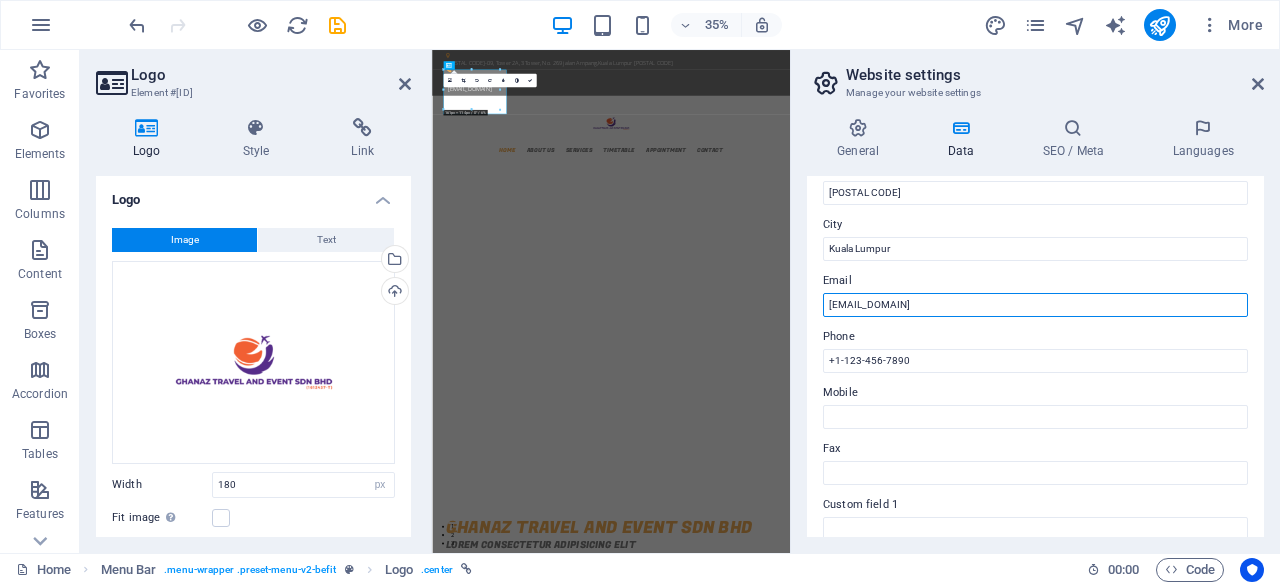 click on "admin@ghanaz.com,ny" at bounding box center (1035, 305) 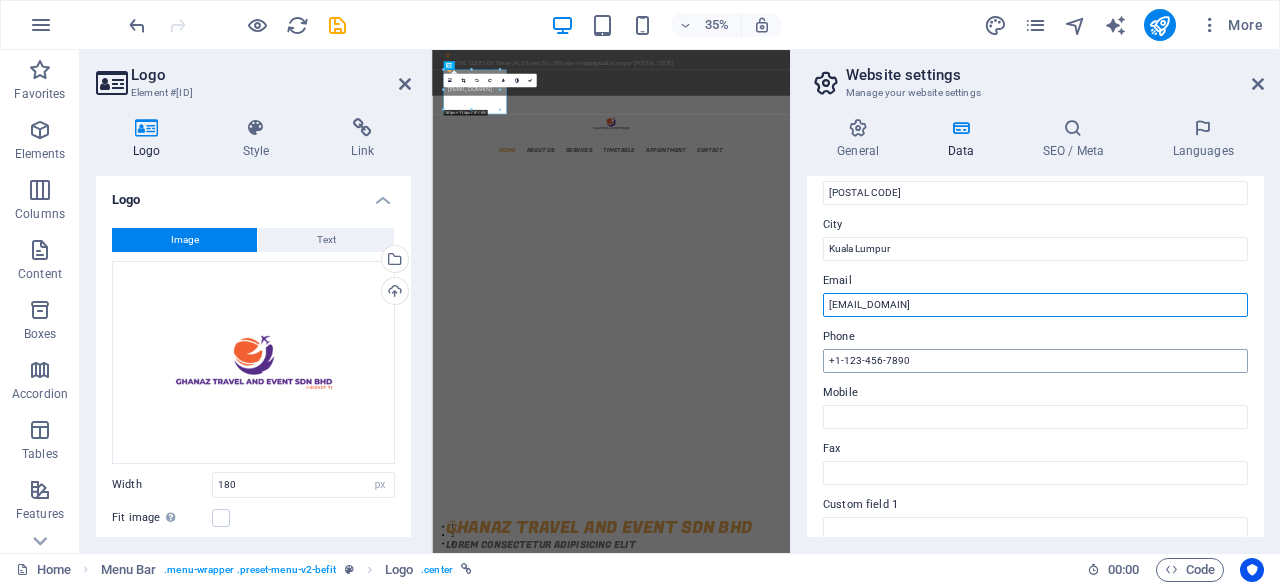 type on "[EMAIL_USER]@[DOMAIN].com.my" 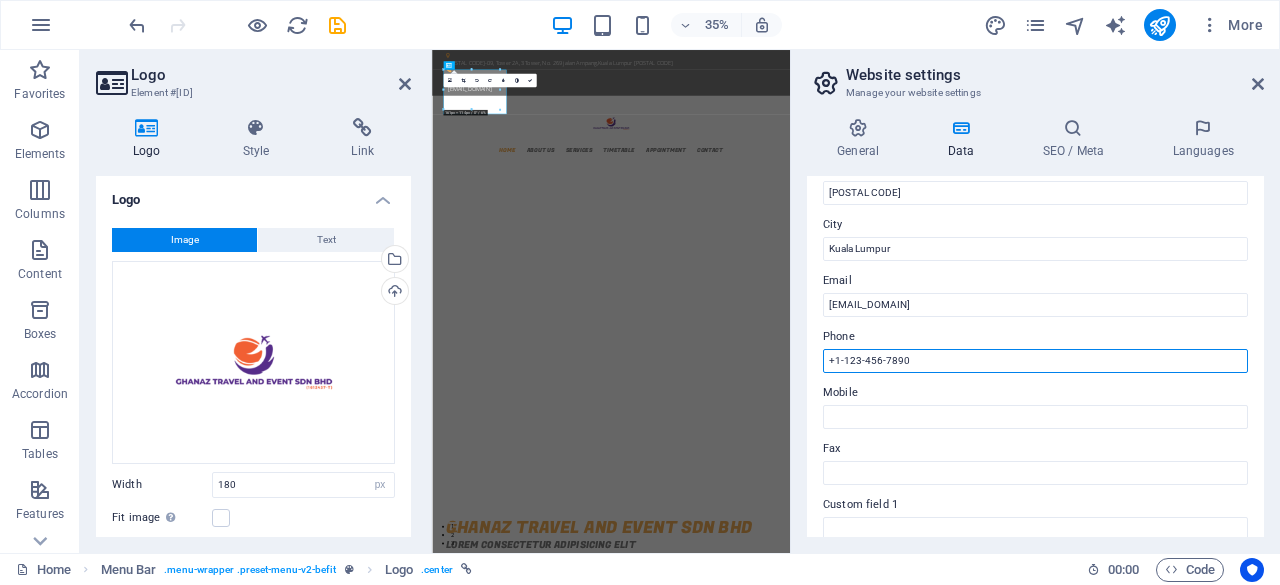 click on "+1-123-456-7890" at bounding box center [1035, 361] 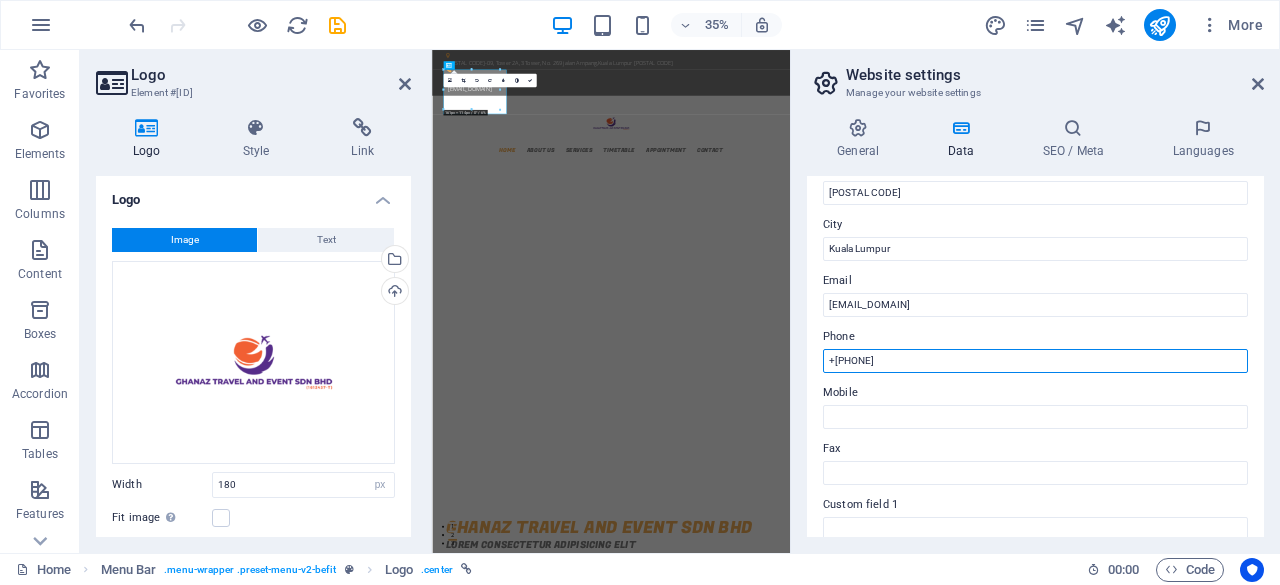 type on "+60342510079" 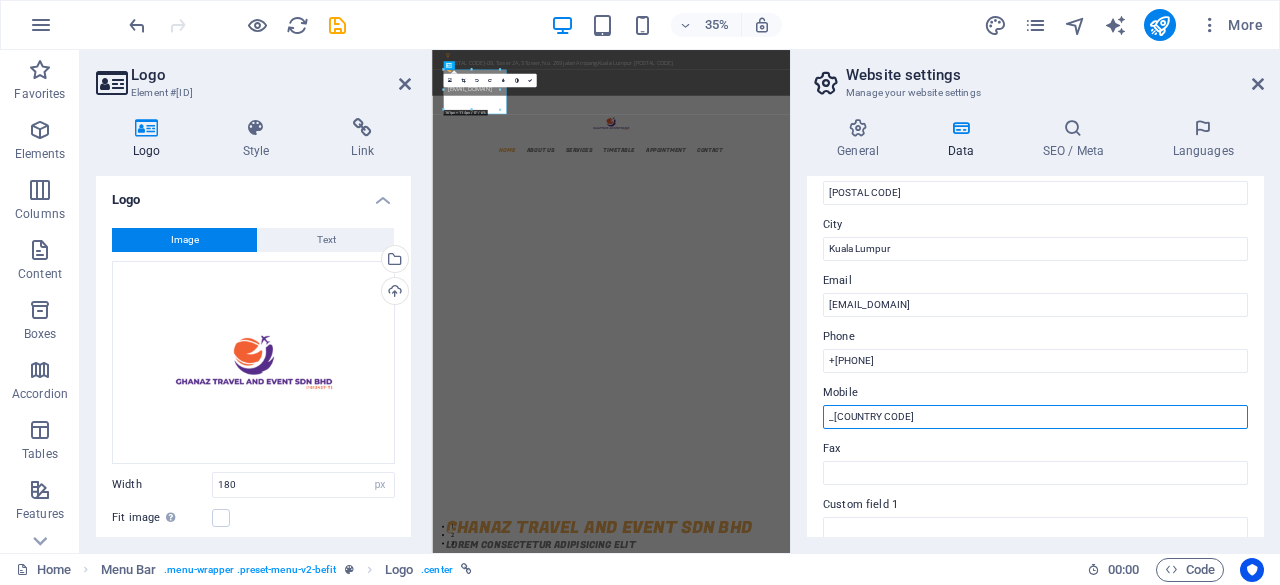 type on "_" 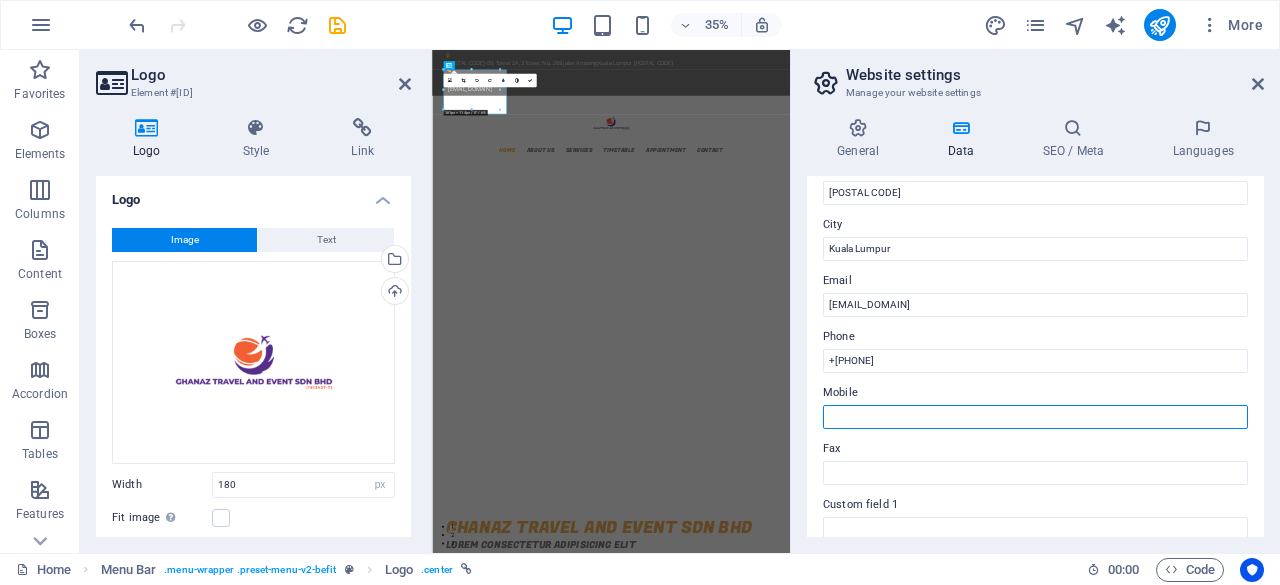 type on "-" 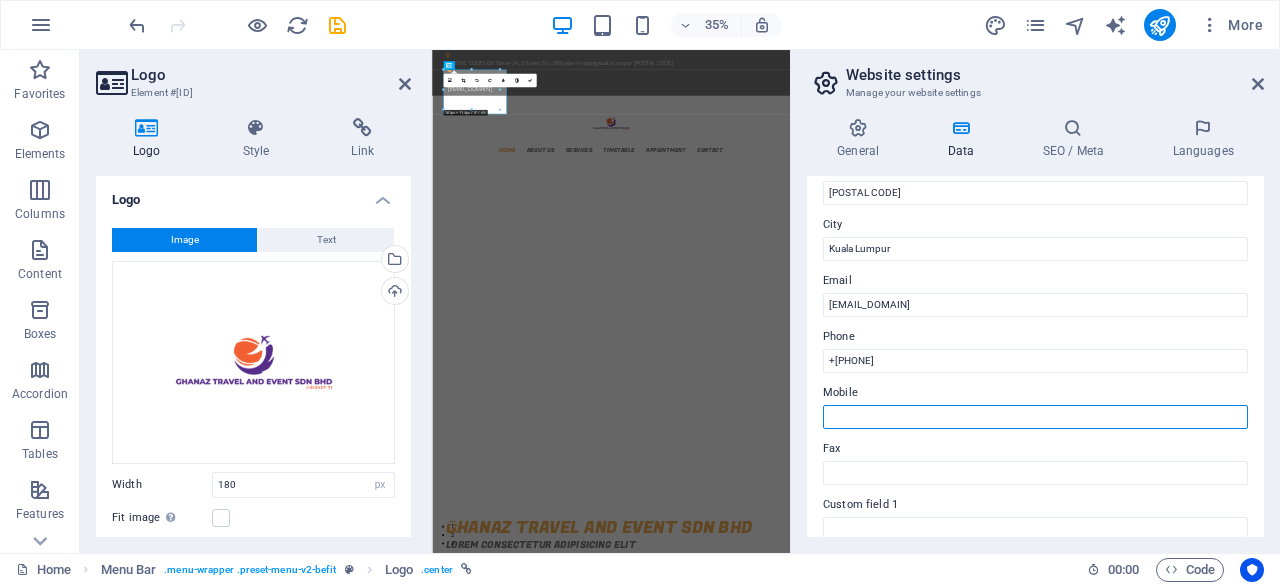 type on "_" 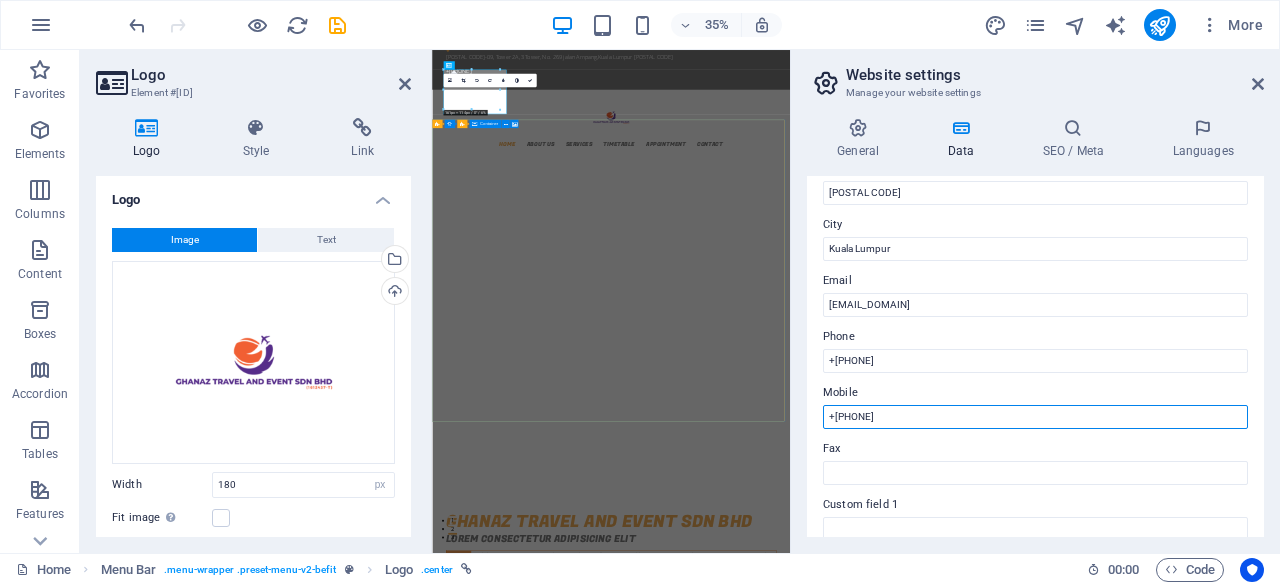 scroll, scrollTop: 100, scrollLeft: 0, axis: vertical 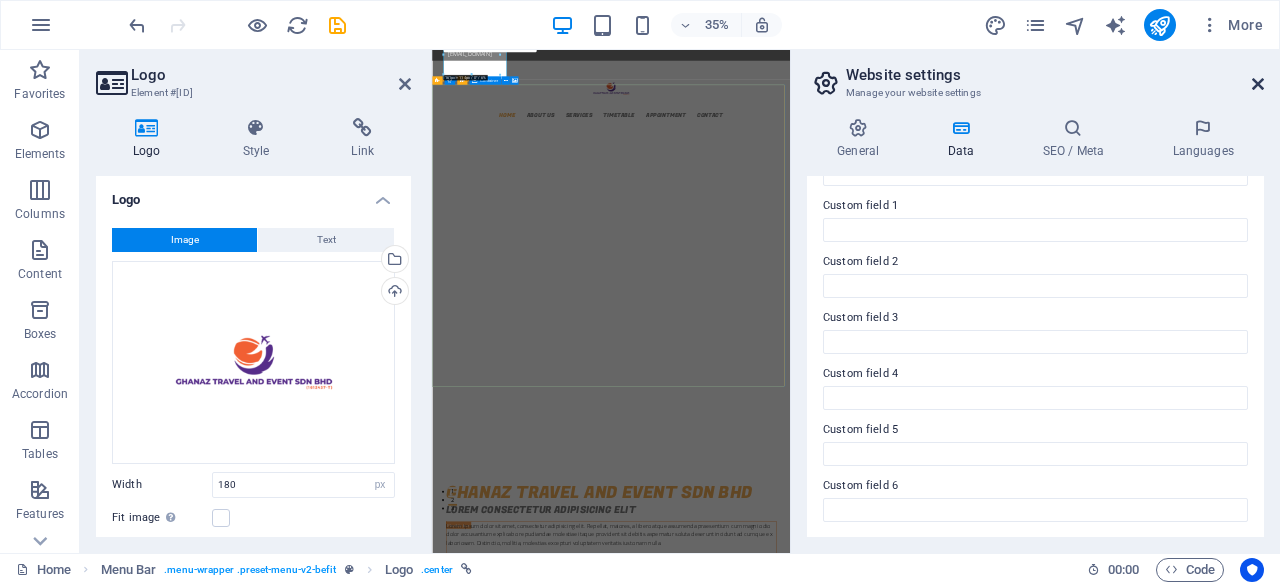type on "+60108800854" 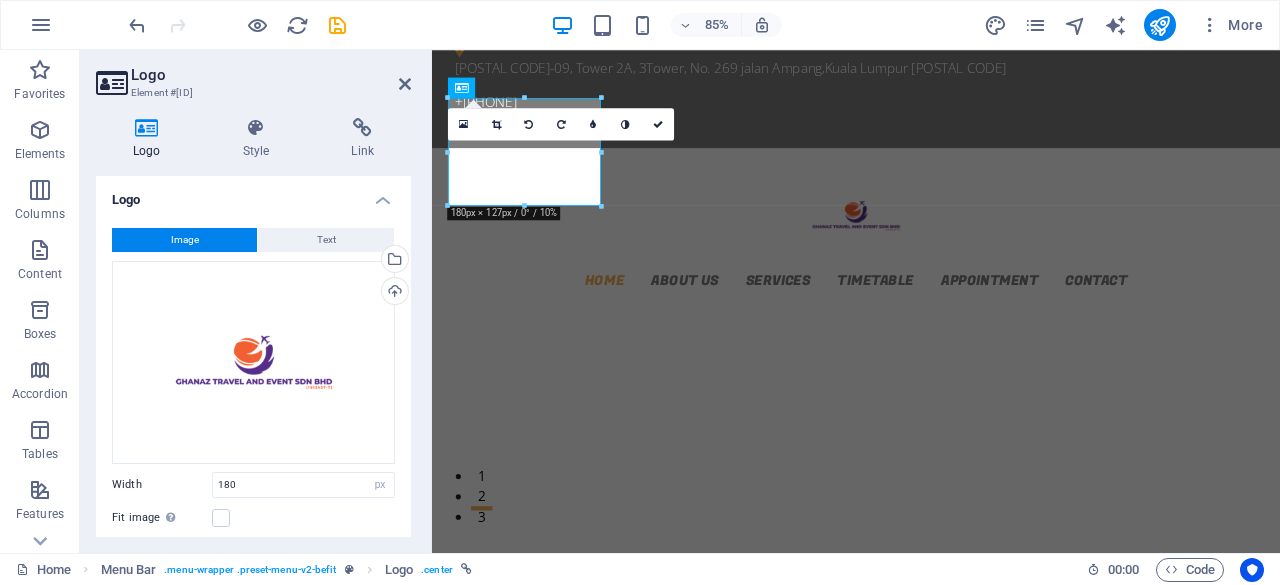 scroll, scrollTop: 0, scrollLeft: 0, axis: both 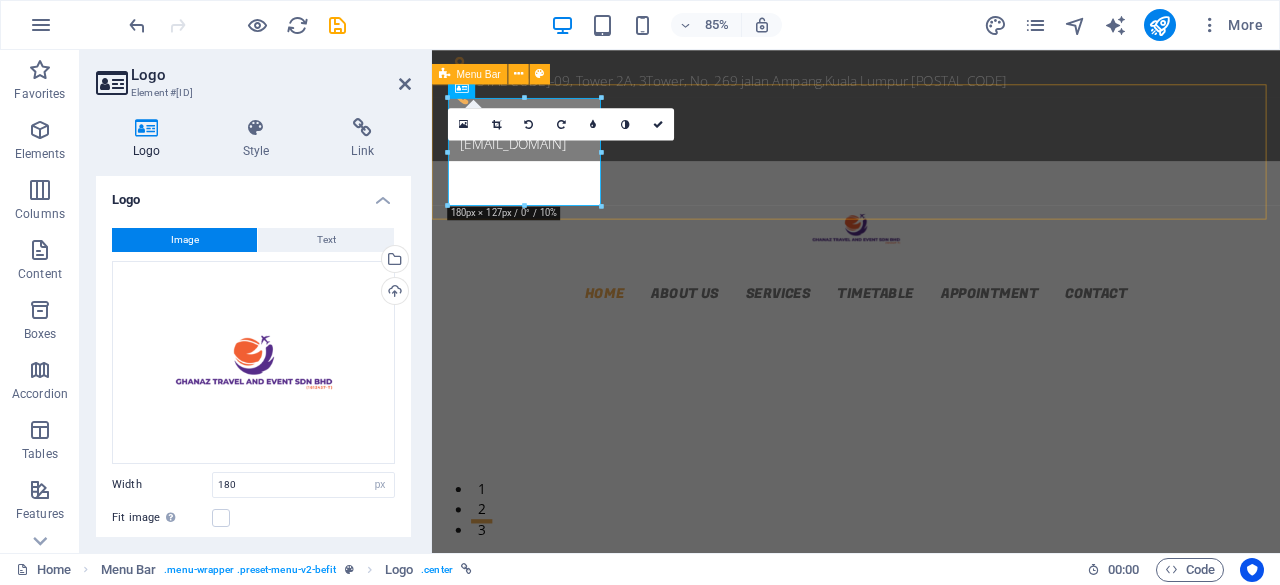 click on "Home About us Services Timetable Appointment Contact" at bounding box center (931, 272) 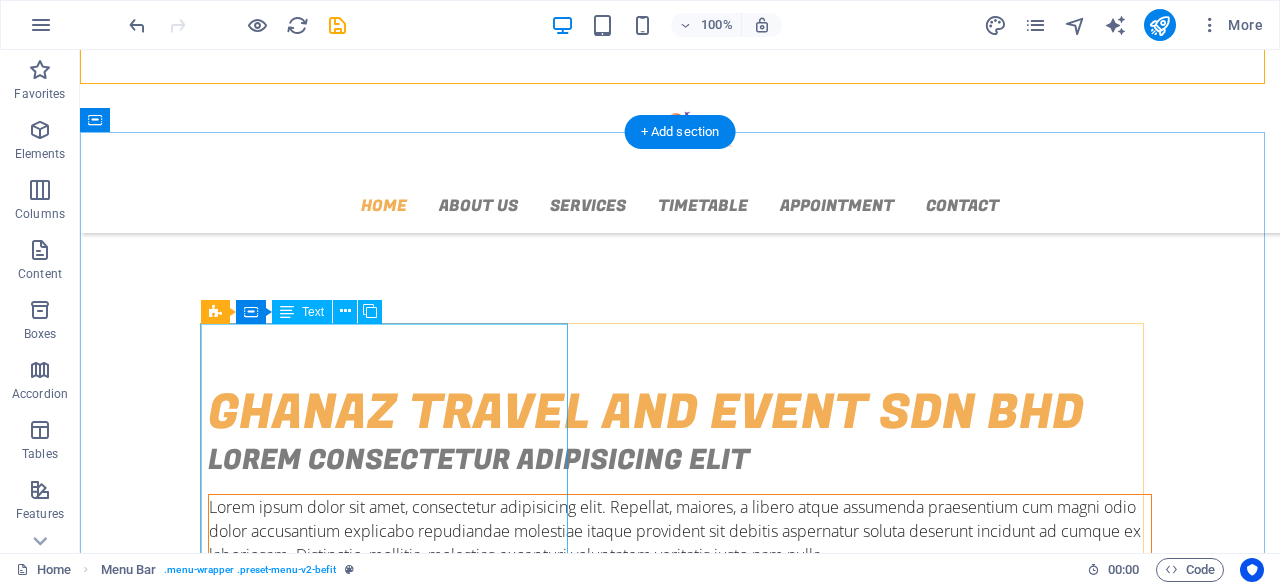 scroll, scrollTop: 600, scrollLeft: 0, axis: vertical 